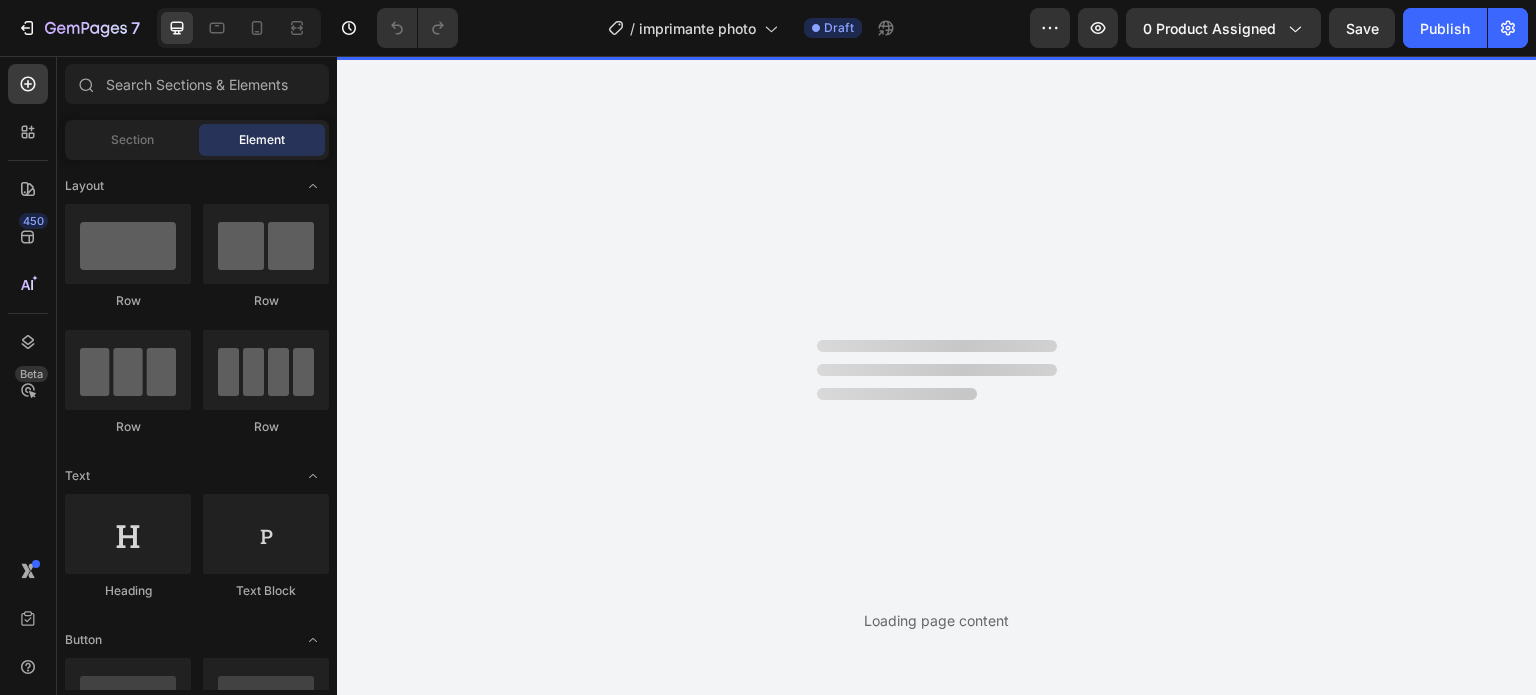 scroll, scrollTop: 0, scrollLeft: 0, axis: both 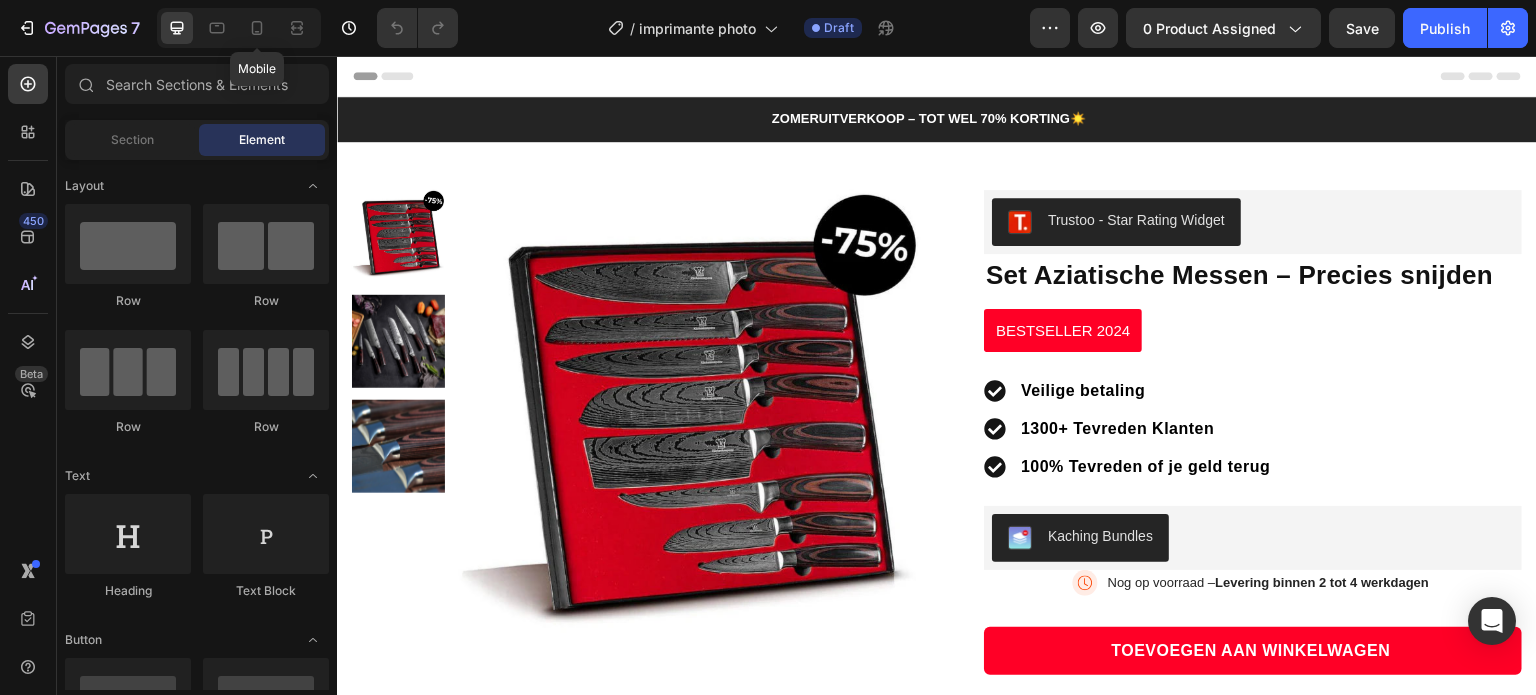 click 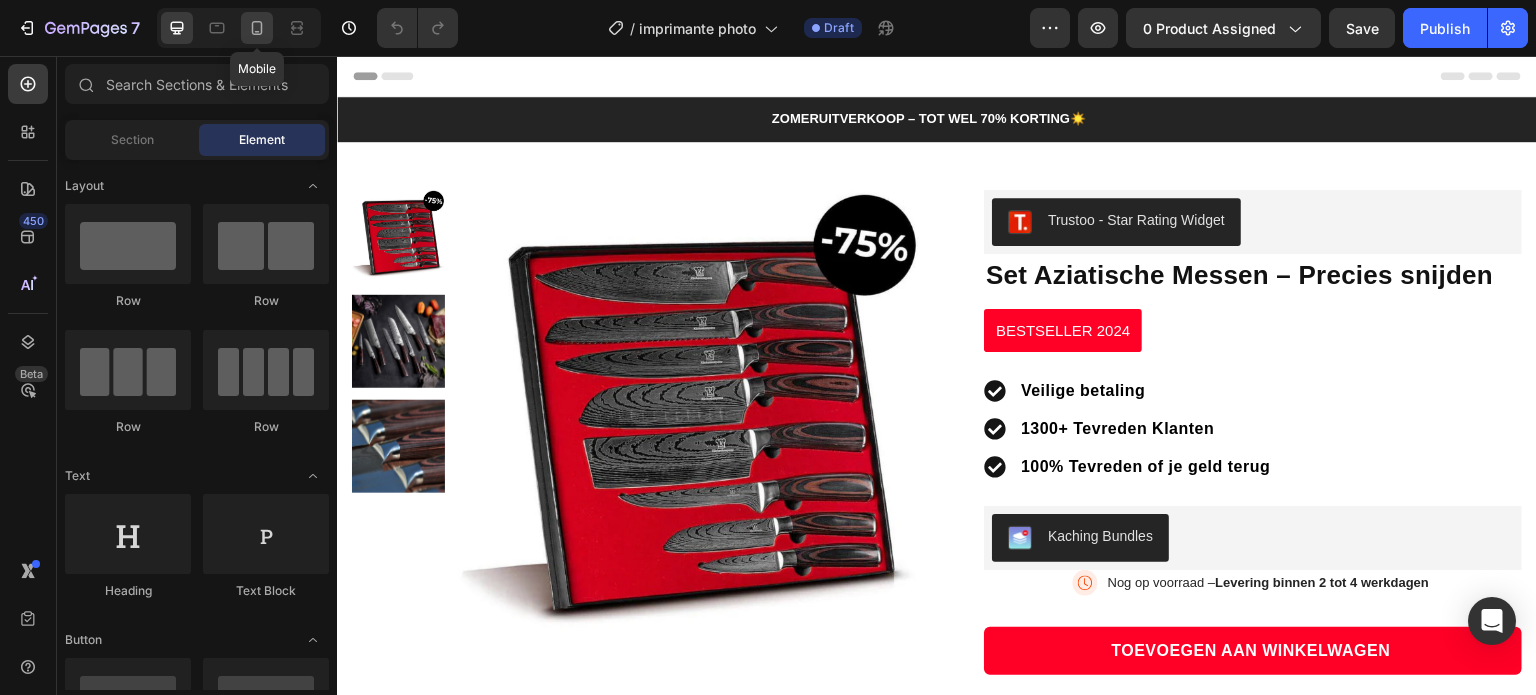 click 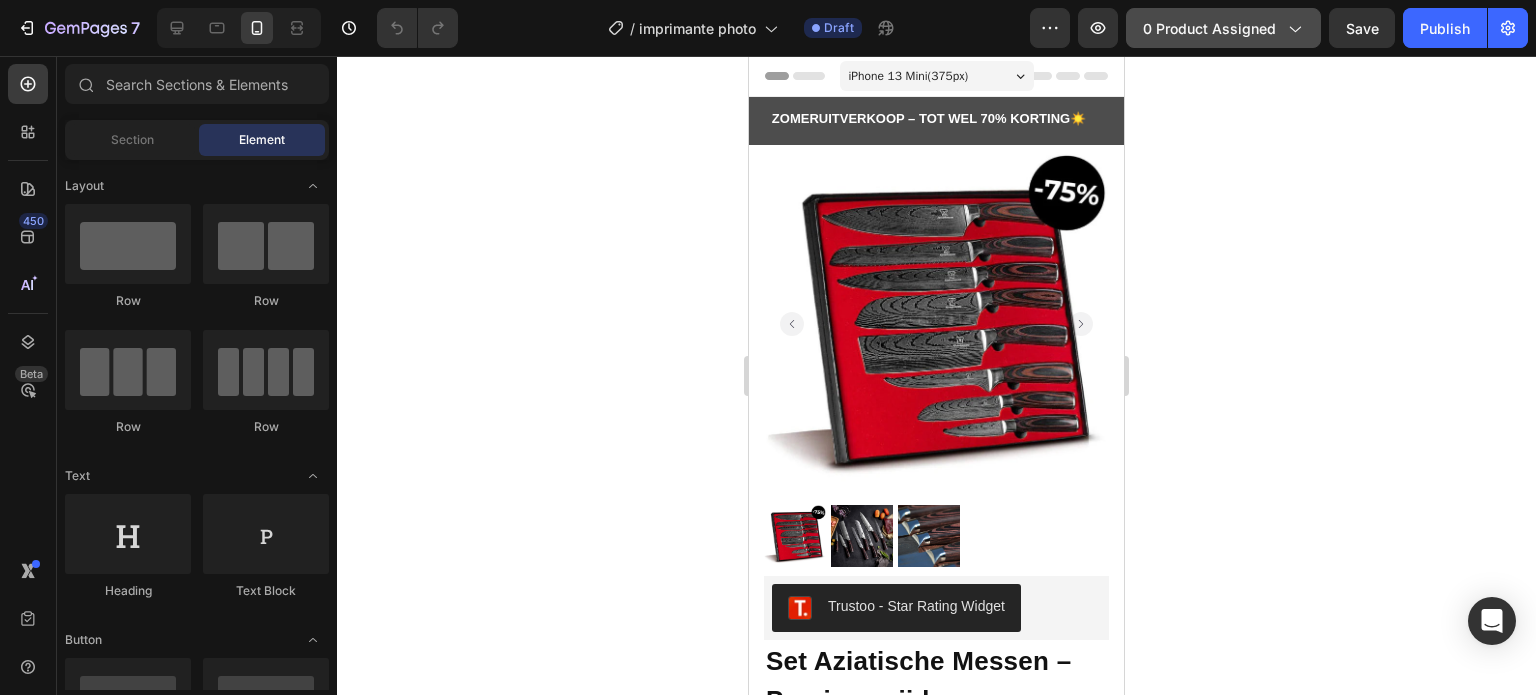 click on "0 product assigned" 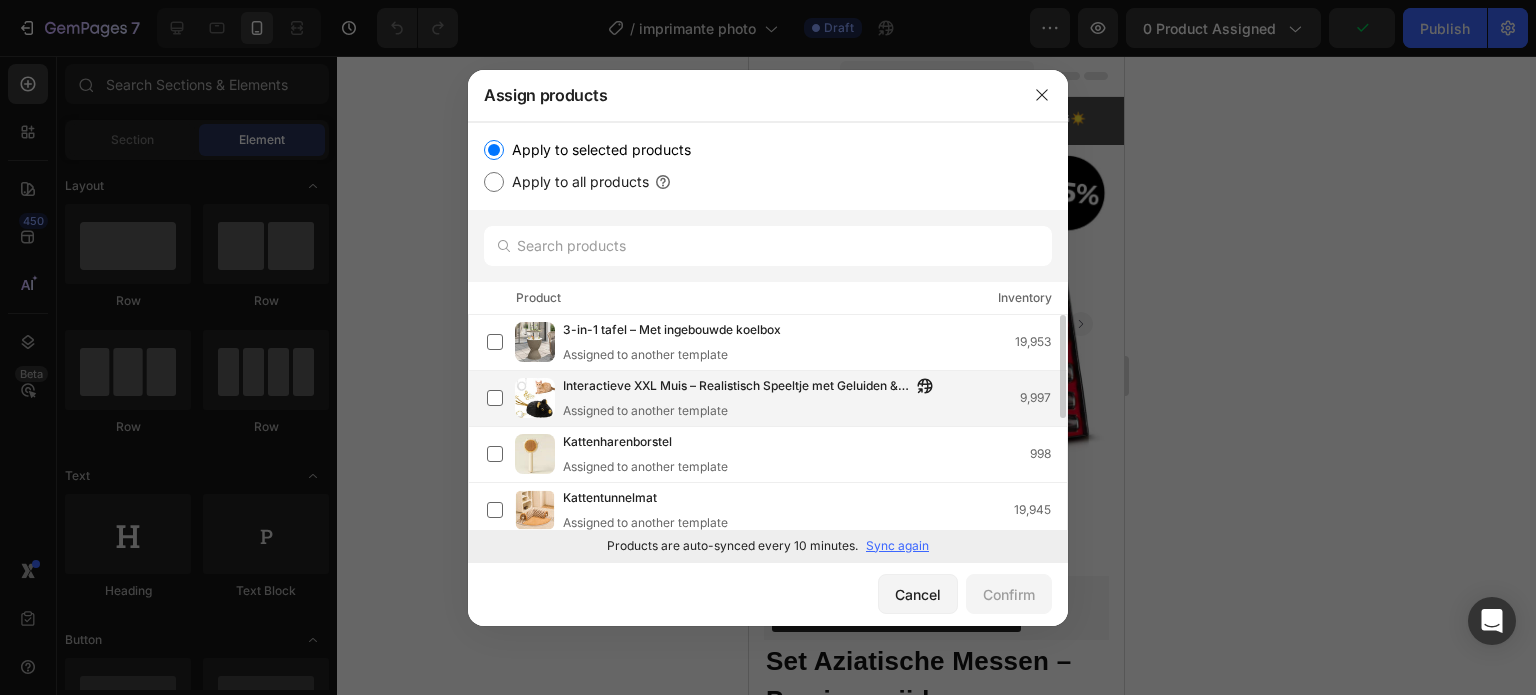 scroll, scrollTop: 0, scrollLeft: 0, axis: both 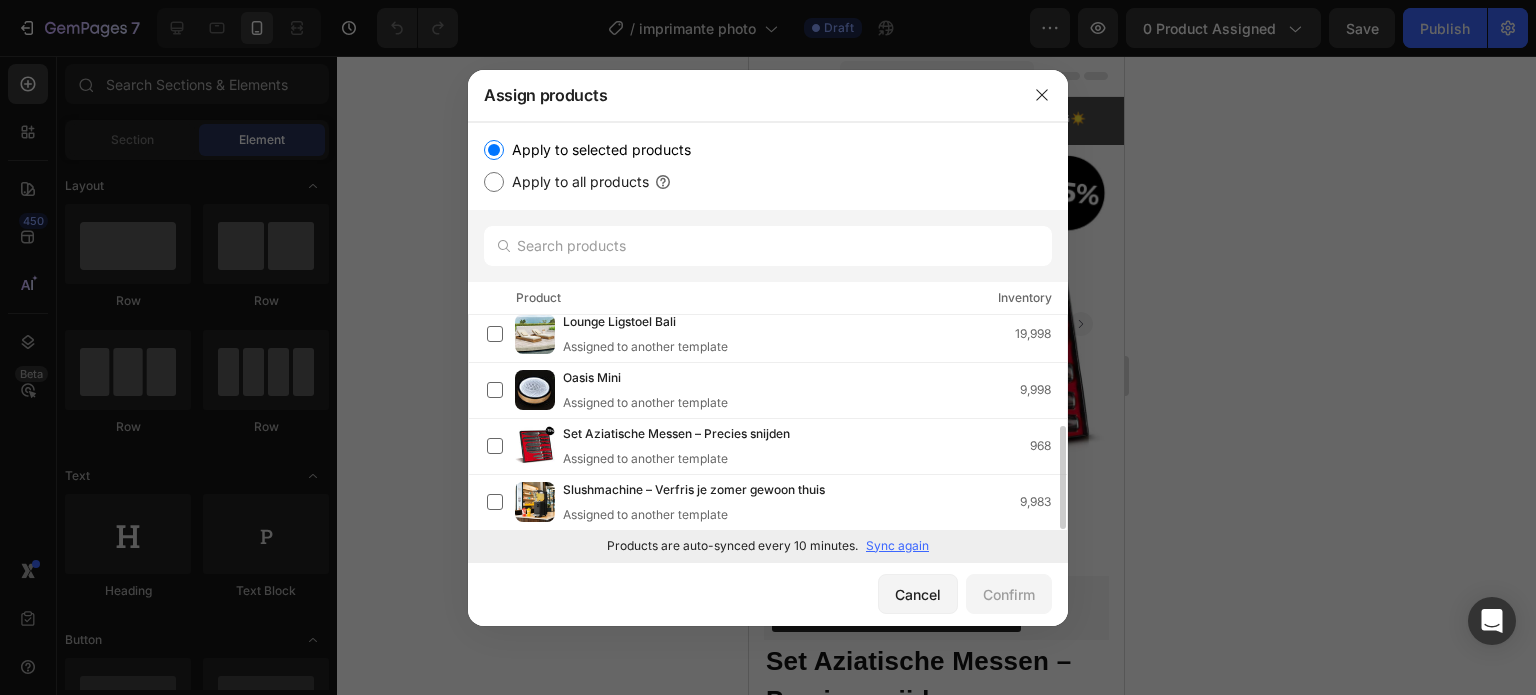 click on "Sync again" at bounding box center (897, 546) 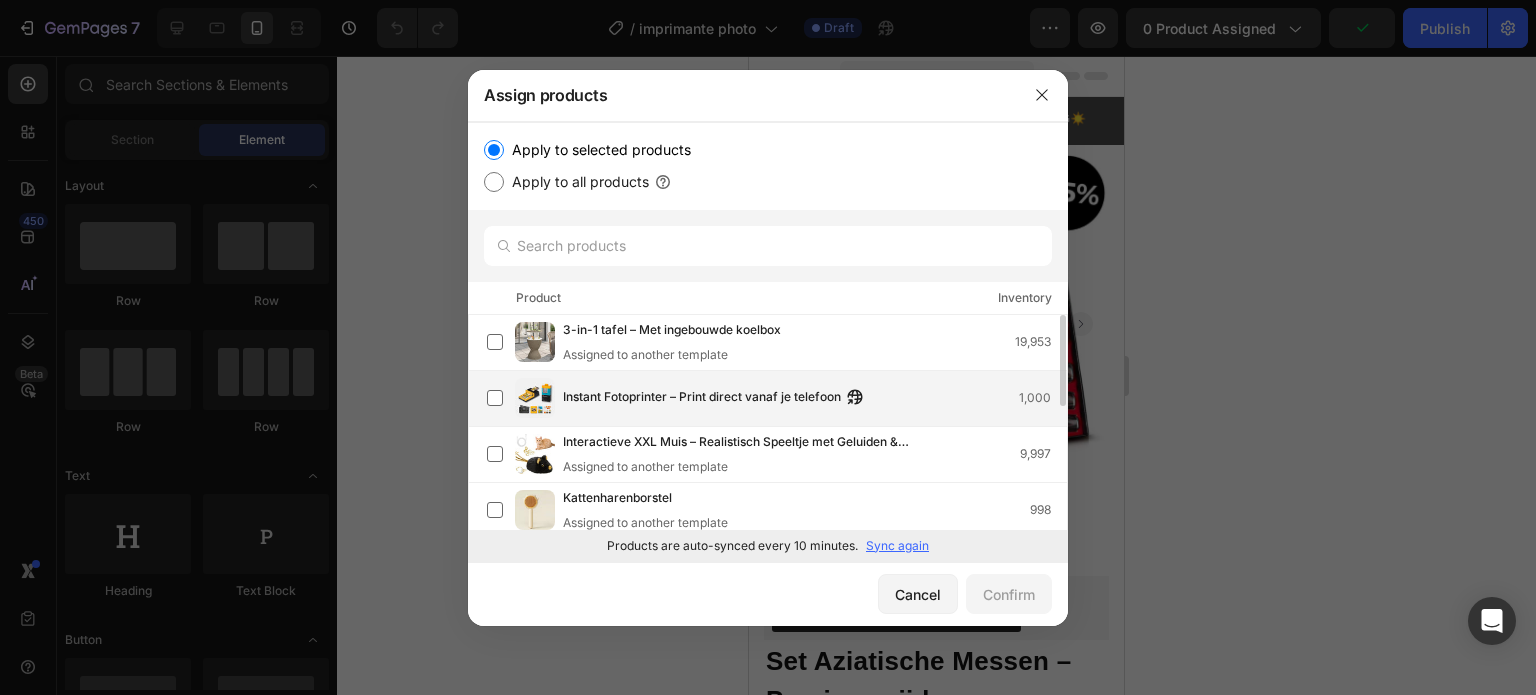click on "Instant Fotoprinter – Print direct vanaf je telefoon 1,000" at bounding box center [777, 398] 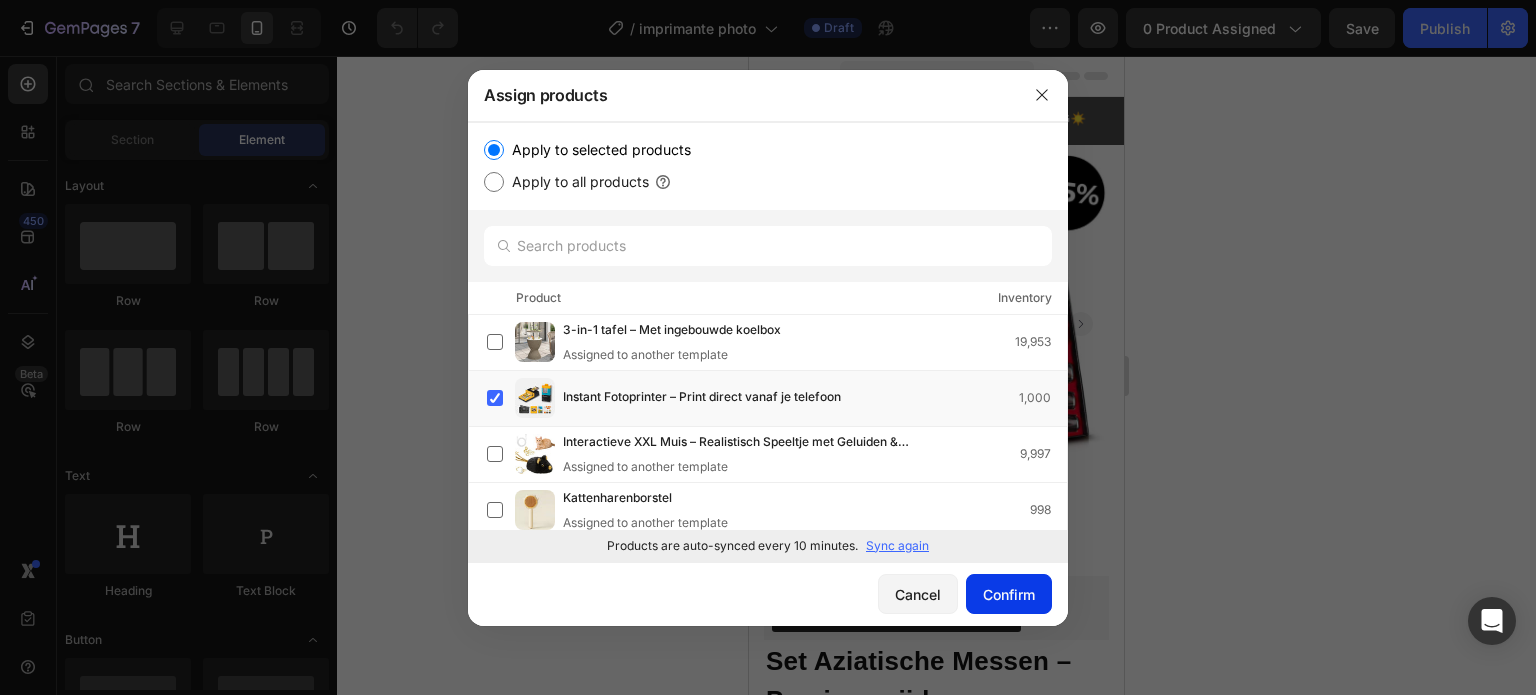 click on "Confirm" at bounding box center [1009, 594] 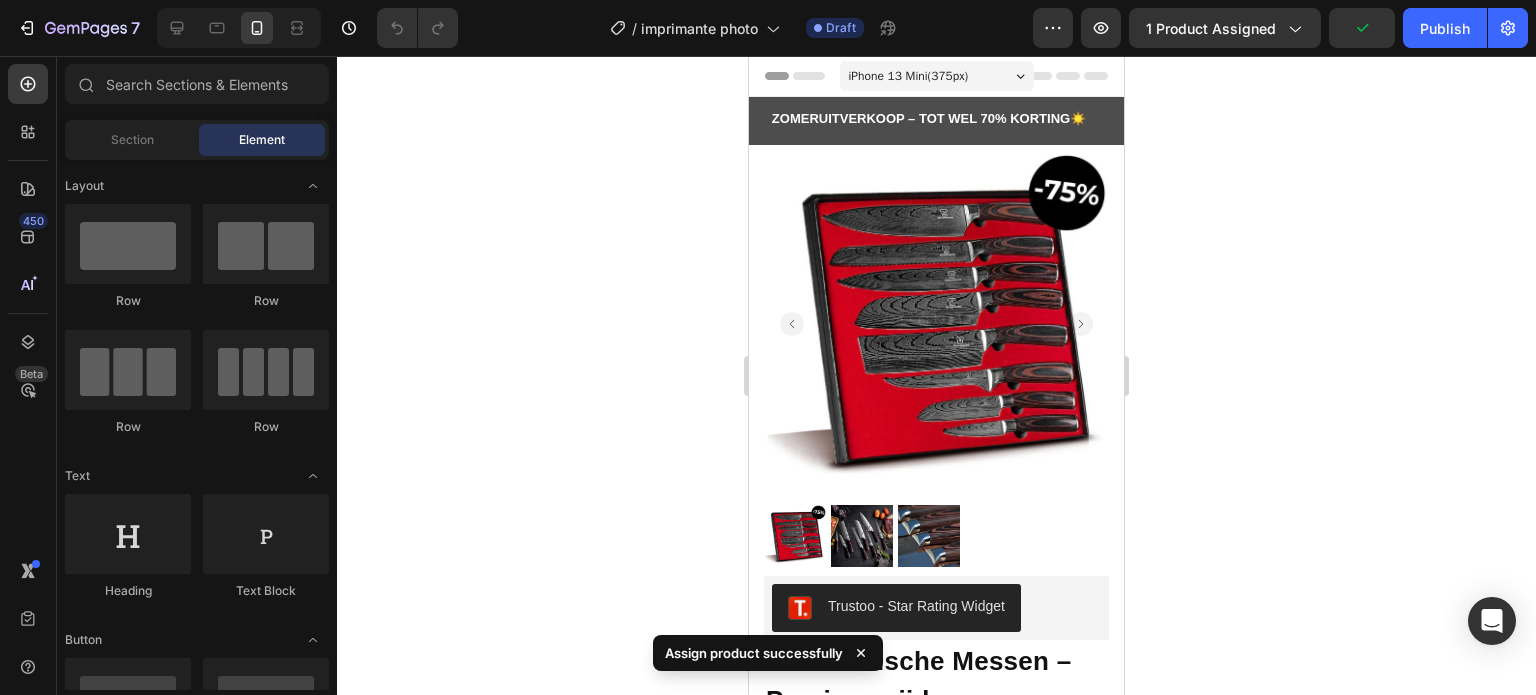 click at bounding box center (936, 324) 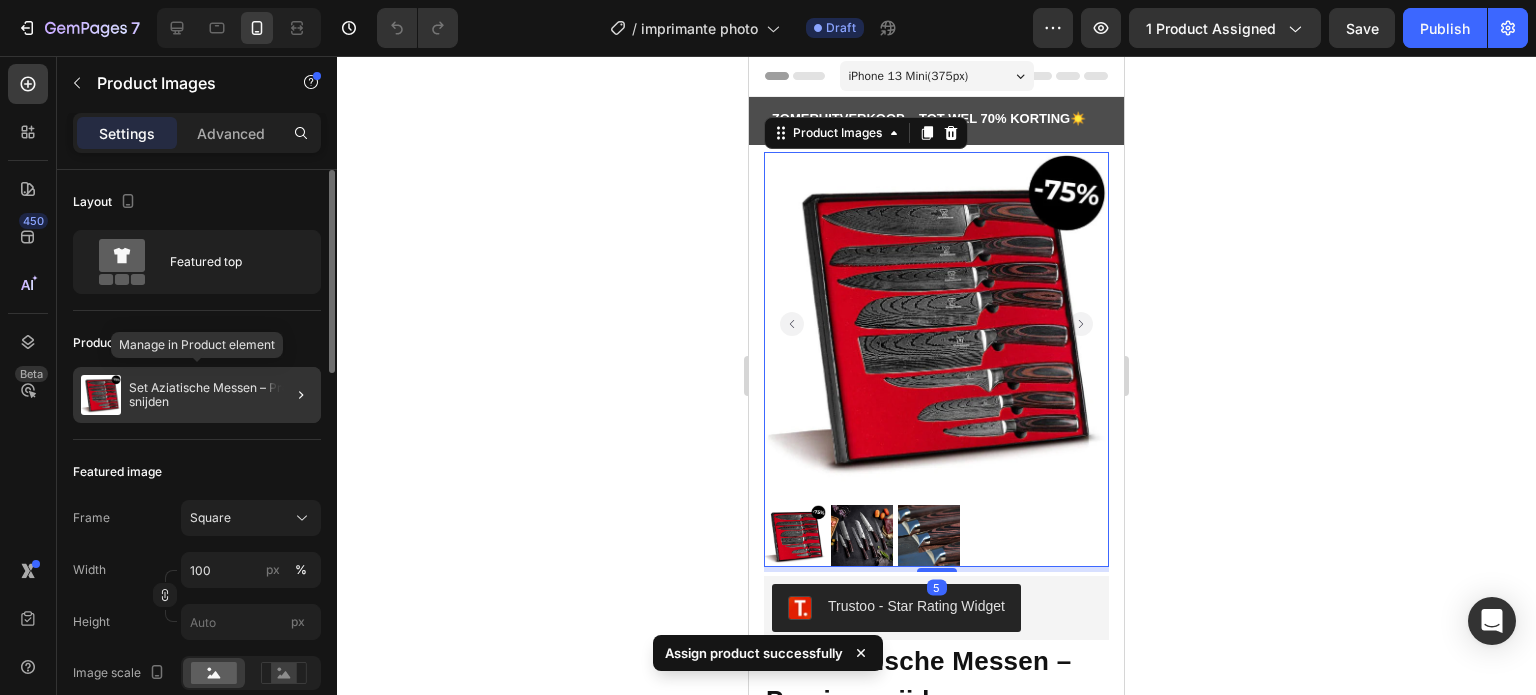 click on "Set Aziatische Messen – Precies snijden" at bounding box center [221, 395] 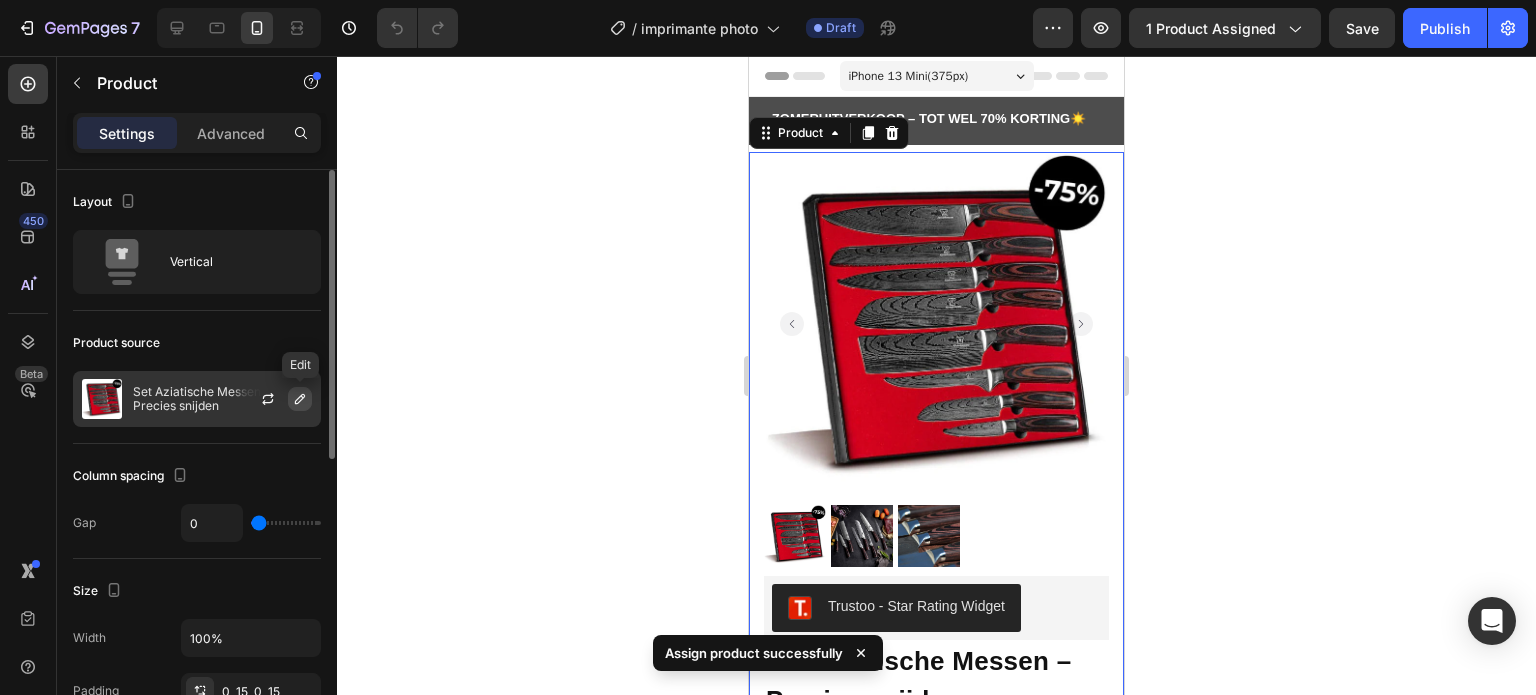 click 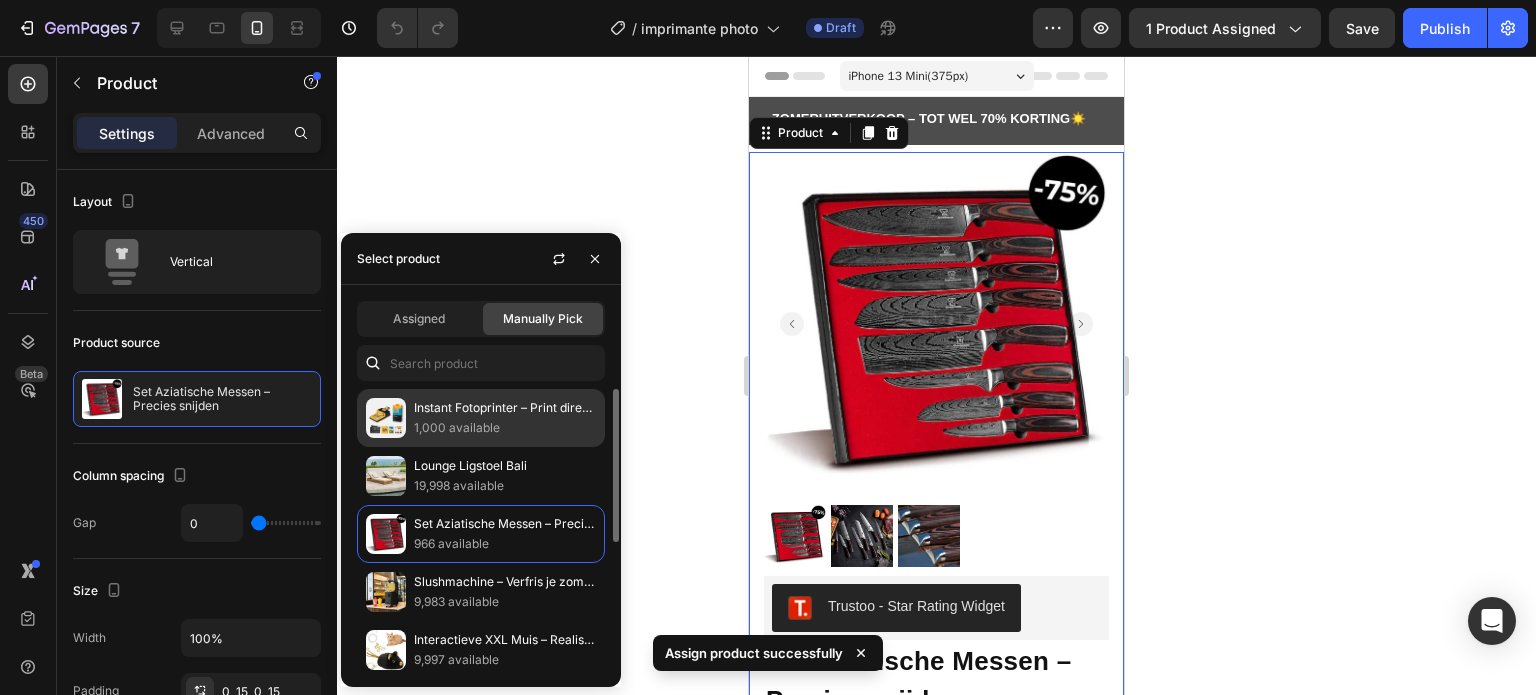click on "Instant Fotoprinter – Print direct vanaf je telefoon" at bounding box center [505, 408] 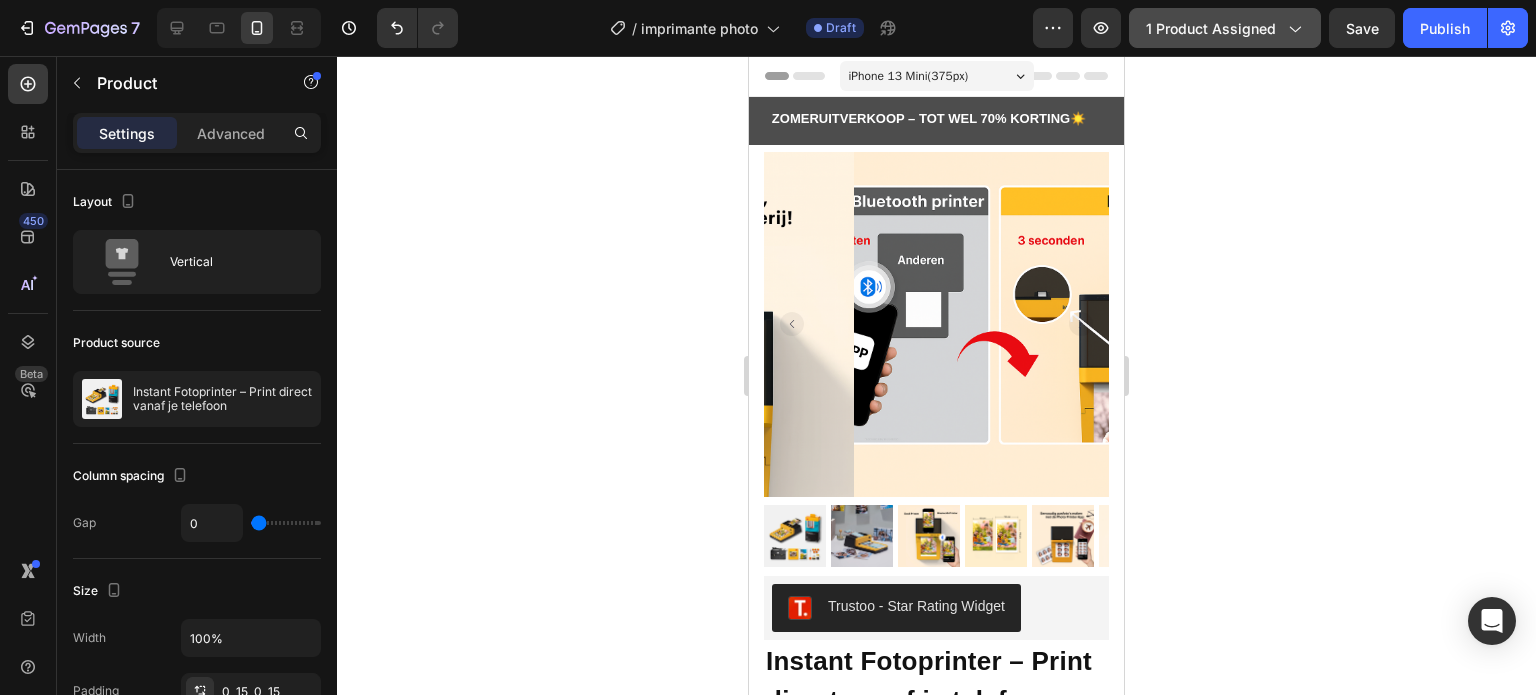 click on "1 product assigned" at bounding box center [1225, 28] 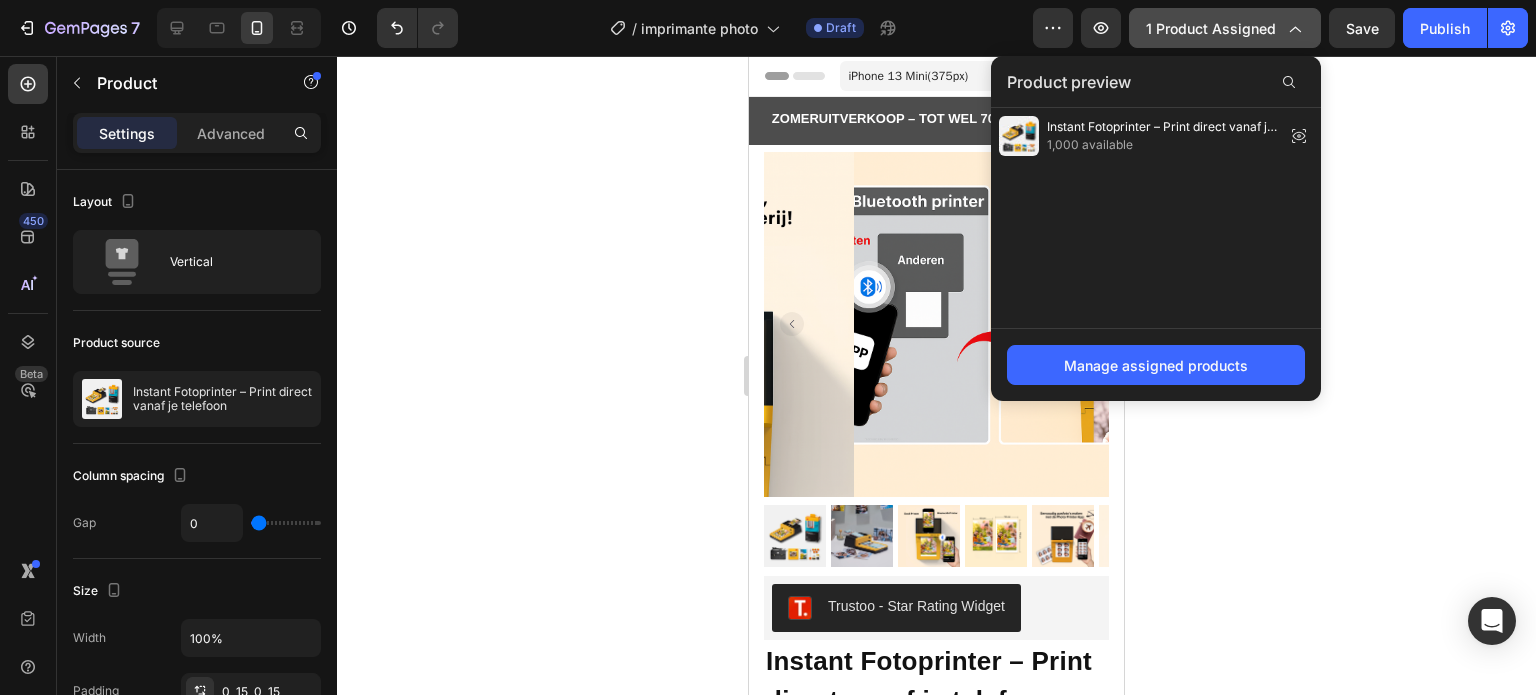 click on "1 product assigned" at bounding box center (1225, 28) 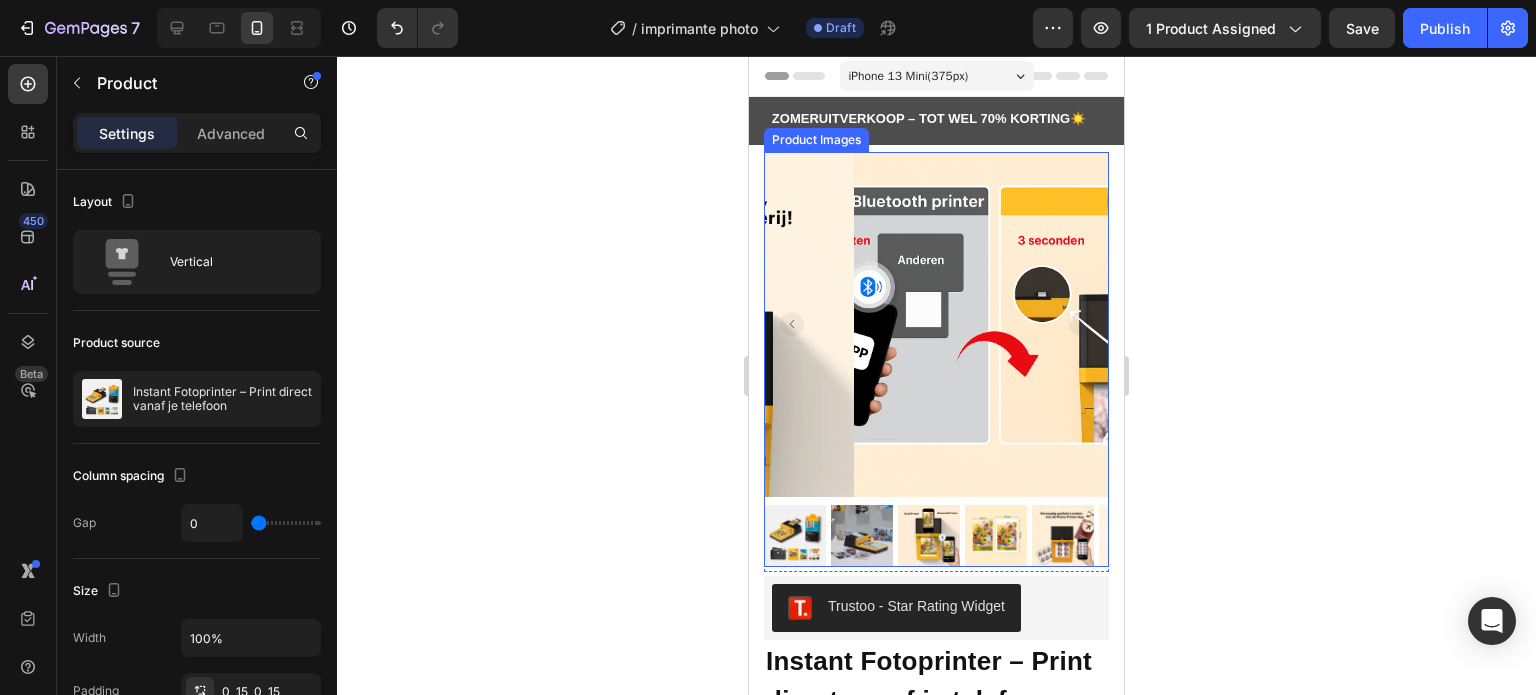 click at bounding box center [1026, 324] 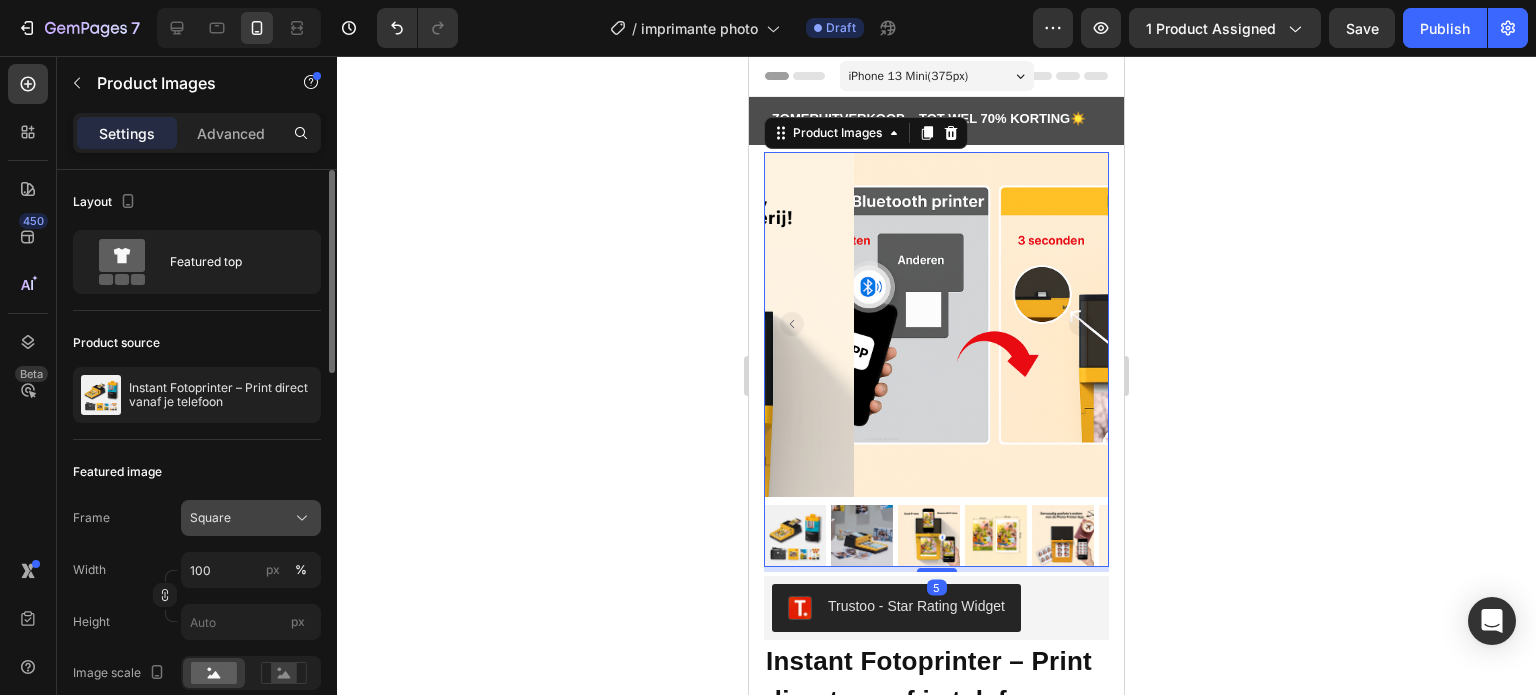 click on "Square" at bounding box center [251, 518] 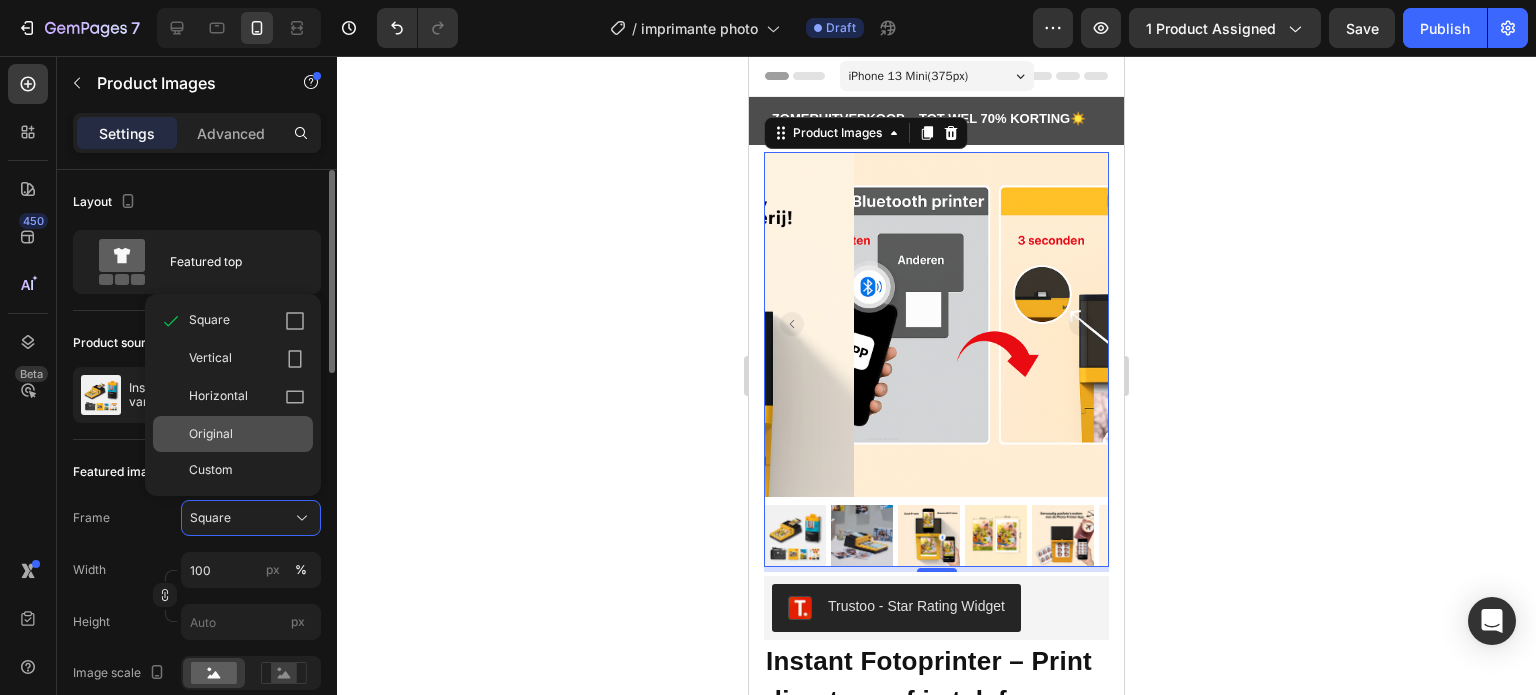 click on "Original" at bounding box center [247, 434] 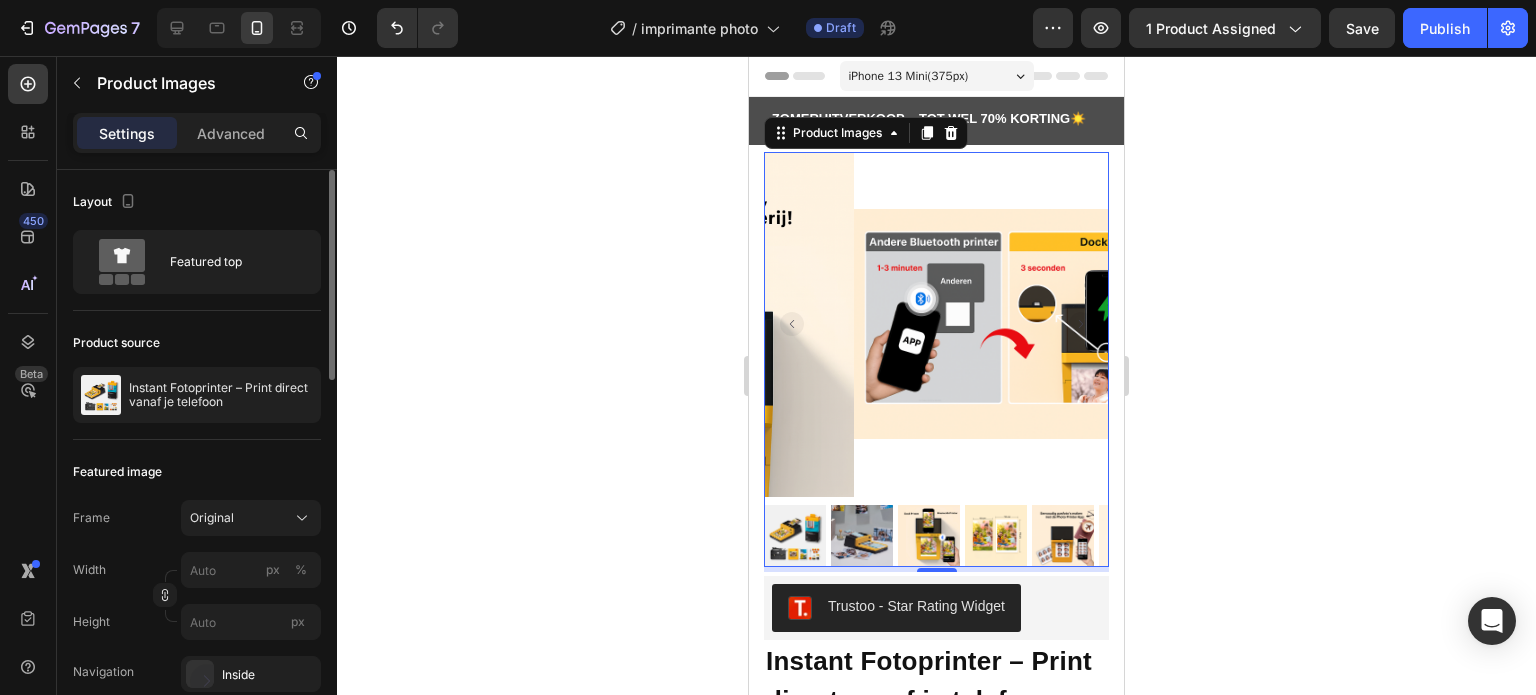click at bounding box center [795, 536] 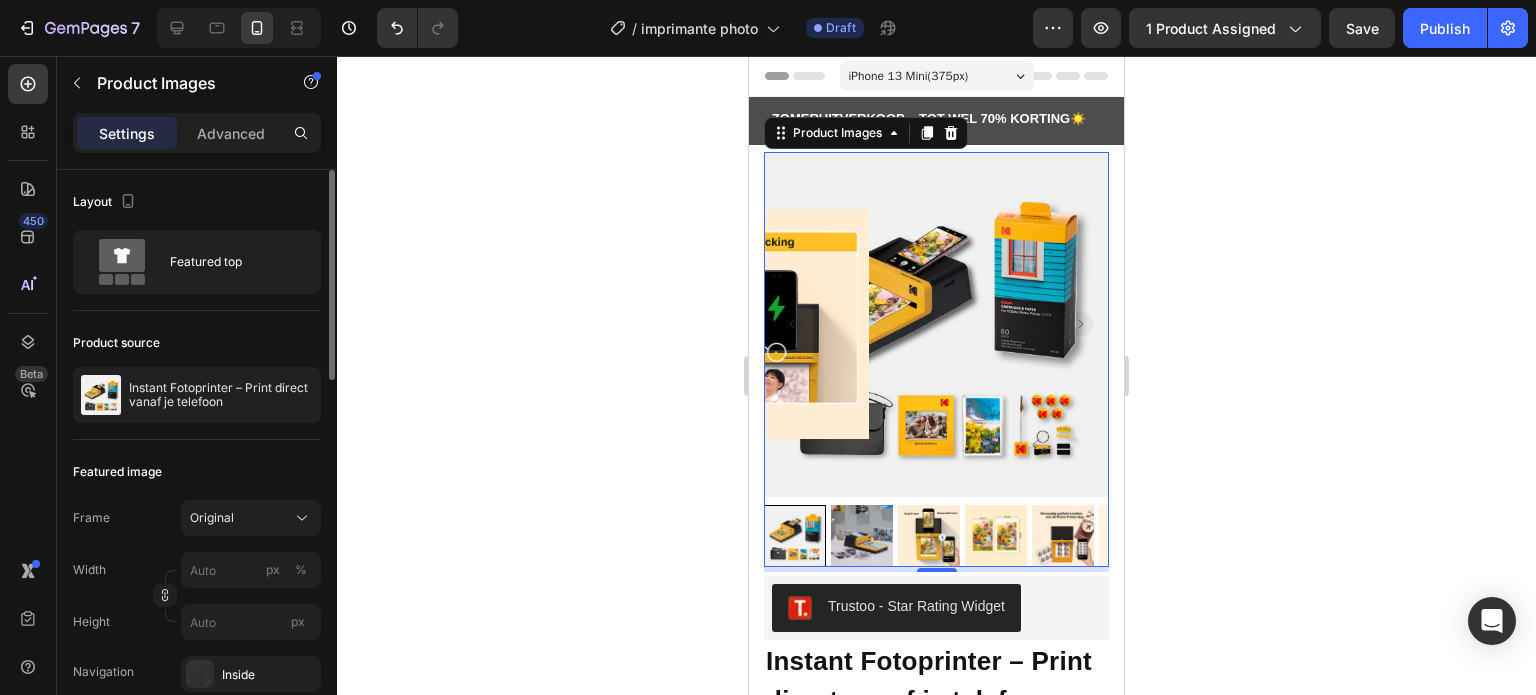 click at bounding box center [862, 536] 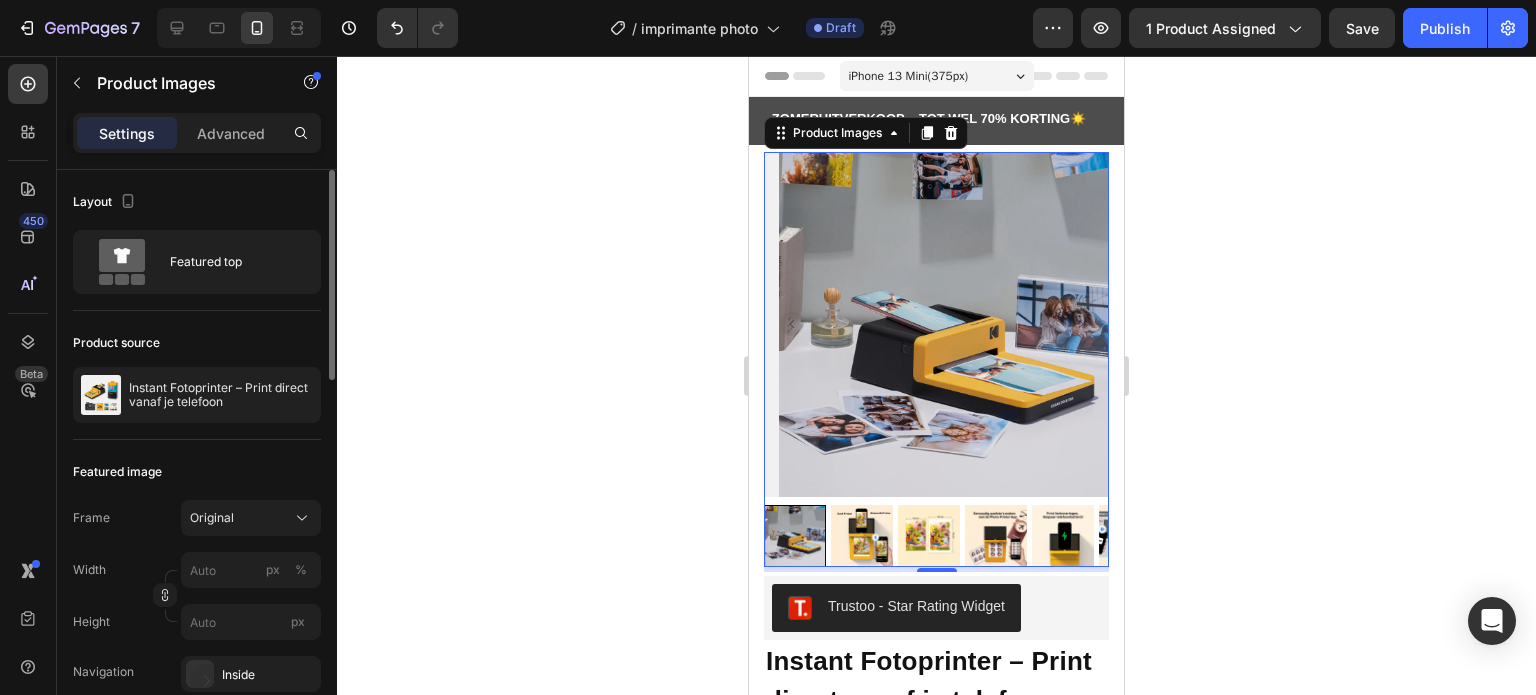 click at bounding box center [929, 536] 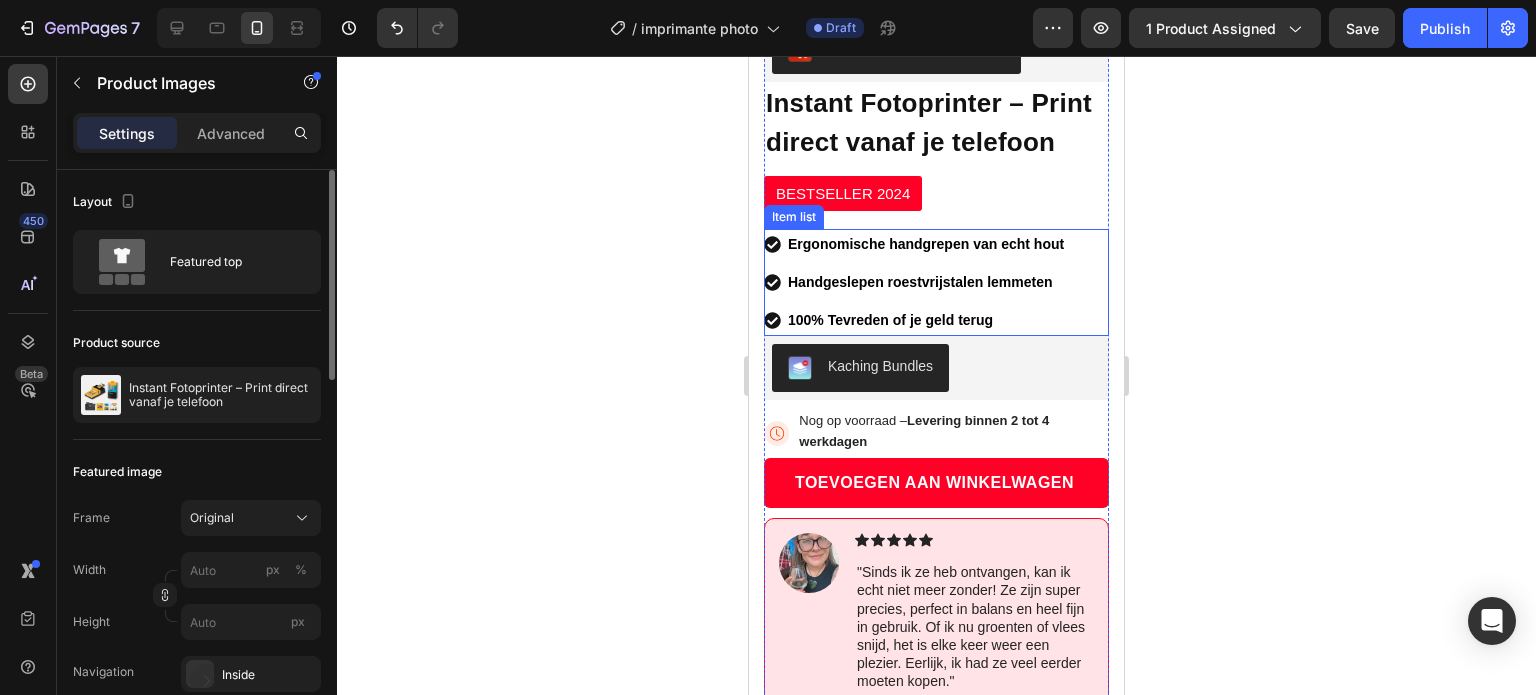 scroll, scrollTop: 573, scrollLeft: 0, axis: vertical 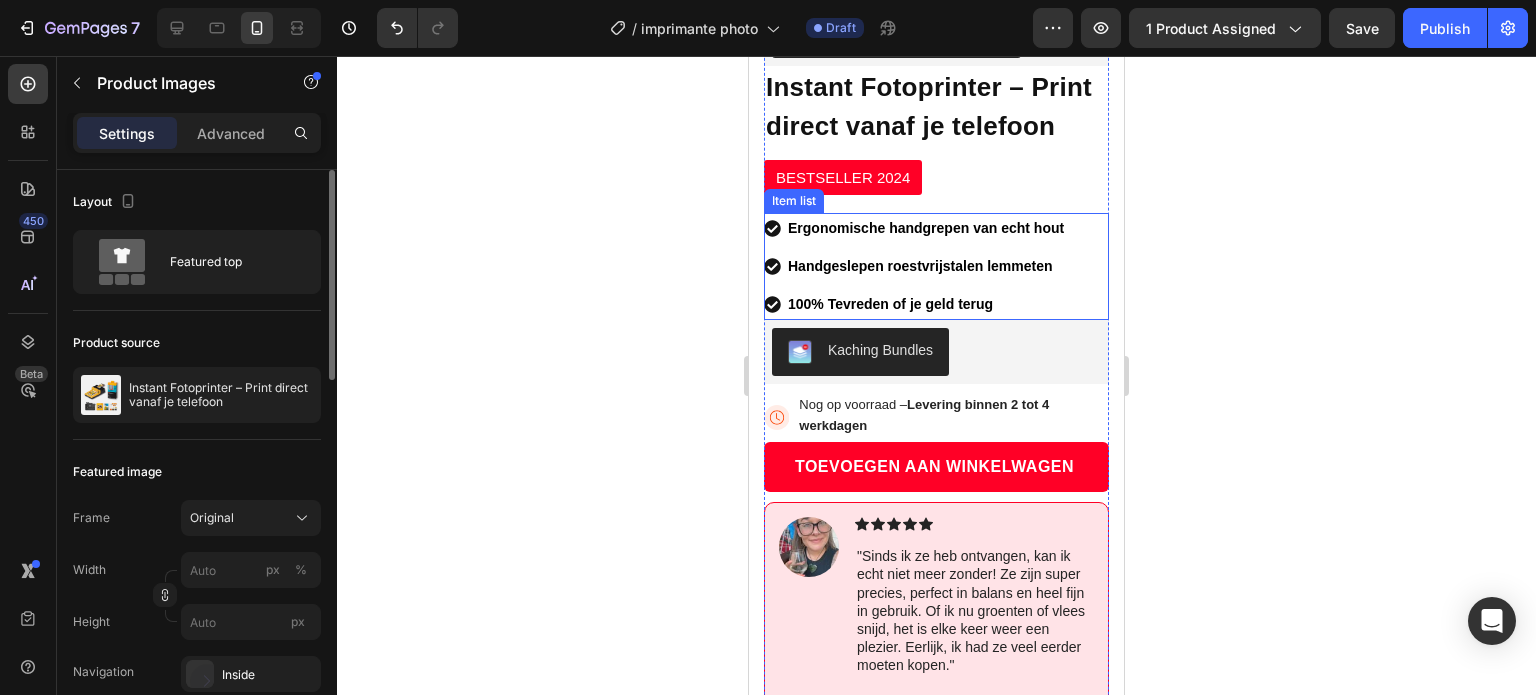 click on "Ergonomische handgrepen van echt hout" at bounding box center (926, 228) 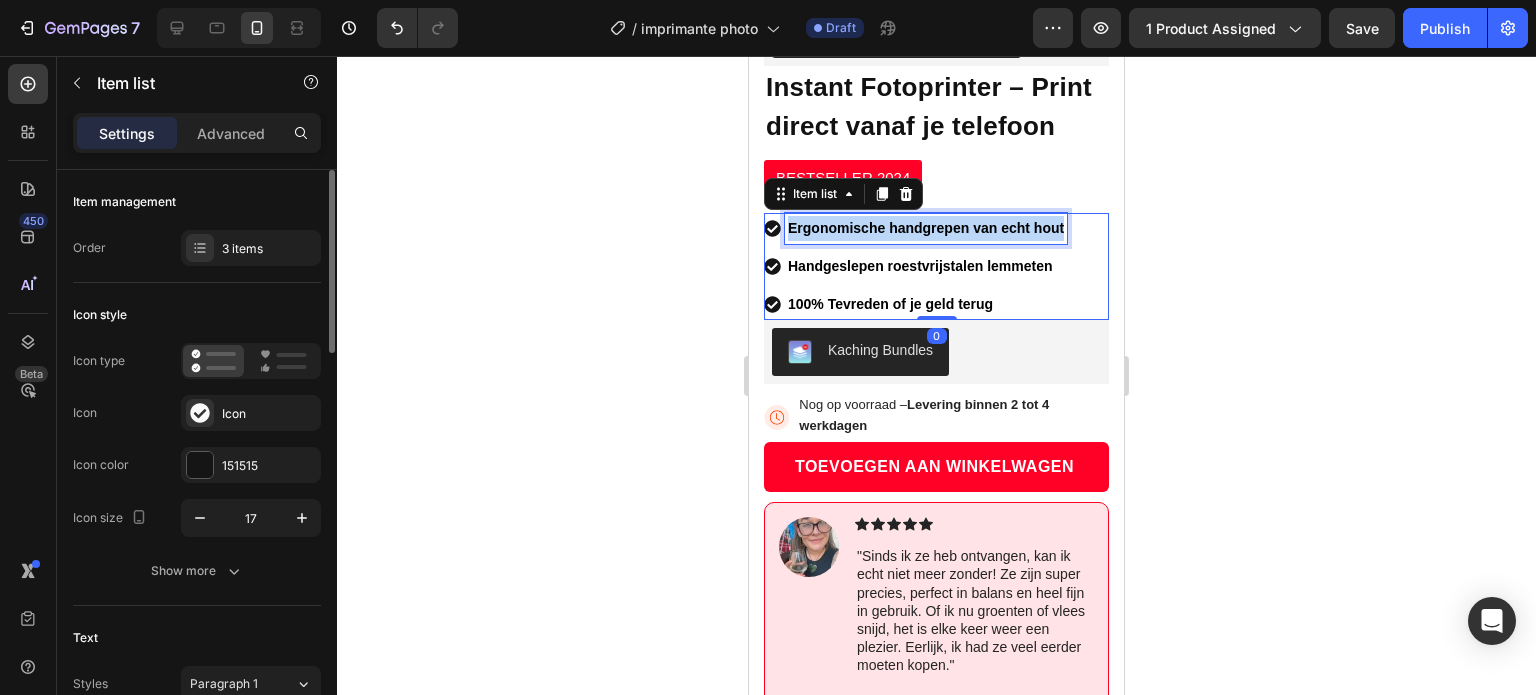 click on "Ergonomische handgrepen van echt hout" at bounding box center (926, 228) 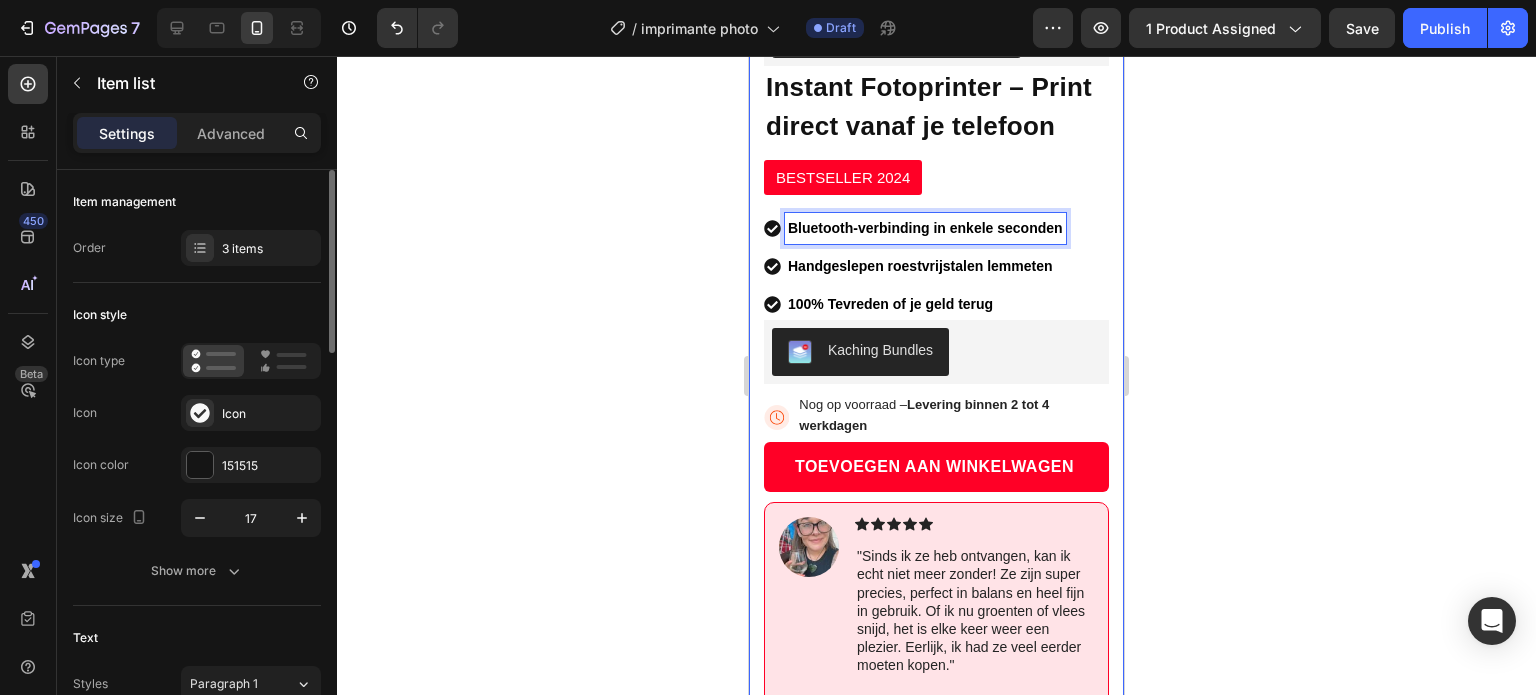 click 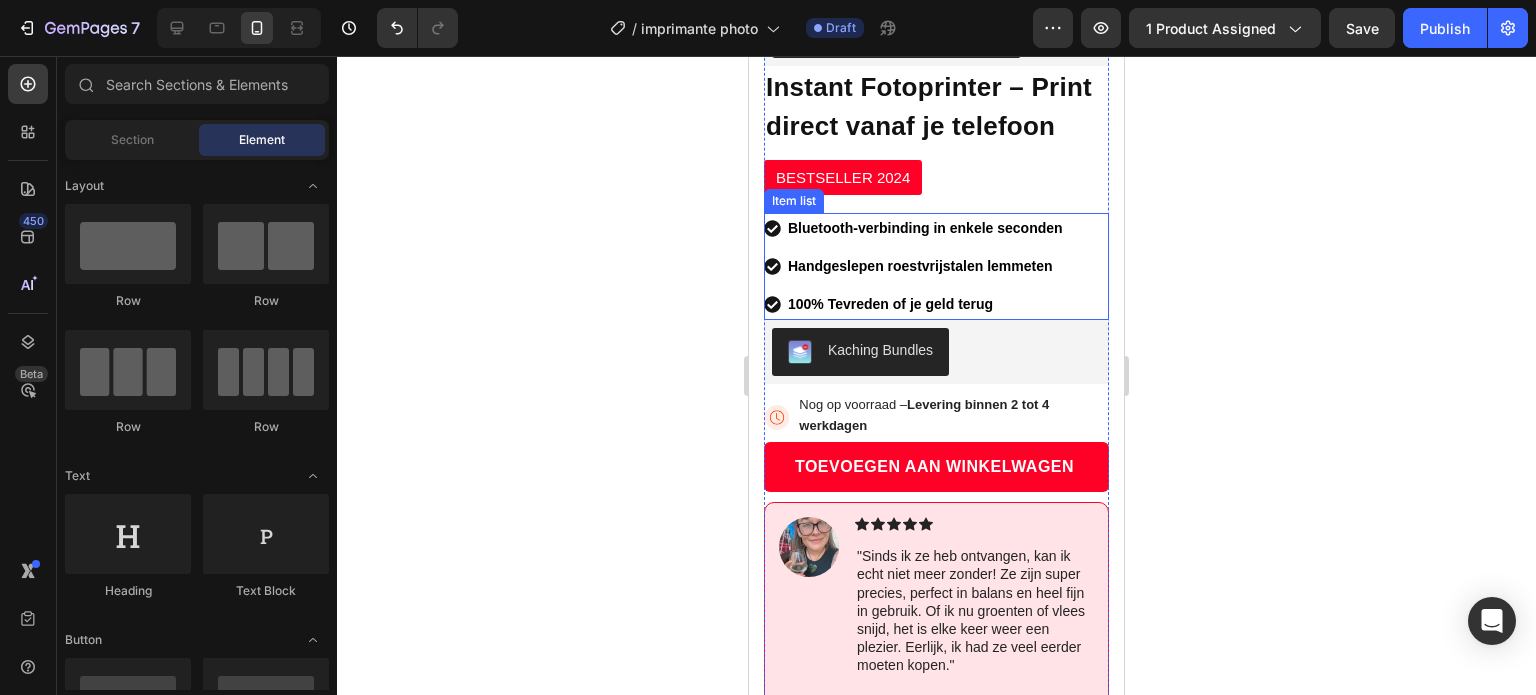 click on "Handgeslepen roestvrijstalen lemmeten" at bounding box center (920, 266) 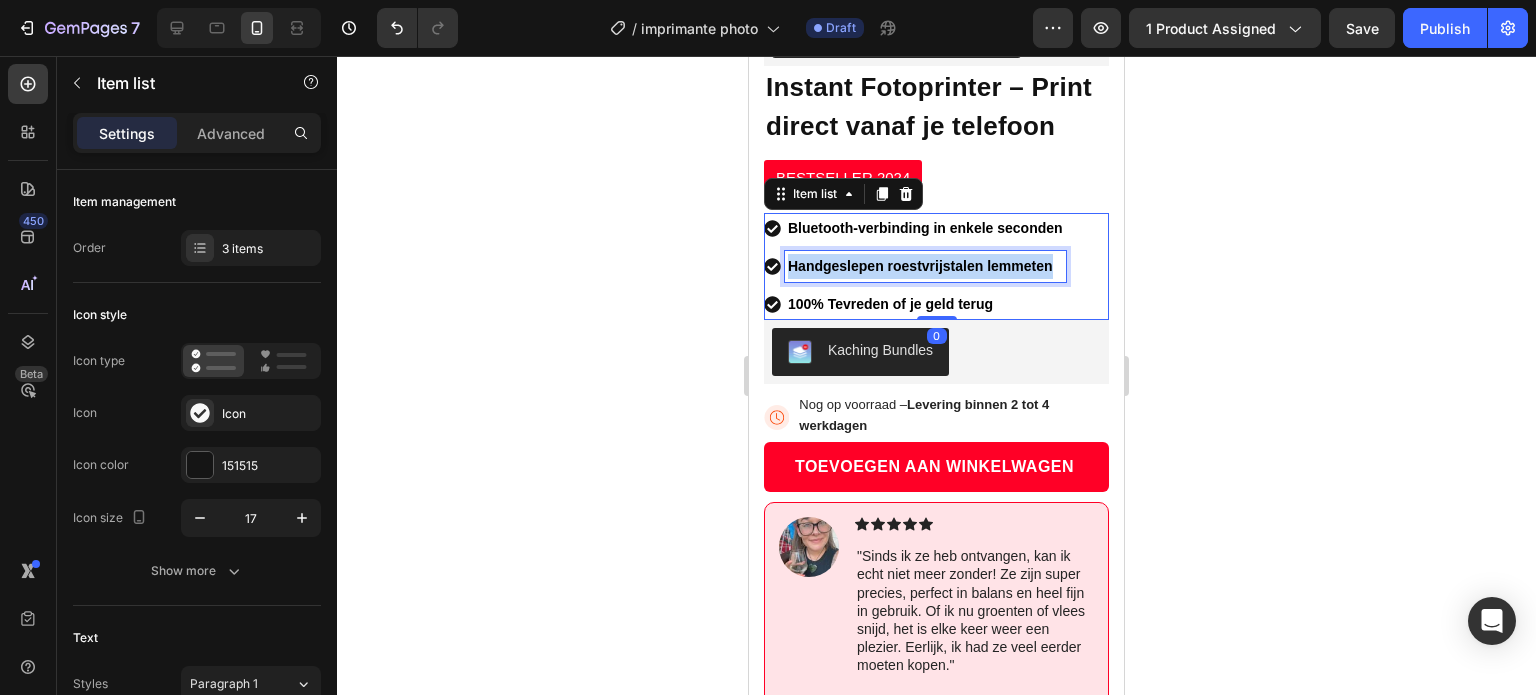 click on "Handgeslepen roestvrijstalen lemmeten" at bounding box center (920, 266) 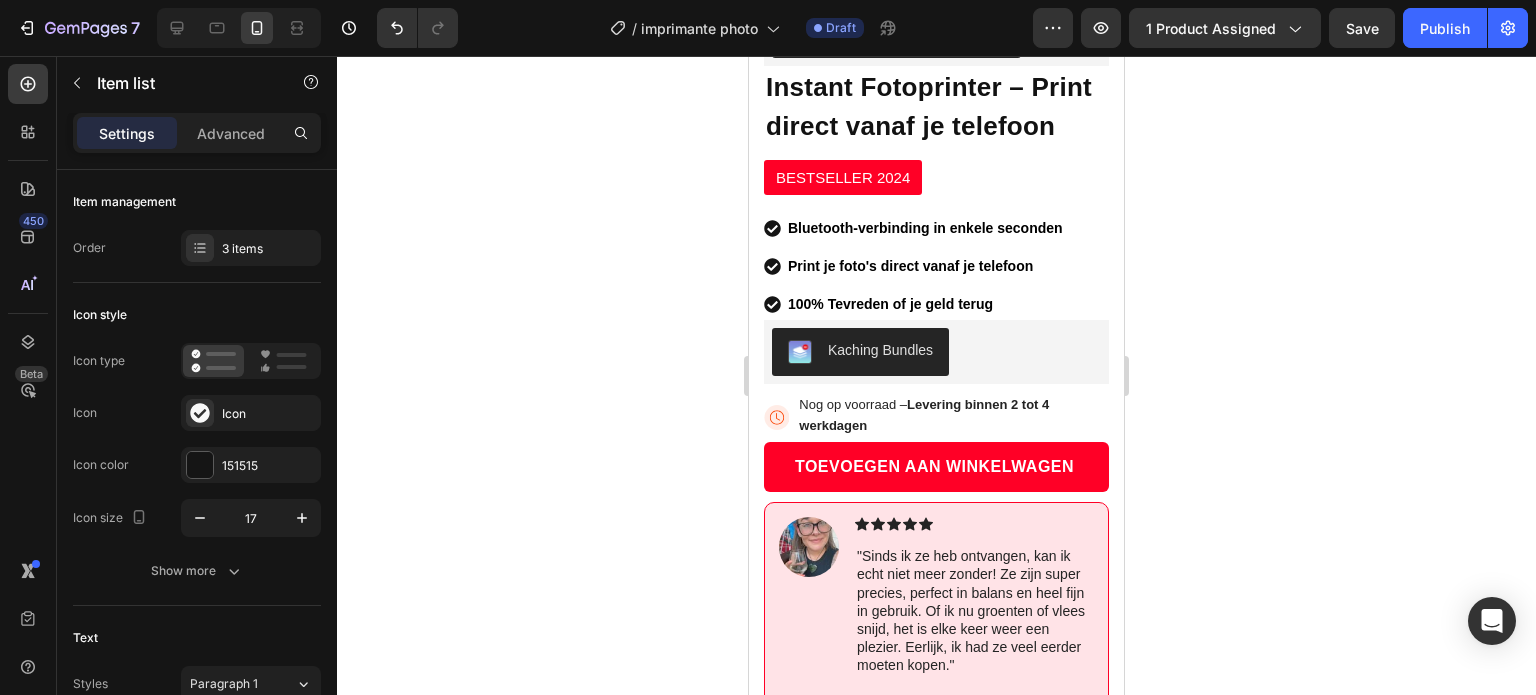 click 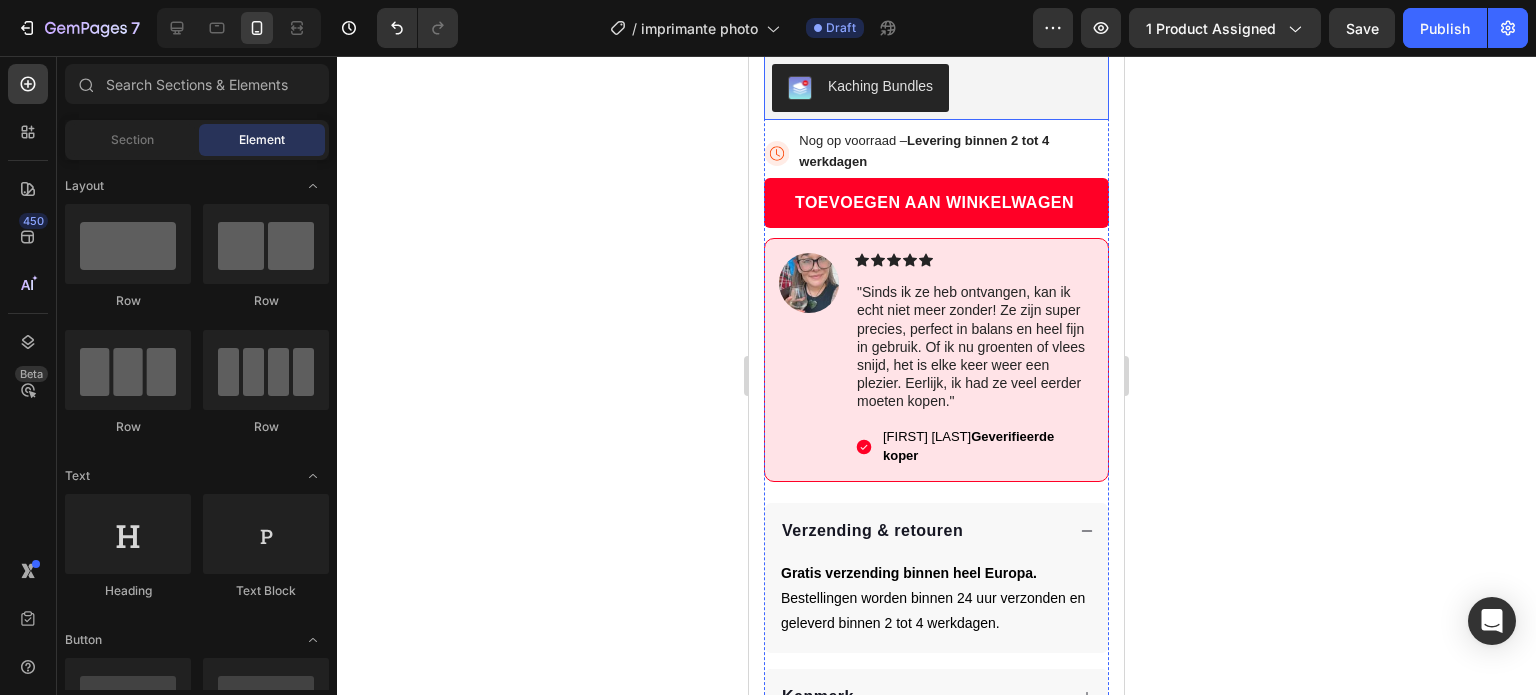 scroll, scrollTop: 845, scrollLeft: 0, axis: vertical 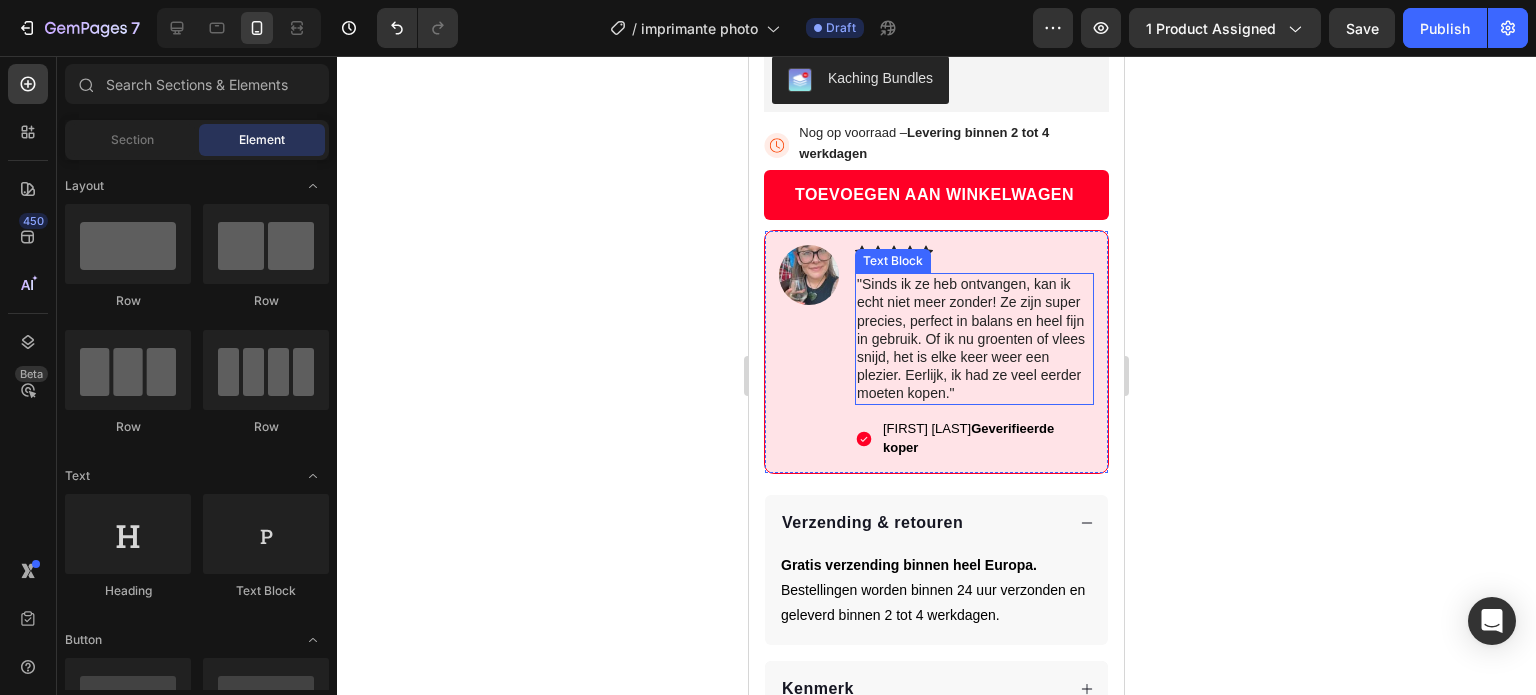 click on ""Sinds ik ze heb ontvangen, kan ik echt niet meer zonder! Ze zijn super precies, perfect in balans en heel fijn in gebruik. Of ik nu groenten of vlees snijd, het is elke keer weer een plezier. Eerlijk, ik had ze veel eerder moeten kopen."" at bounding box center (974, 338) 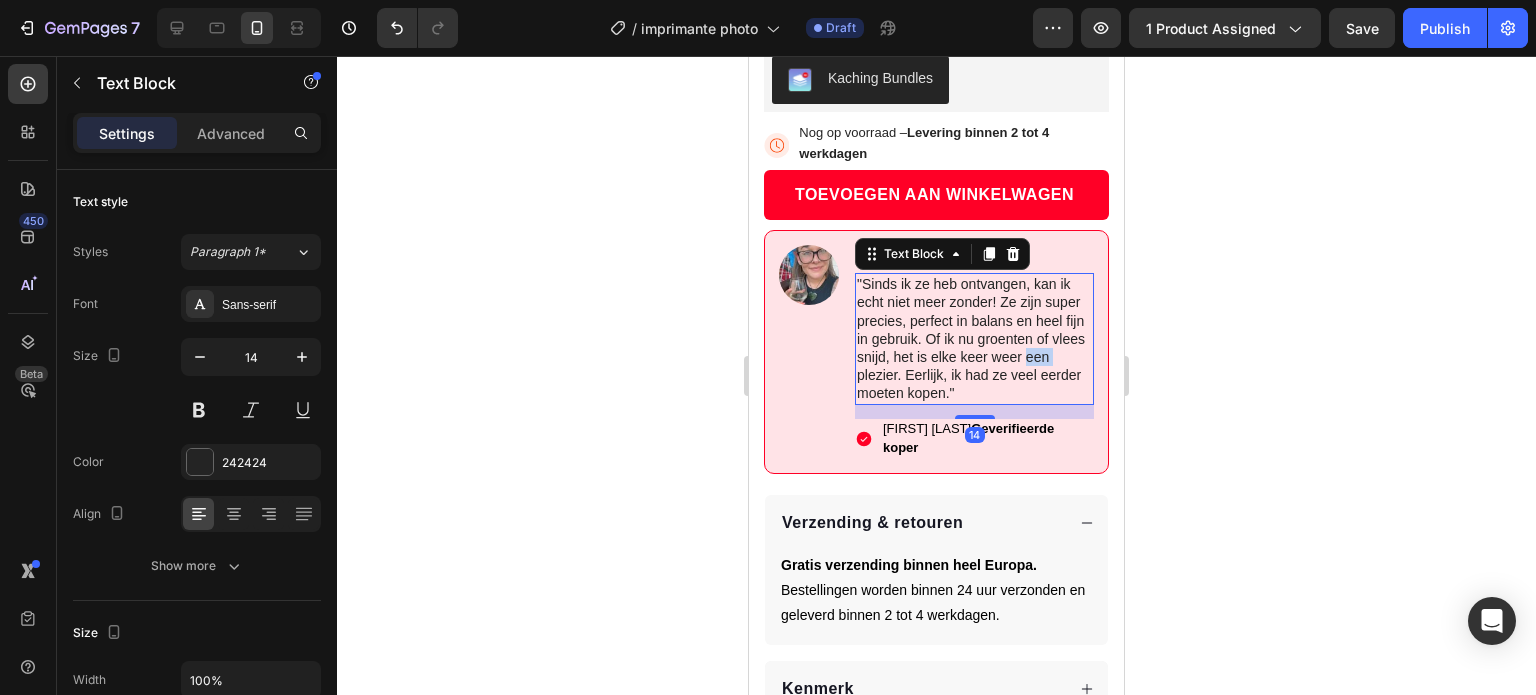 click on ""Sinds ik ze heb ontvangen, kan ik echt niet meer zonder! Ze zijn super precies, perfect in balans en heel fijn in gebruik. Of ik nu groenten of vlees snijd, het is elke keer weer een plezier. Eerlijk, ik had ze veel eerder moeten kopen."" at bounding box center (974, 338) 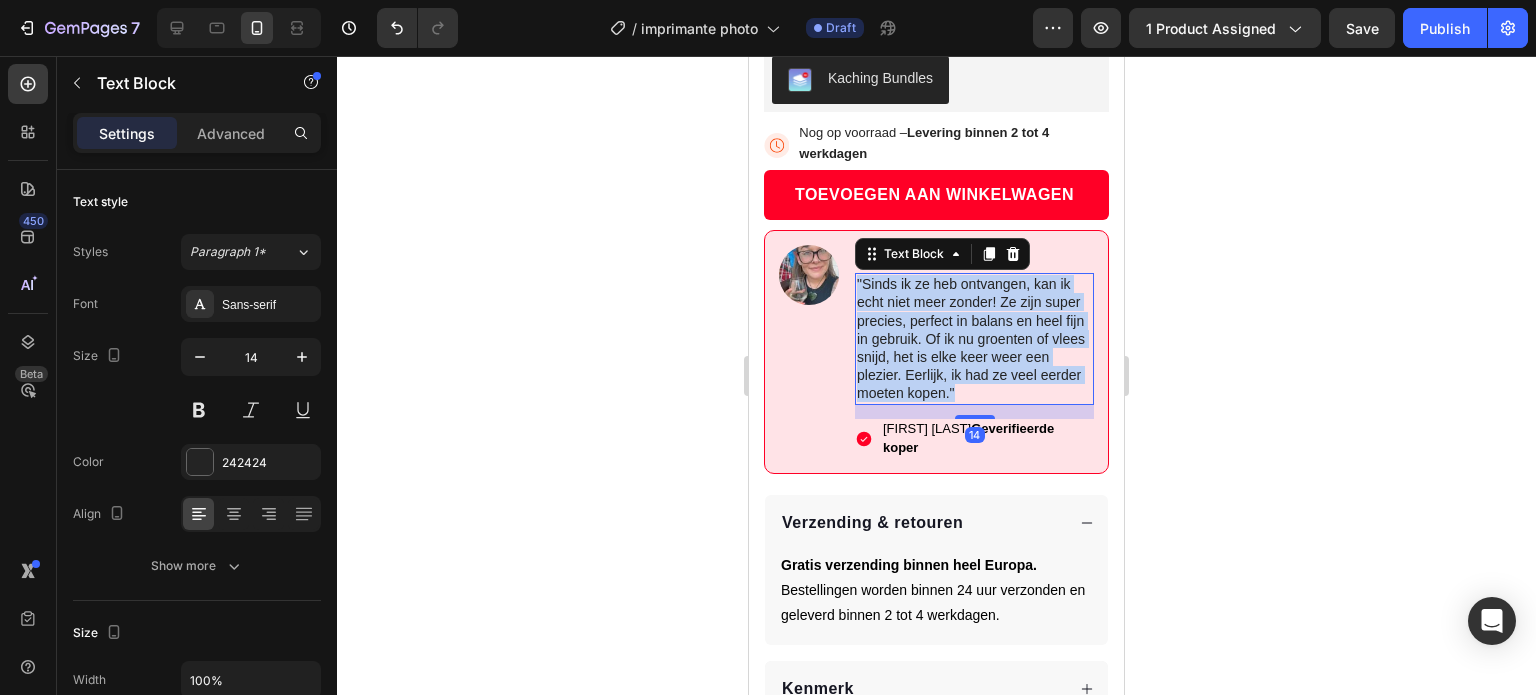 click on ""Sinds ik ze heb ontvangen, kan ik echt niet meer zonder! Ze zijn super precies, perfect in balans en heel fijn in gebruik. Of ik nu groenten of vlees snijd, het is elke keer weer een plezier. Eerlijk, ik had ze veel eerder moeten kopen."" at bounding box center (974, 338) 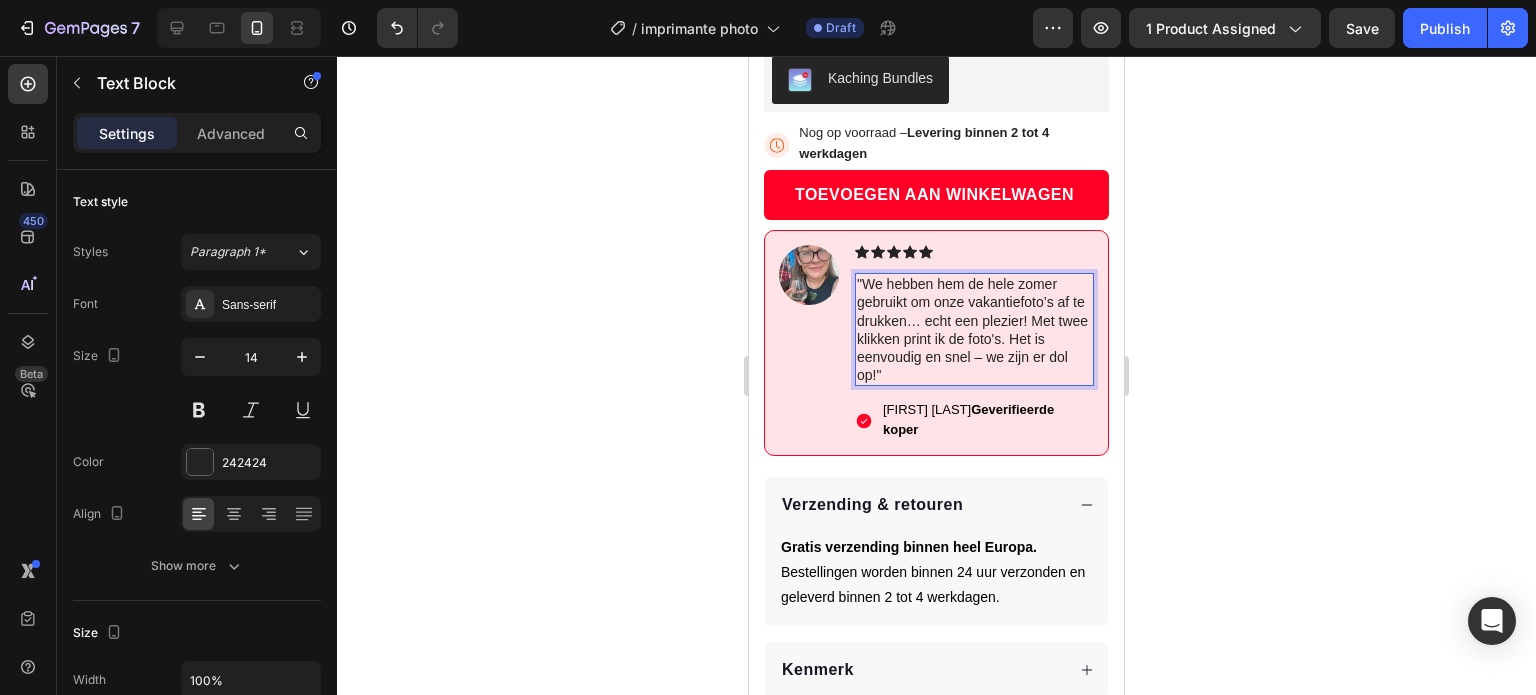 click on ""We hebben hem de hele zomer gebruikt om onze vakantiefoto’s af te drukken… echt een plezier! Met twee klikken print ik de foto's. Het is eenvoudig en snel – we zijn er dol op!"" at bounding box center [974, 329] 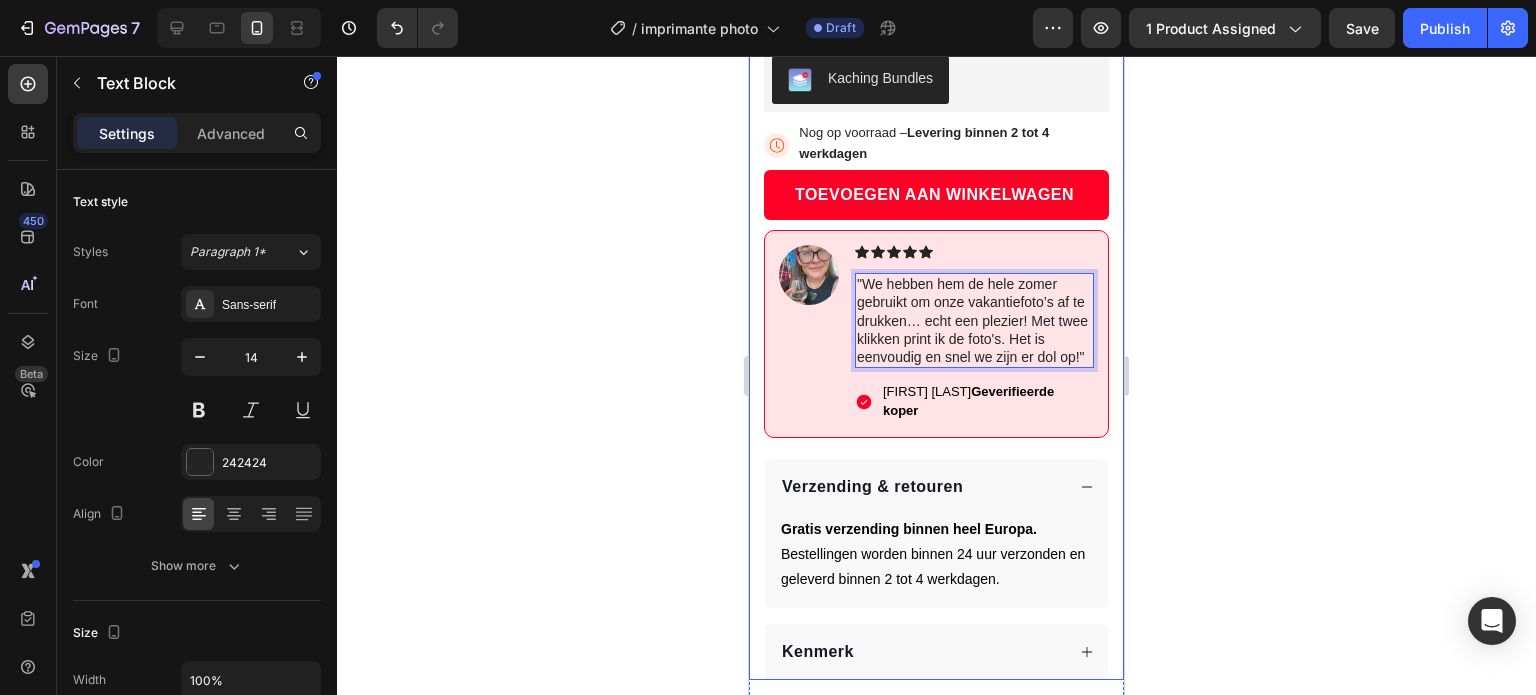 click 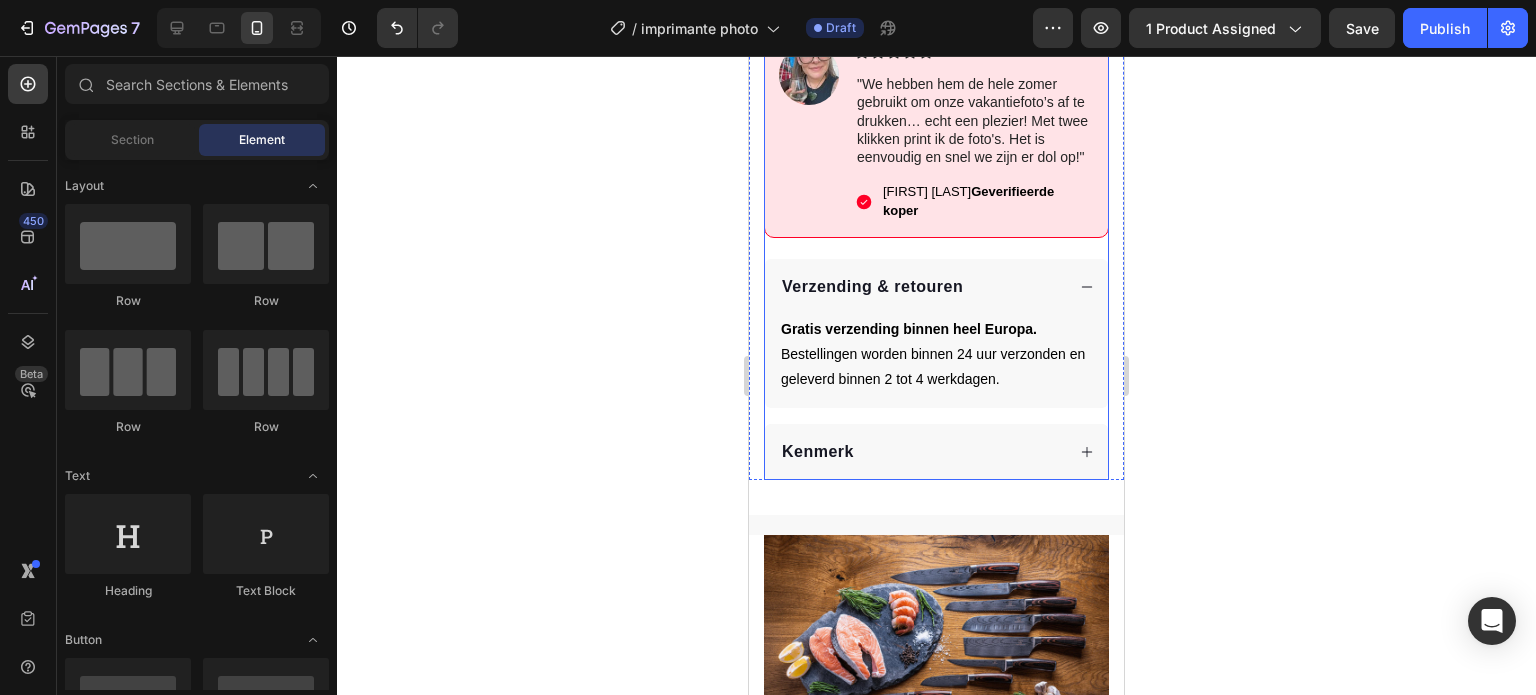 scroll, scrollTop: 1083, scrollLeft: 0, axis: vertical 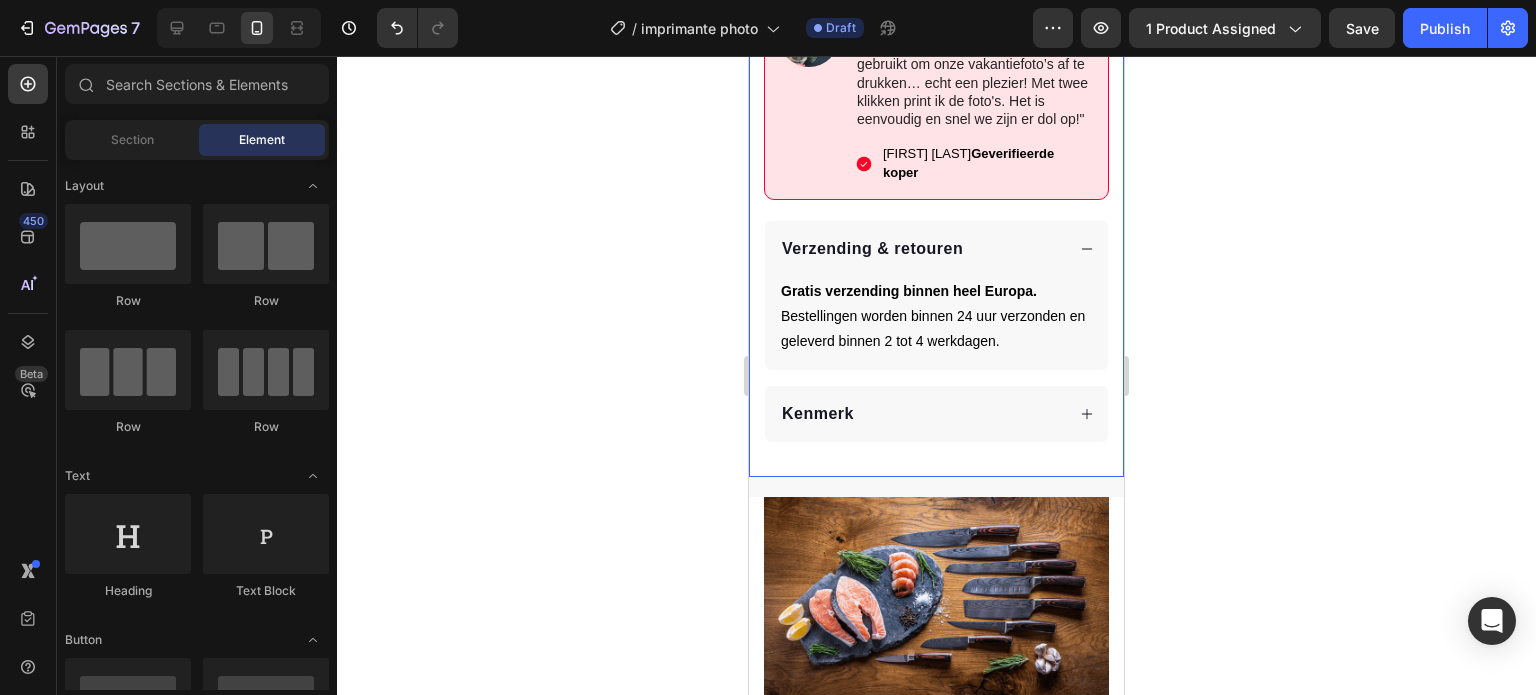 click on "Kenmerk" at bounding box center [936, 414] 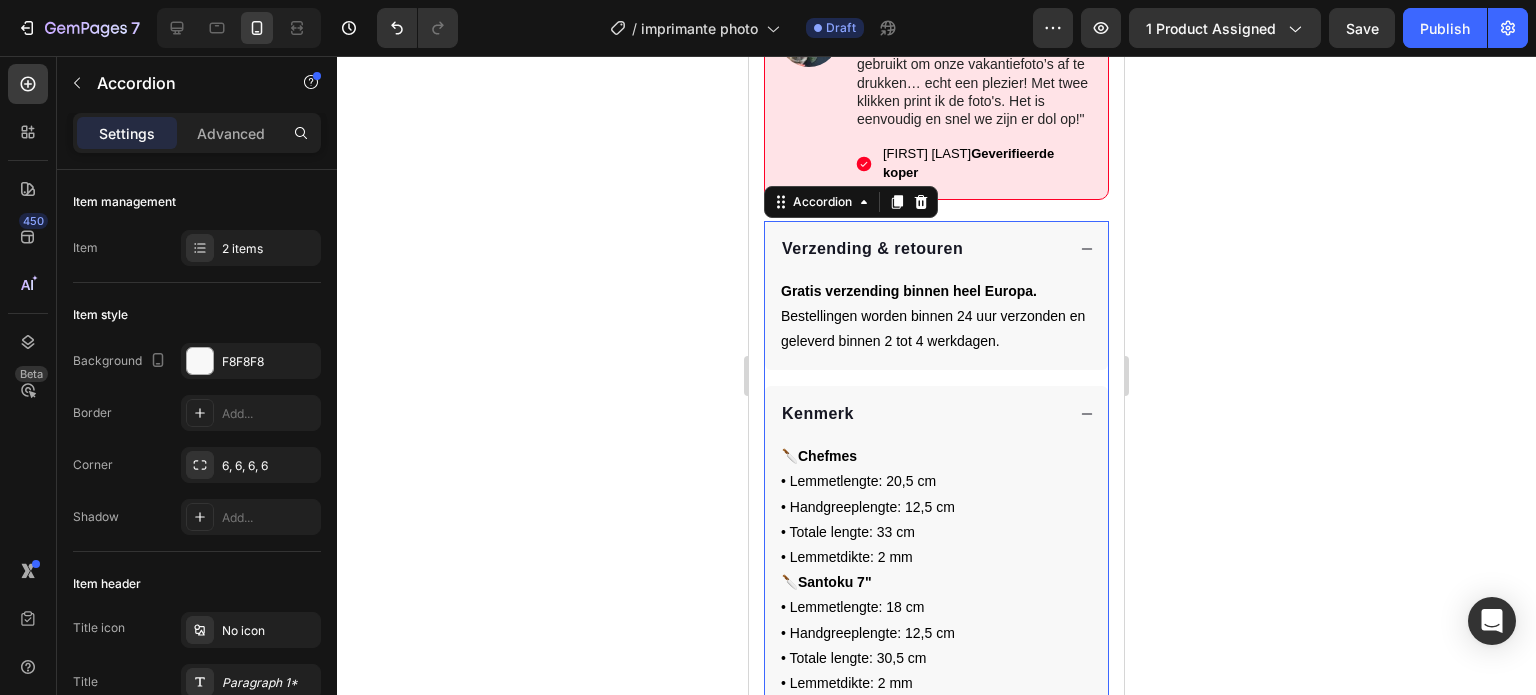 click on "Kenmerk" at bounding box center [921, 414] 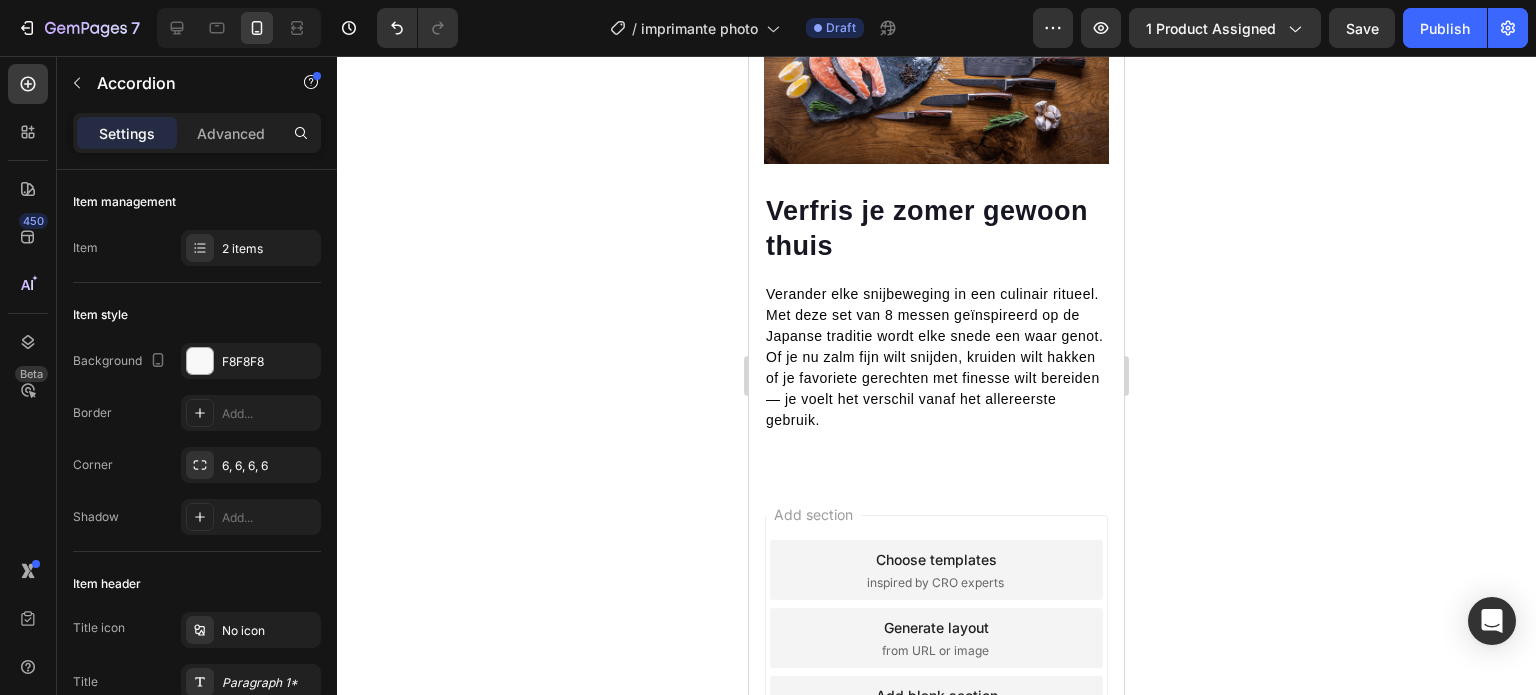 scroll, scrollTop: 1397, scrollLeft: 0, axis: vertical 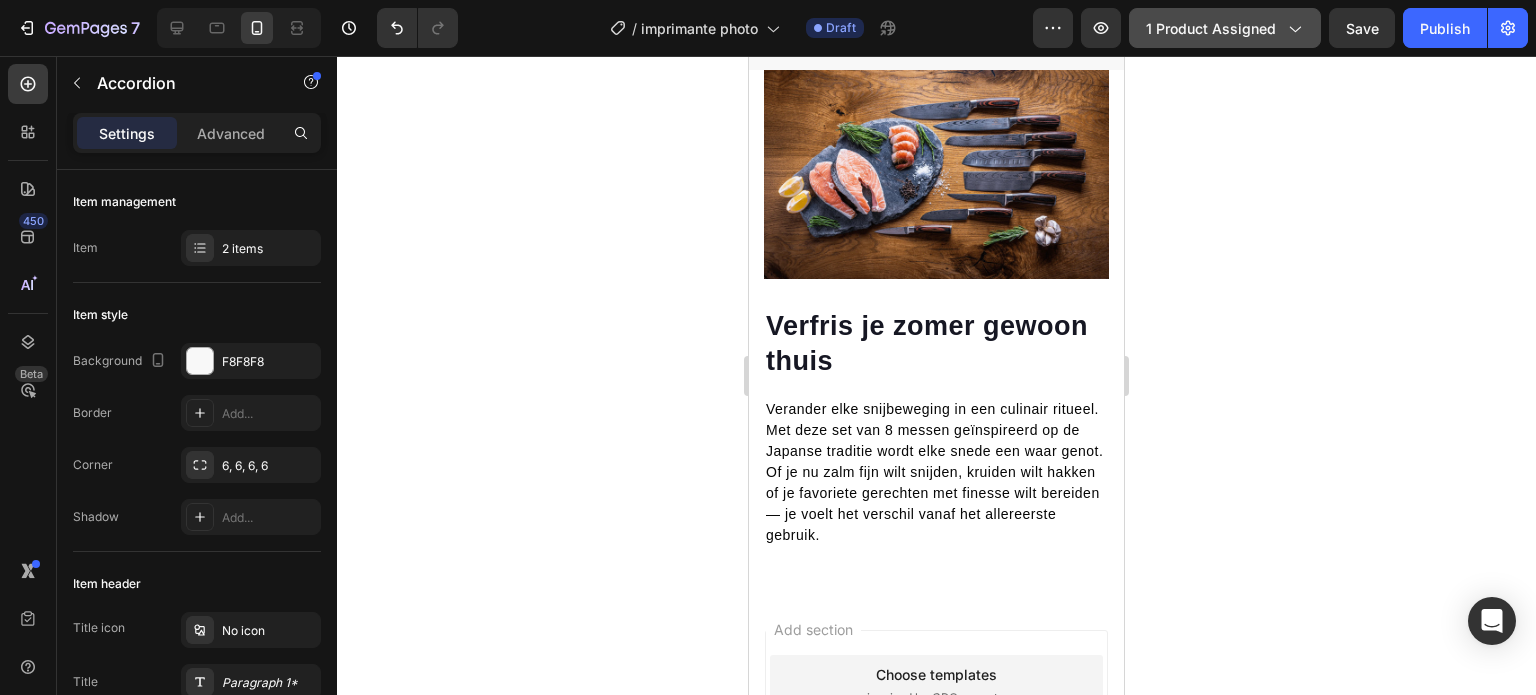 click on "1 product assigned" 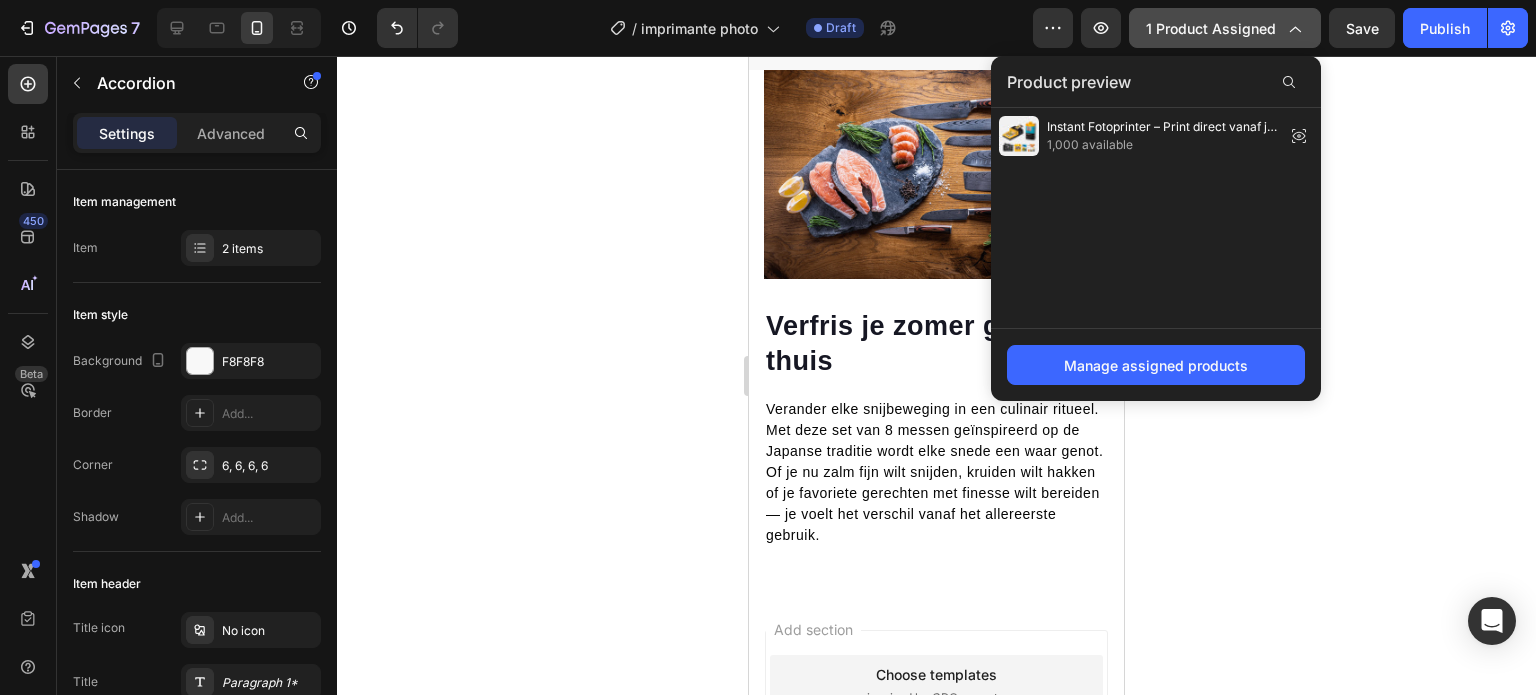 click on "1 product assigned" 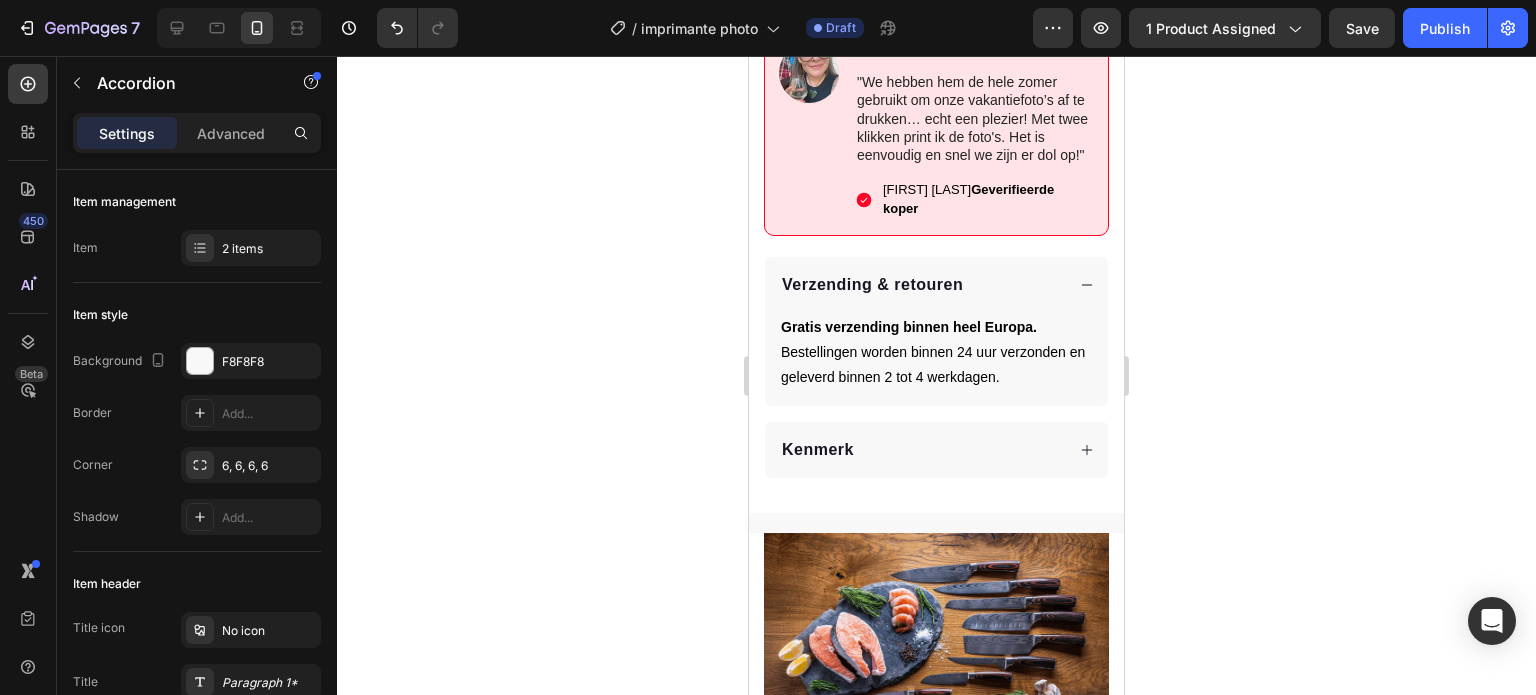 scroll, scrollTop: 1075, scrollLeft: 0, axis: vertical 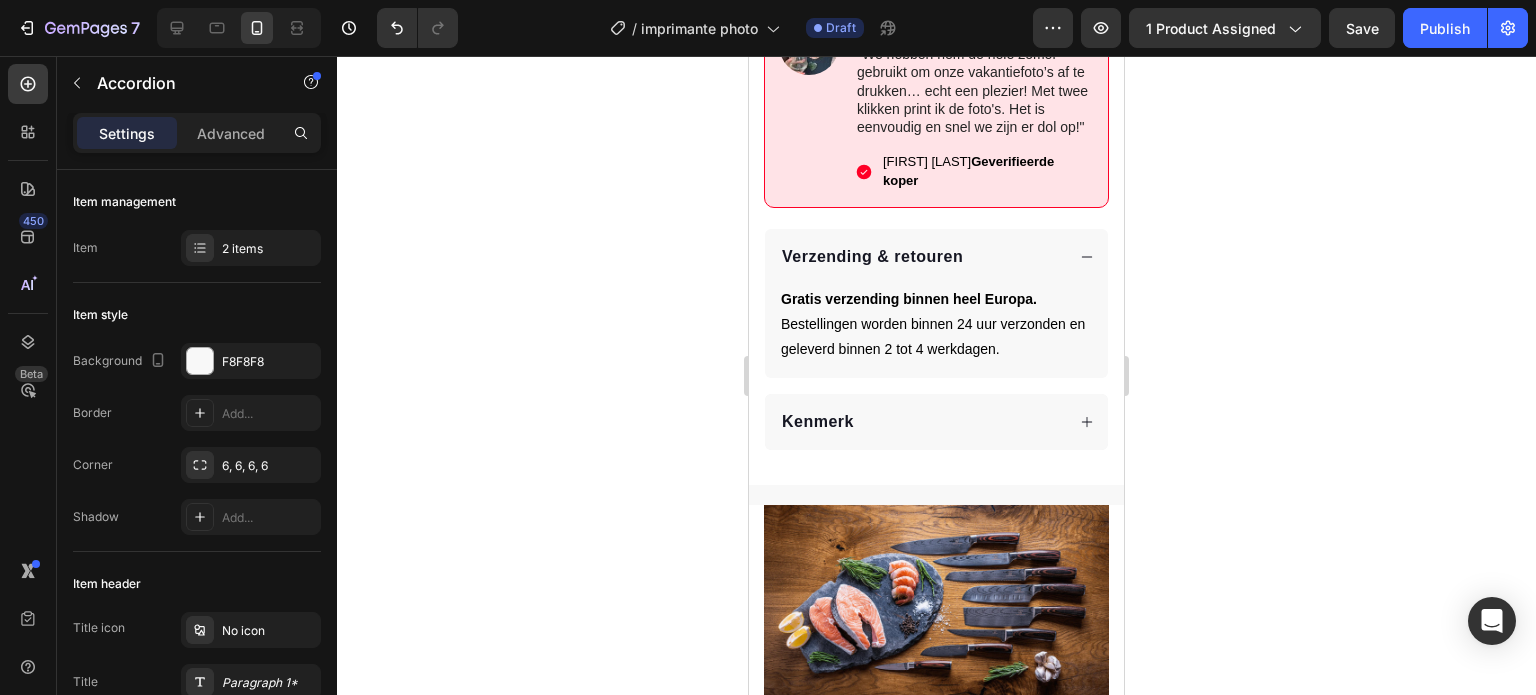 click 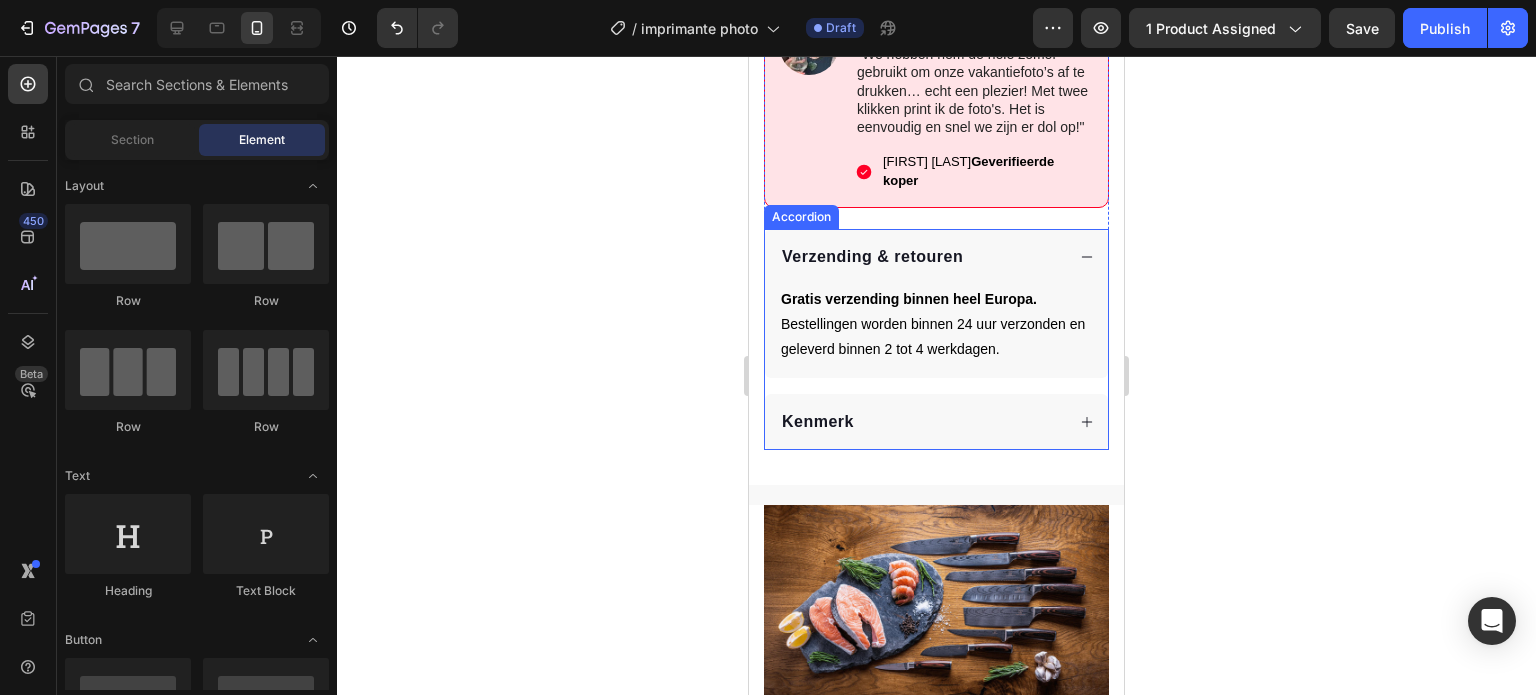 click on "Kenmerk" at bounding box center (921, 422) 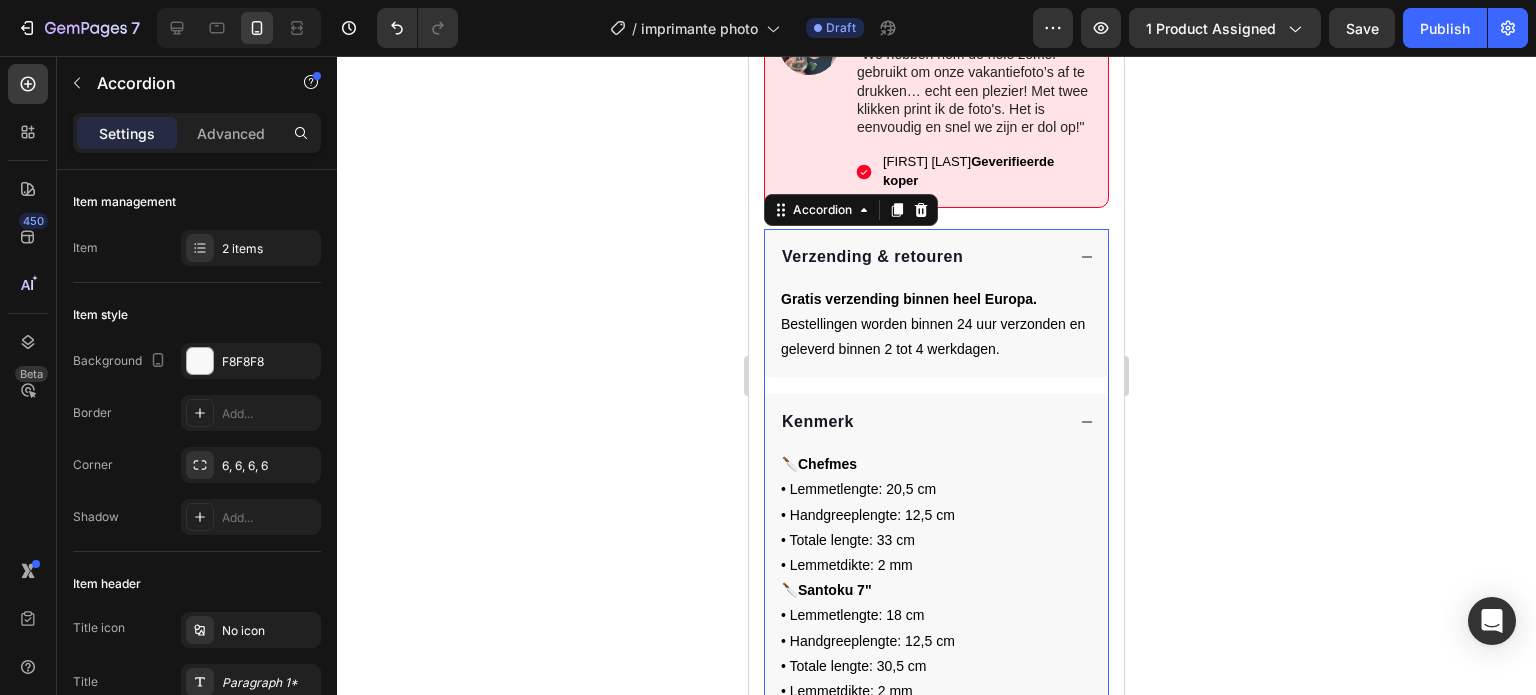 click on "Kenmerk" at bounding box center [921, 422] 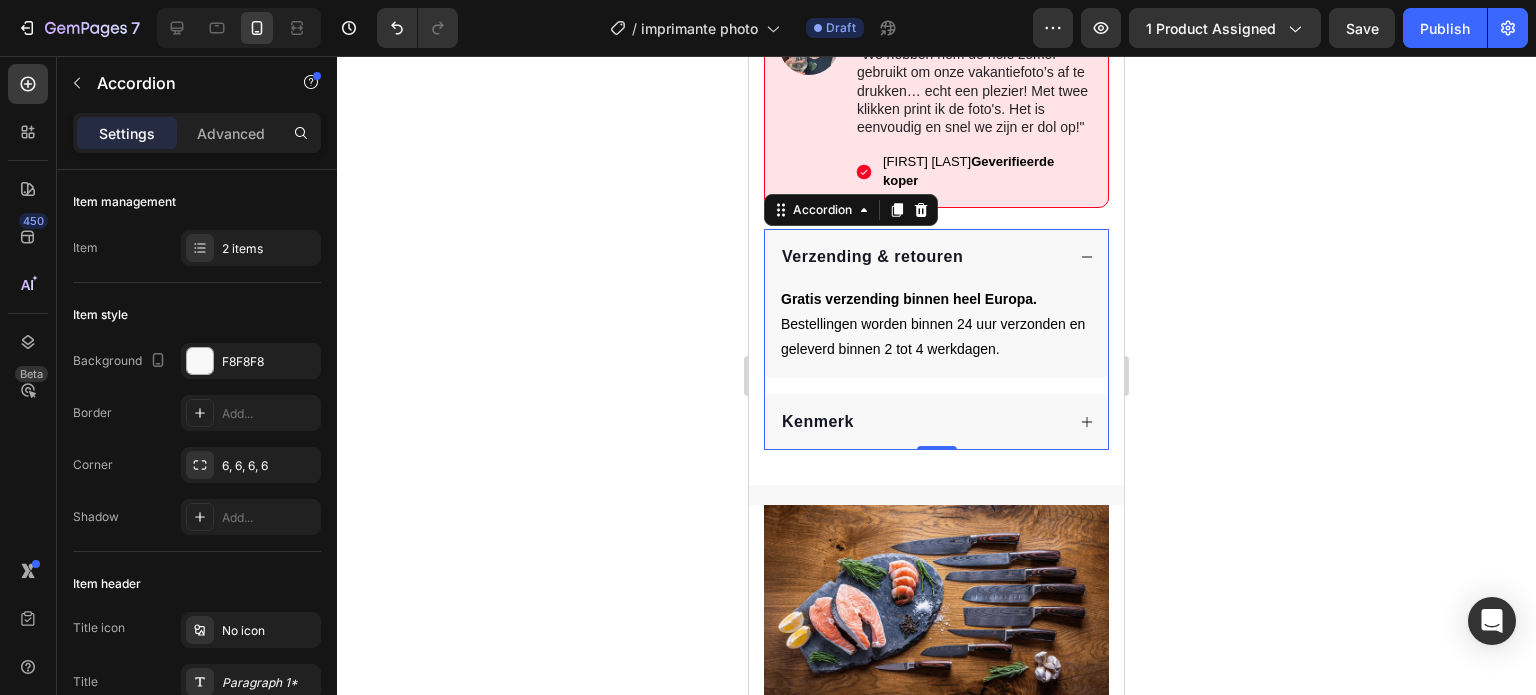 click 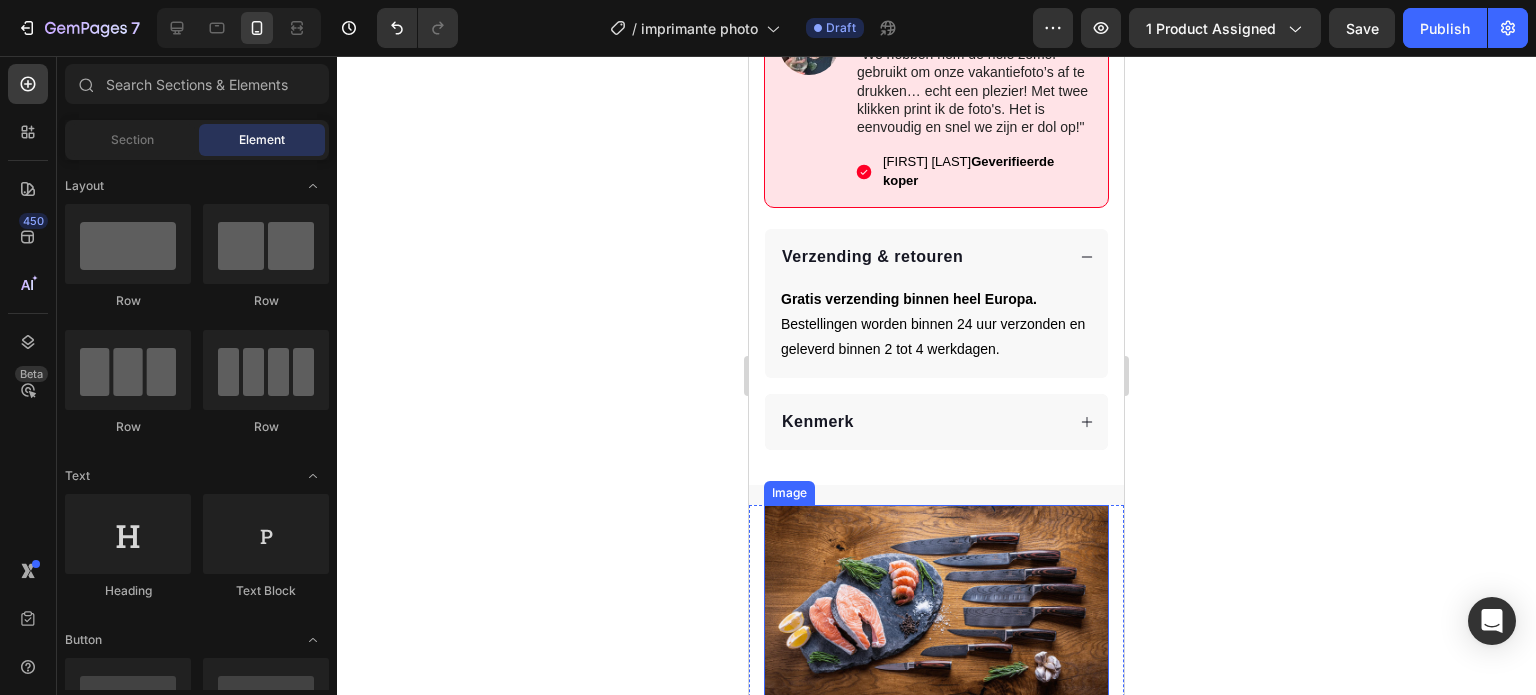 click on "Verfris je zomer gewoon thuis Heading Verander elke snijbeweging in een culinair ritueel. Met deze set van 8 messen geïnspireerd op de Japanse traditie wordt elke snede een waar genot. Of je nu zalm fijn wilt snijden, kruiden wilt hakken of je favoriete gerechten met finesse wilt bereiden — je voelt het verschil vanaf het allereerste gebruik. Text block Row" at bounding box center [936, 870] 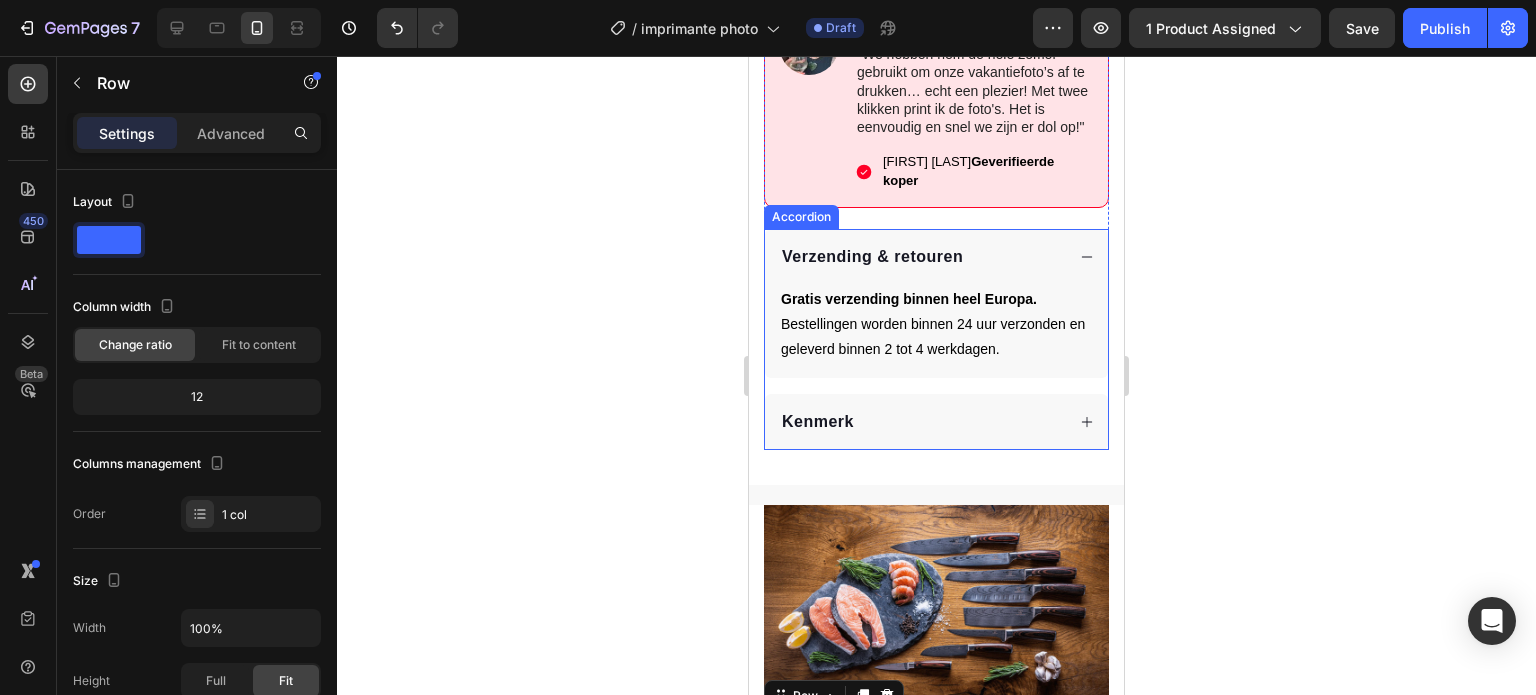 click on "Kenmerk" at bounding box center (818, 421) 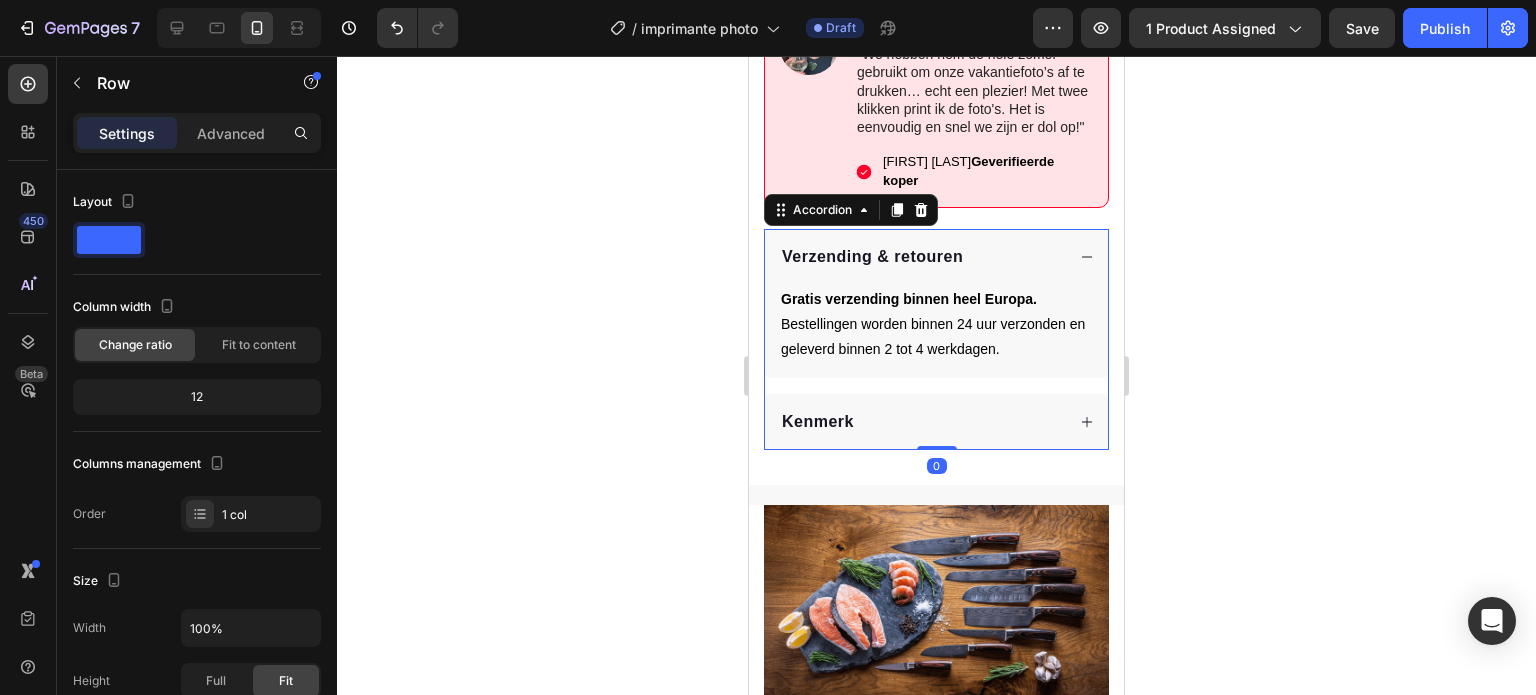 click on "Kenmerk" at bounding box center (818, 421) 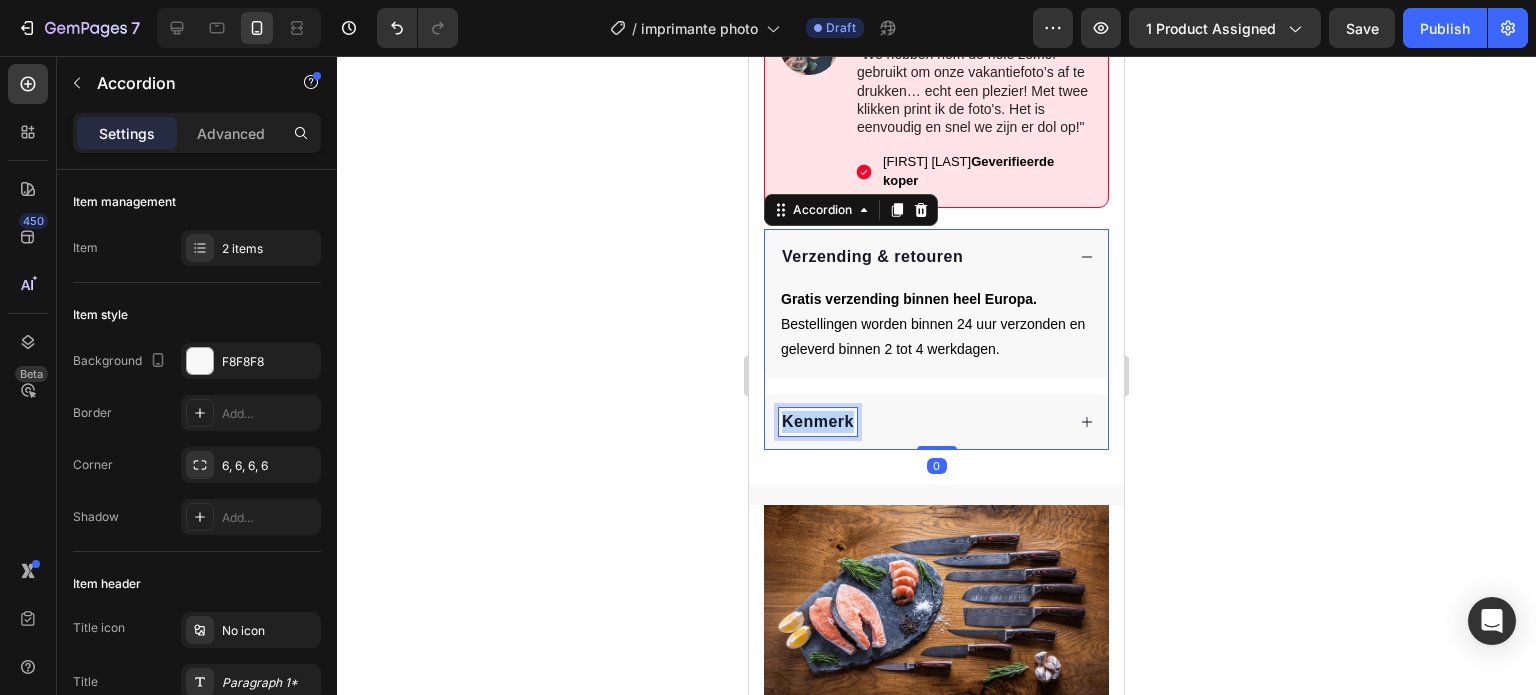click on "Kenmerk" at bounding box center [818, 421] 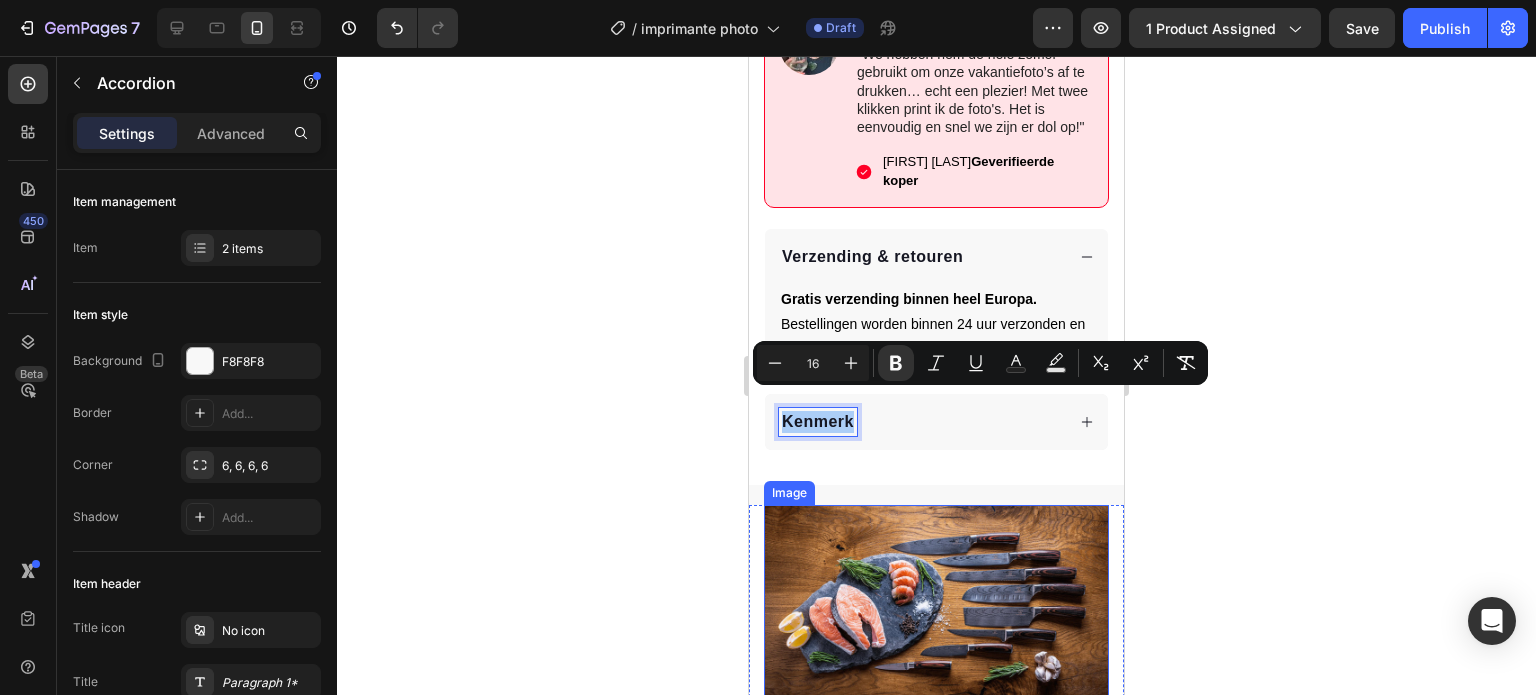 click 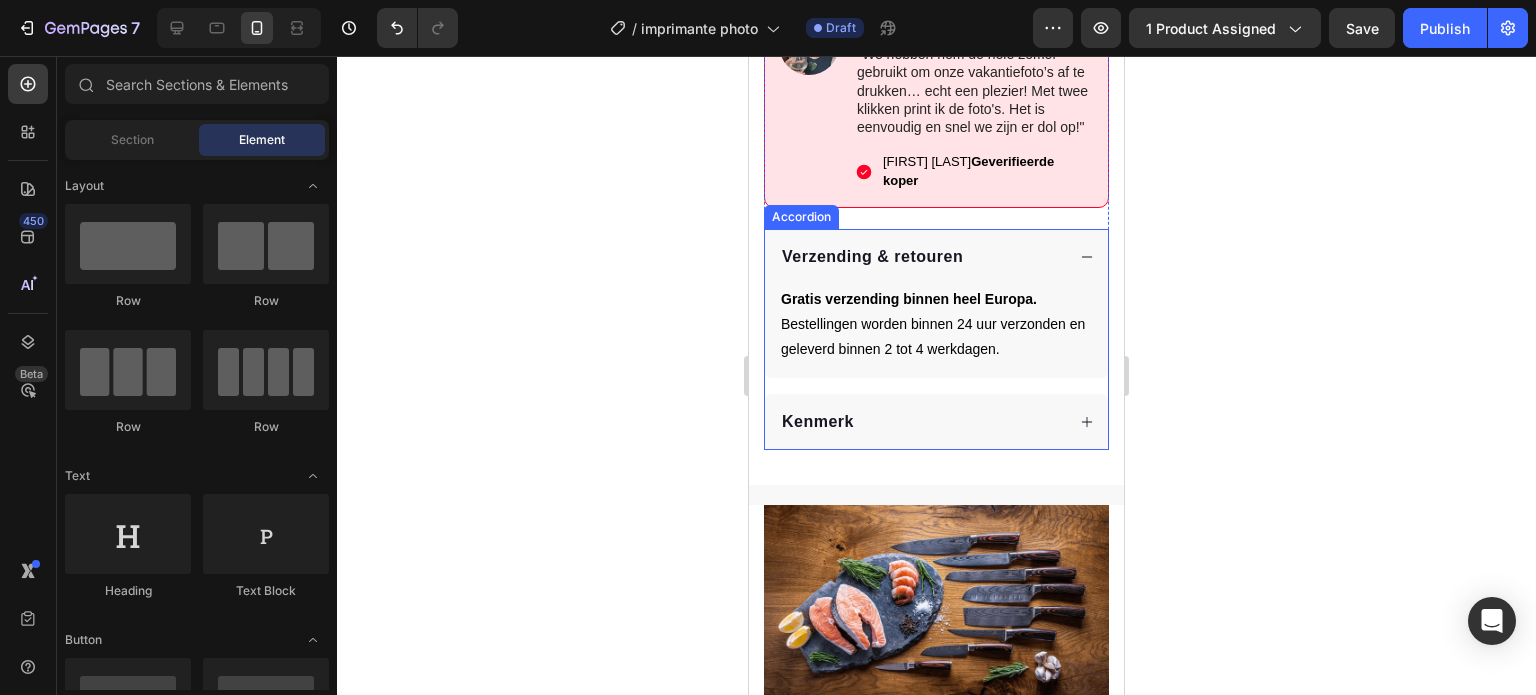 click on "Kenmerk" at bounding box center (936, 422) 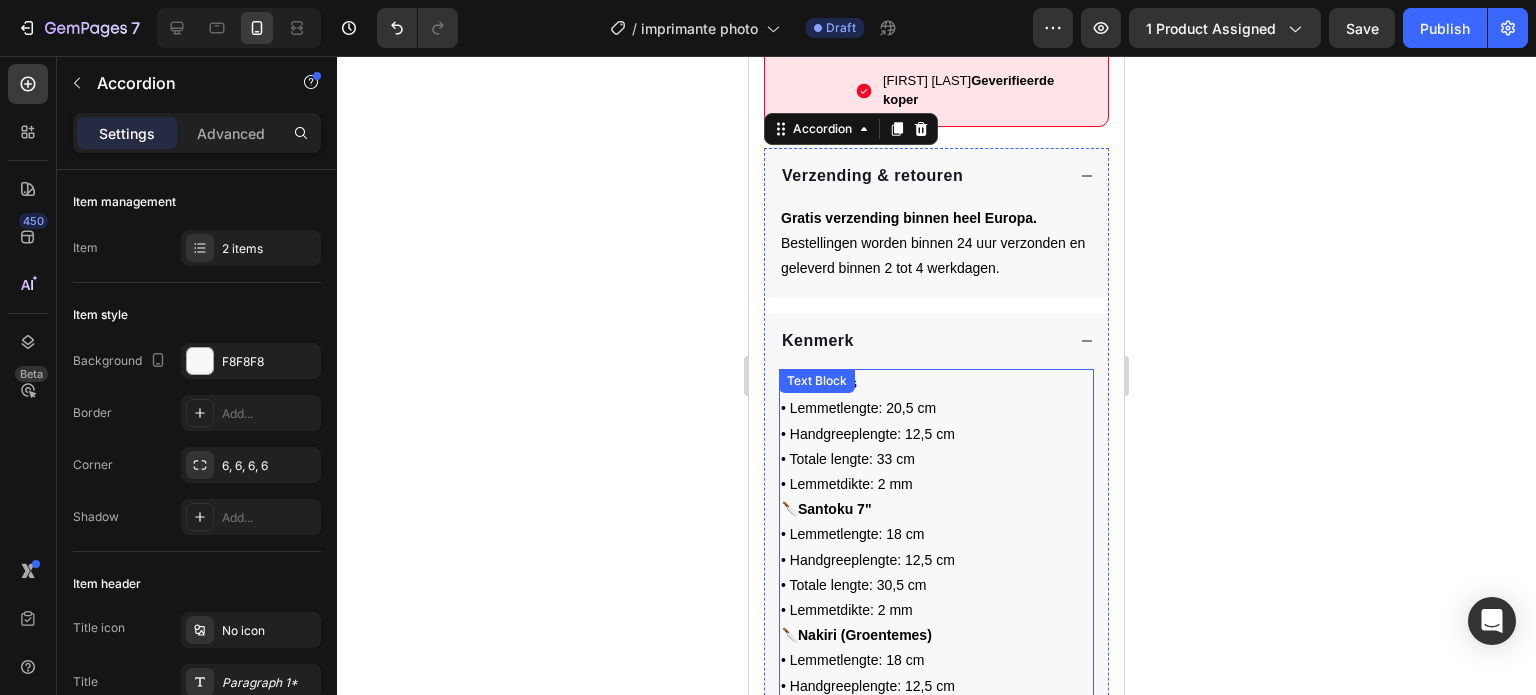 scroll, scrollTop: 1182, scrollLeft: 0, axis: vertical 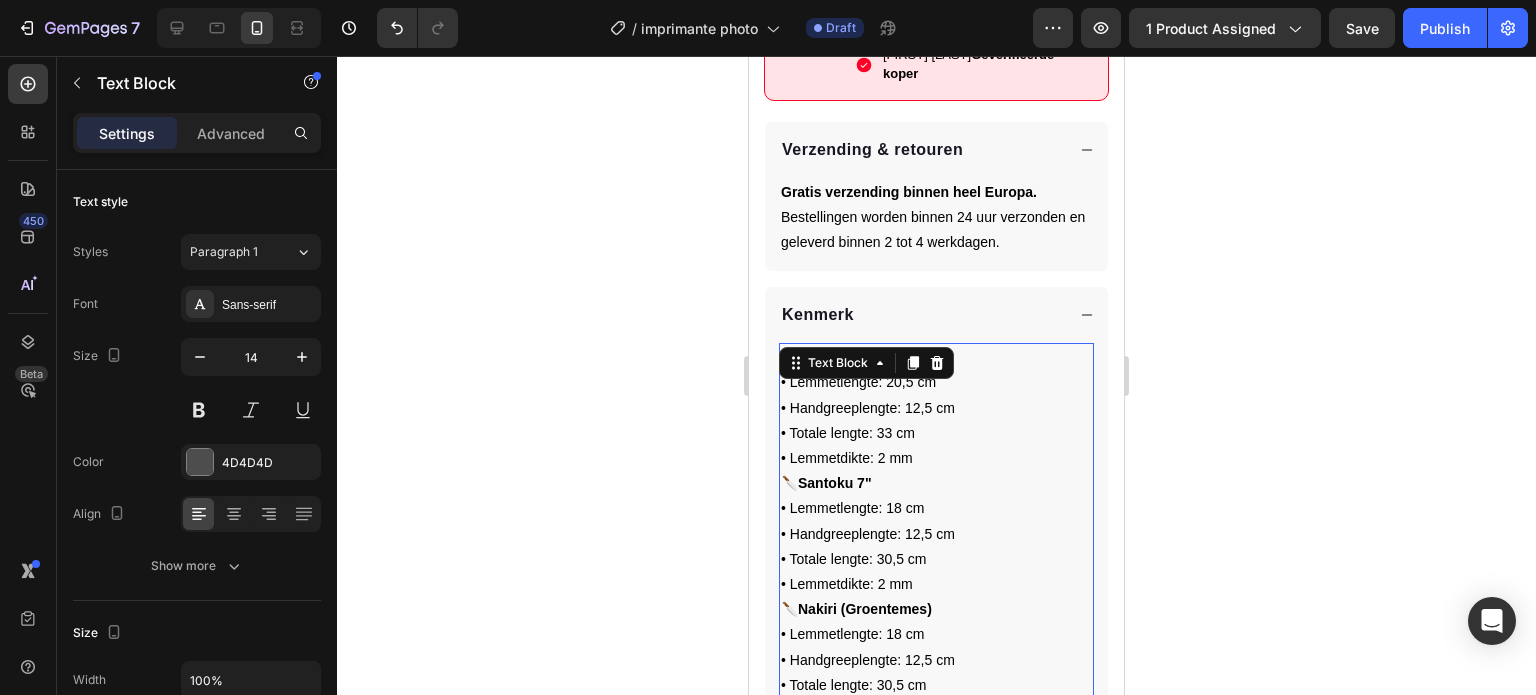 click on "• Lemmetdikte: 2 mm" at bounding box center (847, 458) 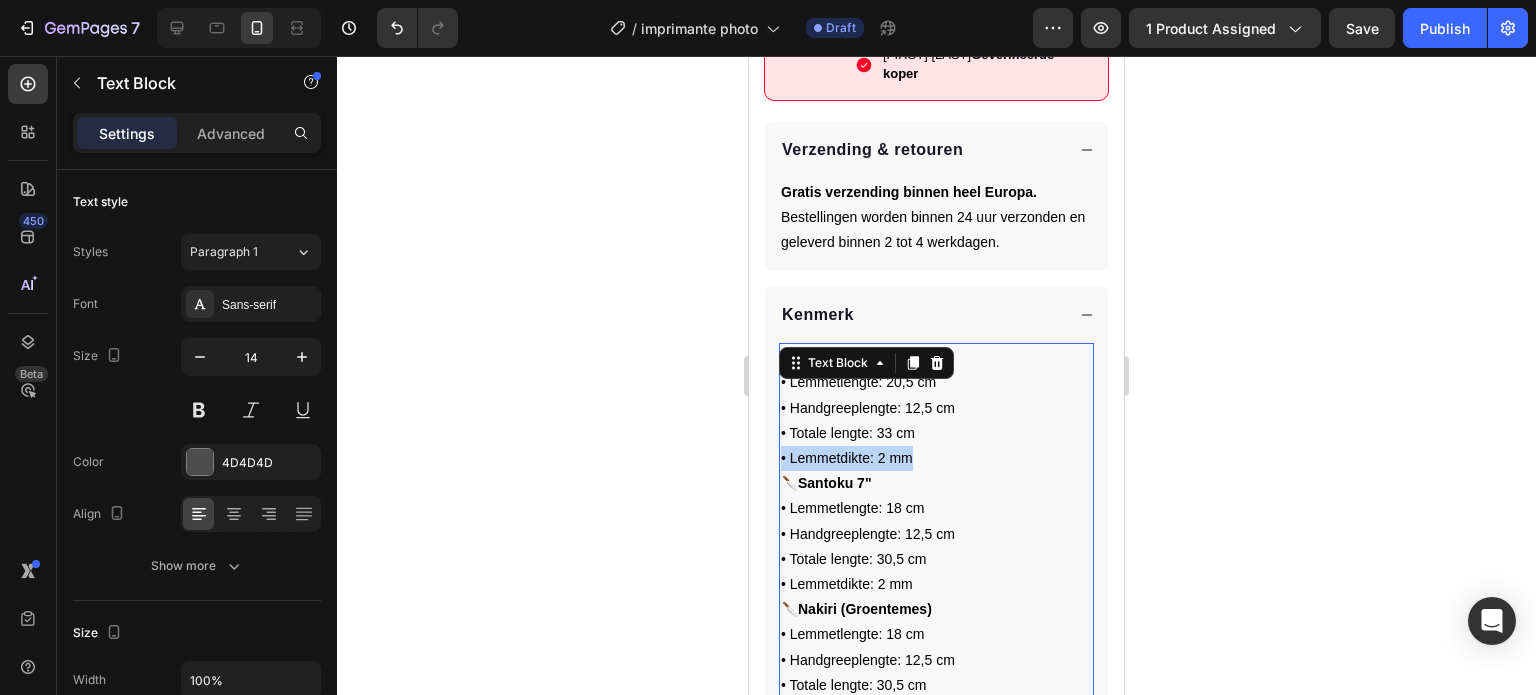 click on "• Lemmetdikte: 2 mm" at bounding box center (847, 458) 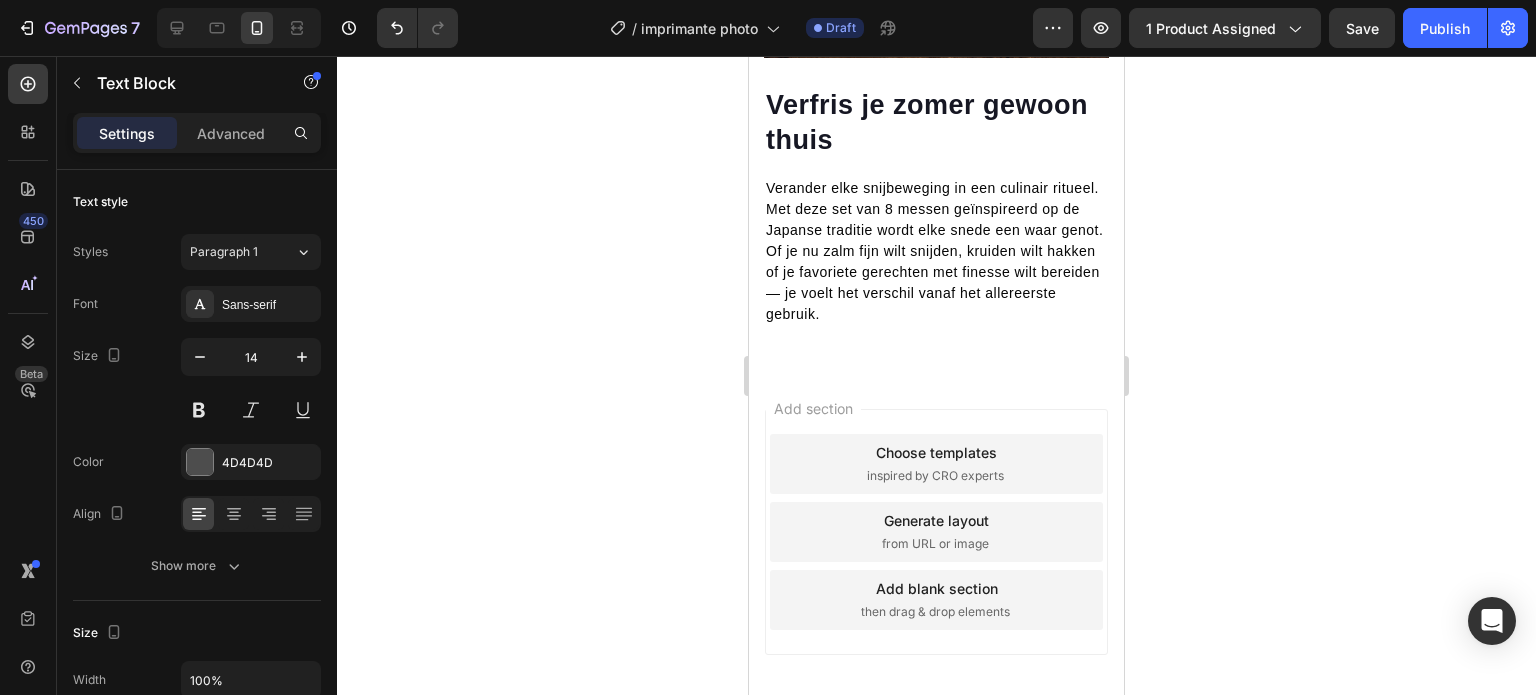 drag, startPoint x: 783, startPoint y: 331, endPoint x: 1007, endPoint y: 719, distance: 448.01785 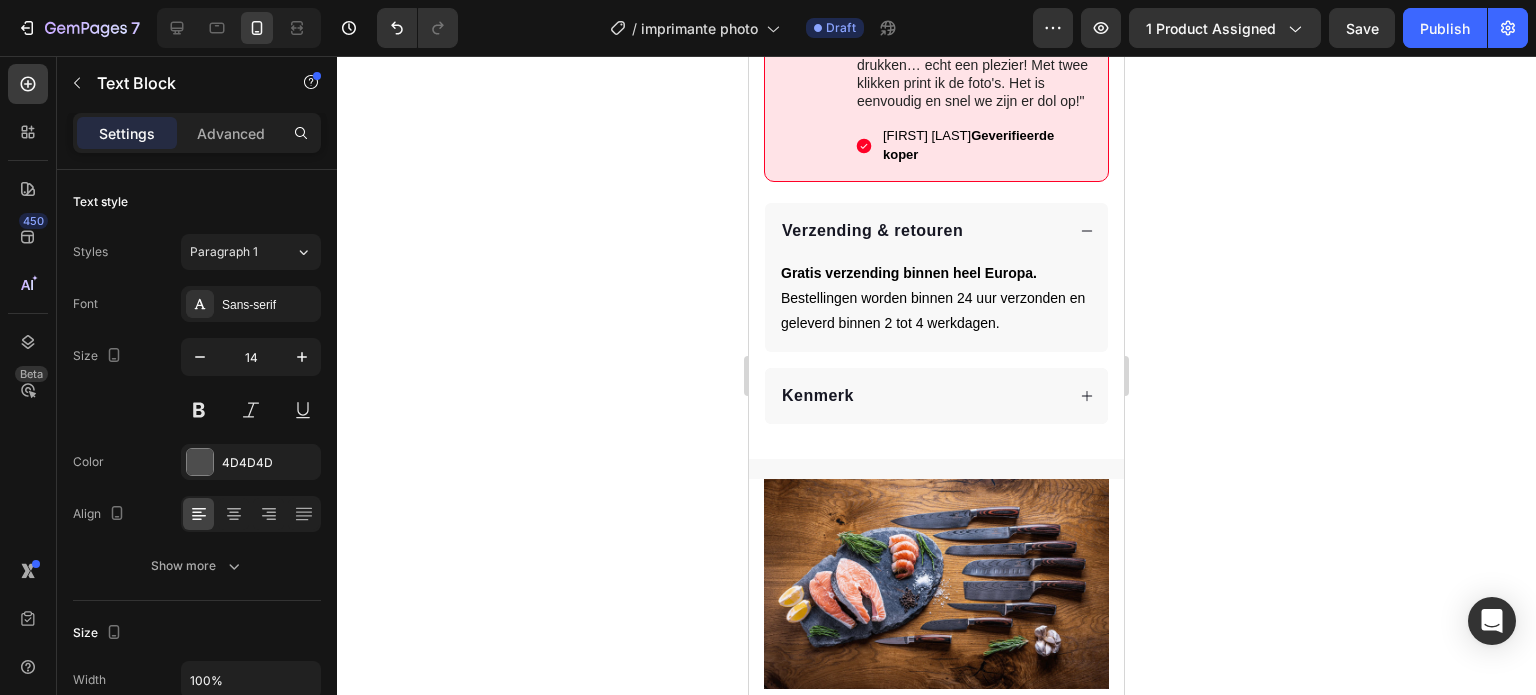 scroll, scrollTop: 1169, scrollLeft: 0, axis: vertical 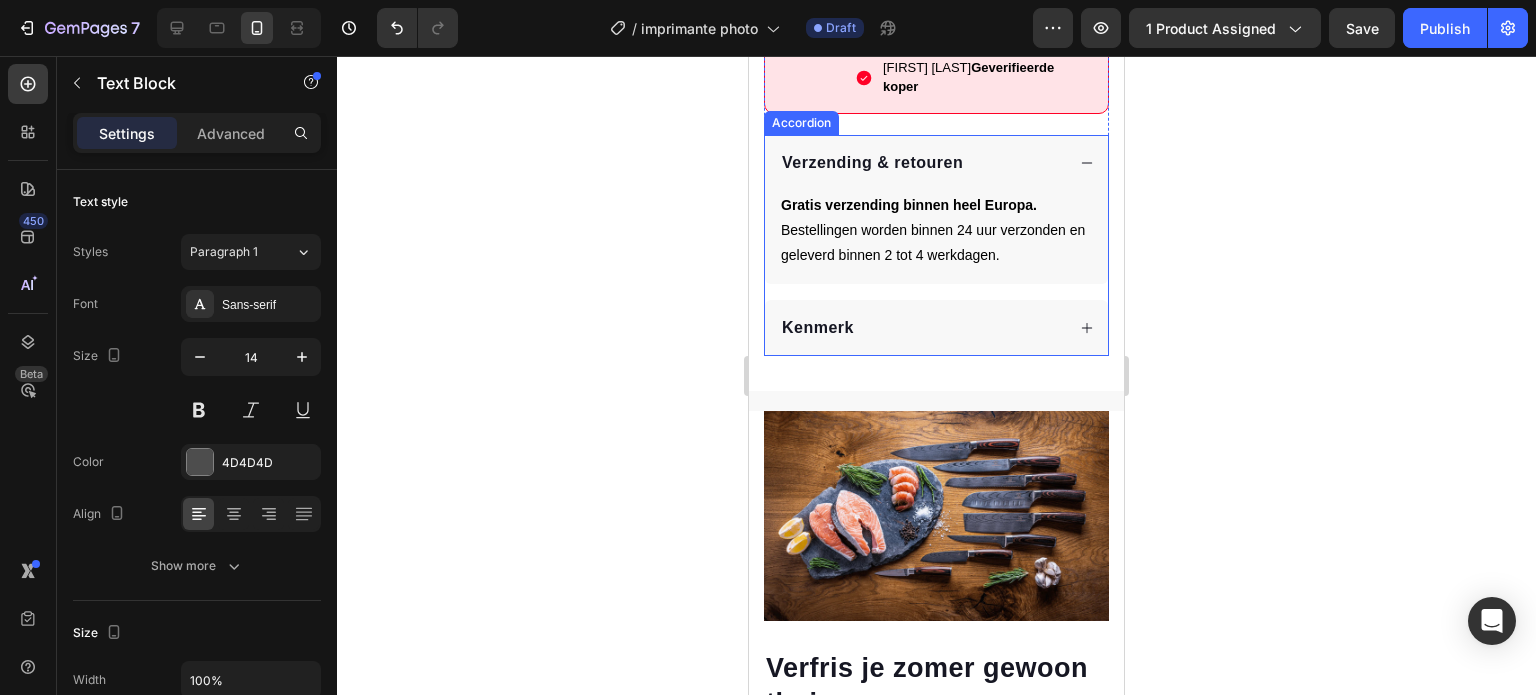 click on "Kenmerk" at bounding box center [936, 328] 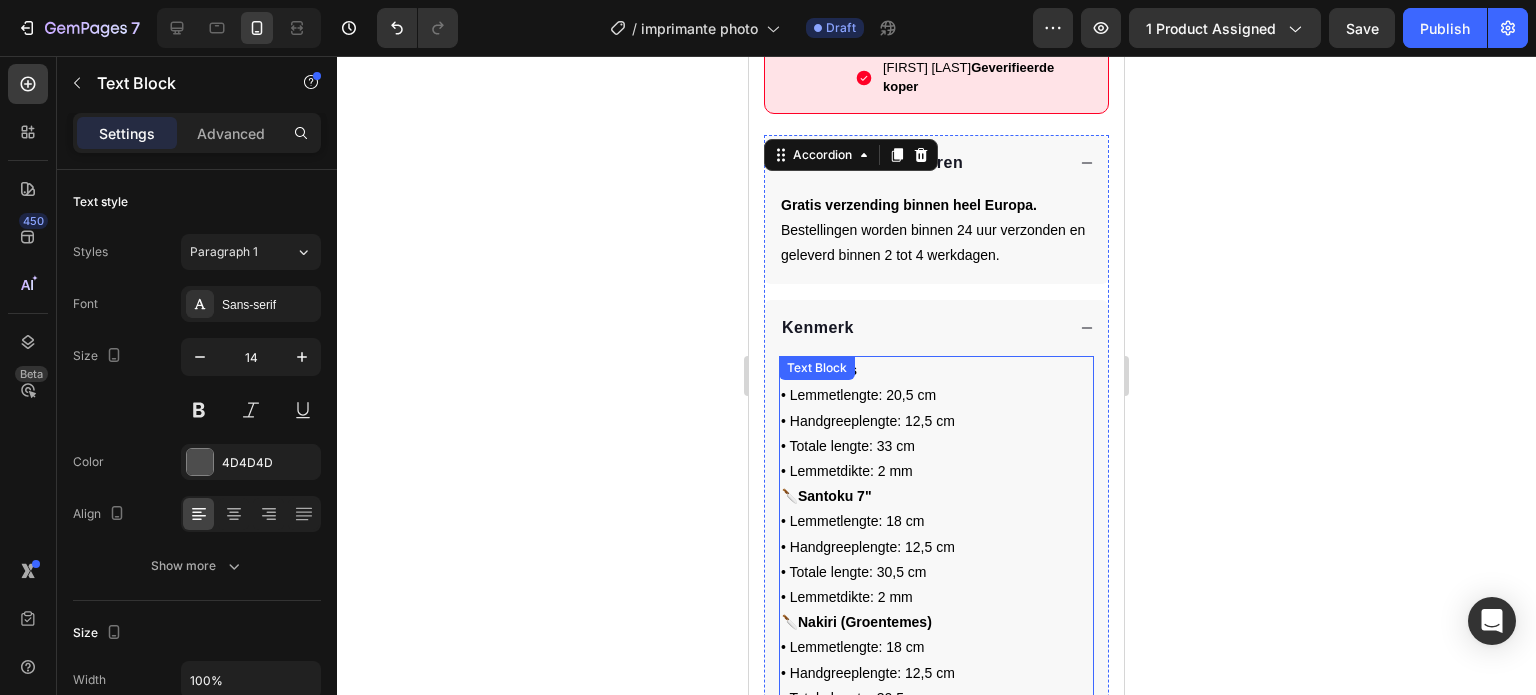 click on "🔪  Chefmes • Lemmetlengte: 20,5 cm • Handgreeplengte: 12,5 cm • Totale lengte: 33 cm • Lemmetdikte: 2 mm" at bounding box center (936, 421) 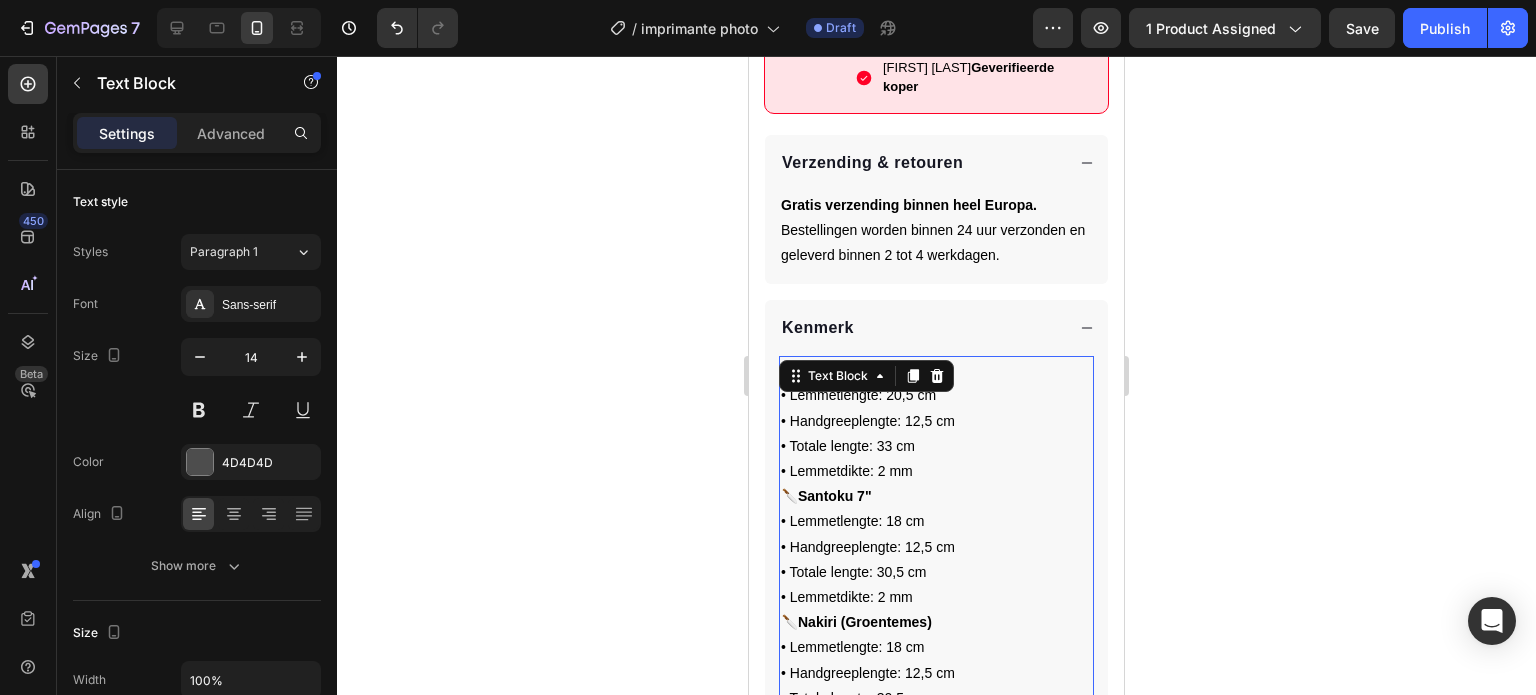 click on "🔪  Chefmes • Lemmetlengte: 20,5 cm • Handgreeplengte: 12,5 cm • Totale lengte: 33 cm • Lemmetdikte: 2 mm" at bounding box center [936, 421] 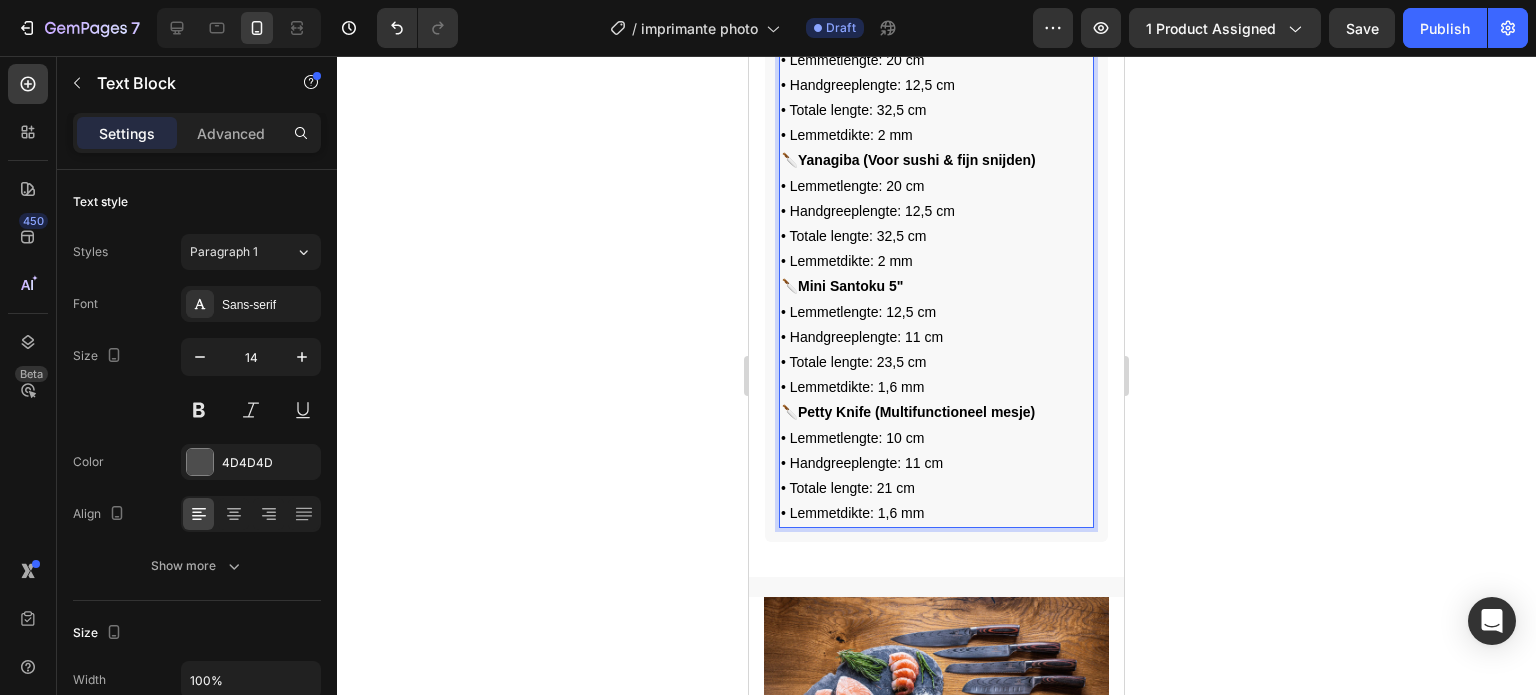 scroll, scrollTop: 2049, scrollLeft: 0, axis: vertical 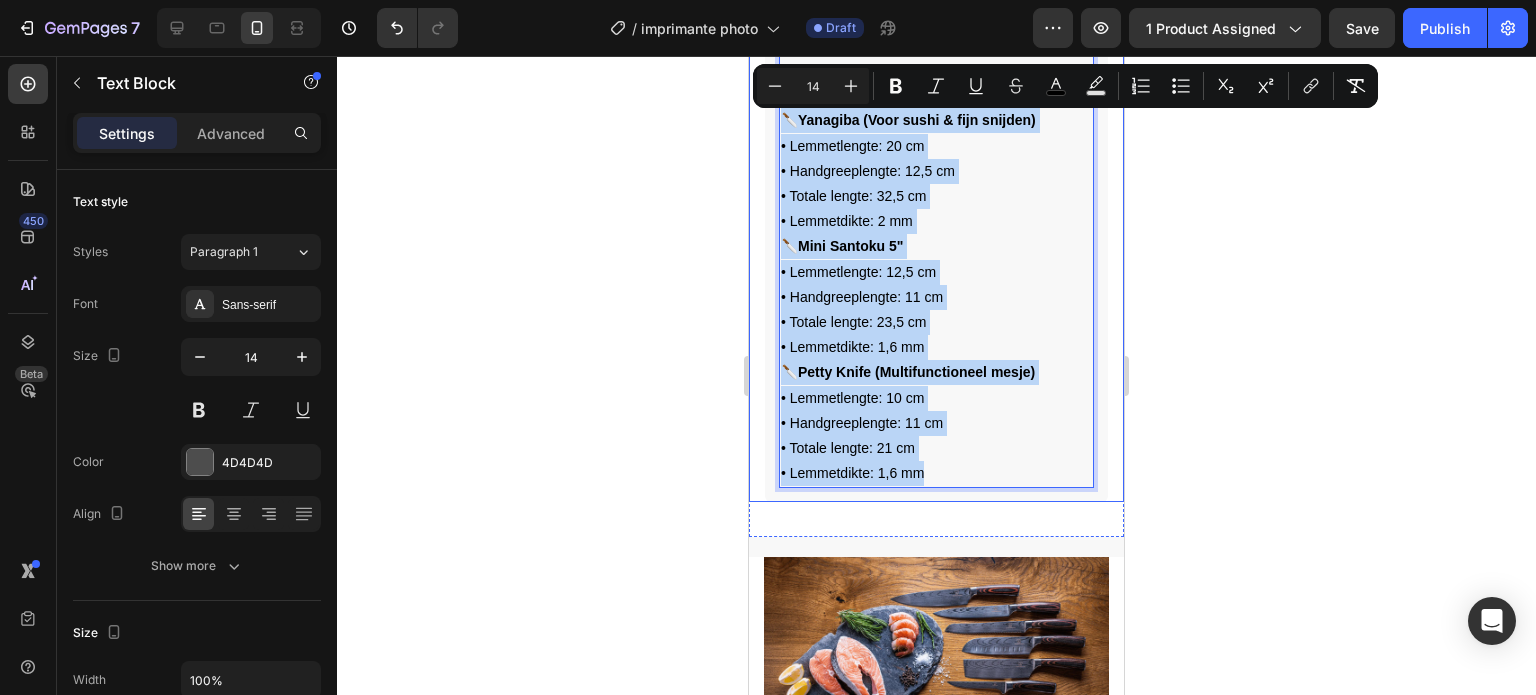 drag, startPoint x: 948, startPoint y: 453, endPoint x: 744, endPoint y: 76, distance: 428.65488 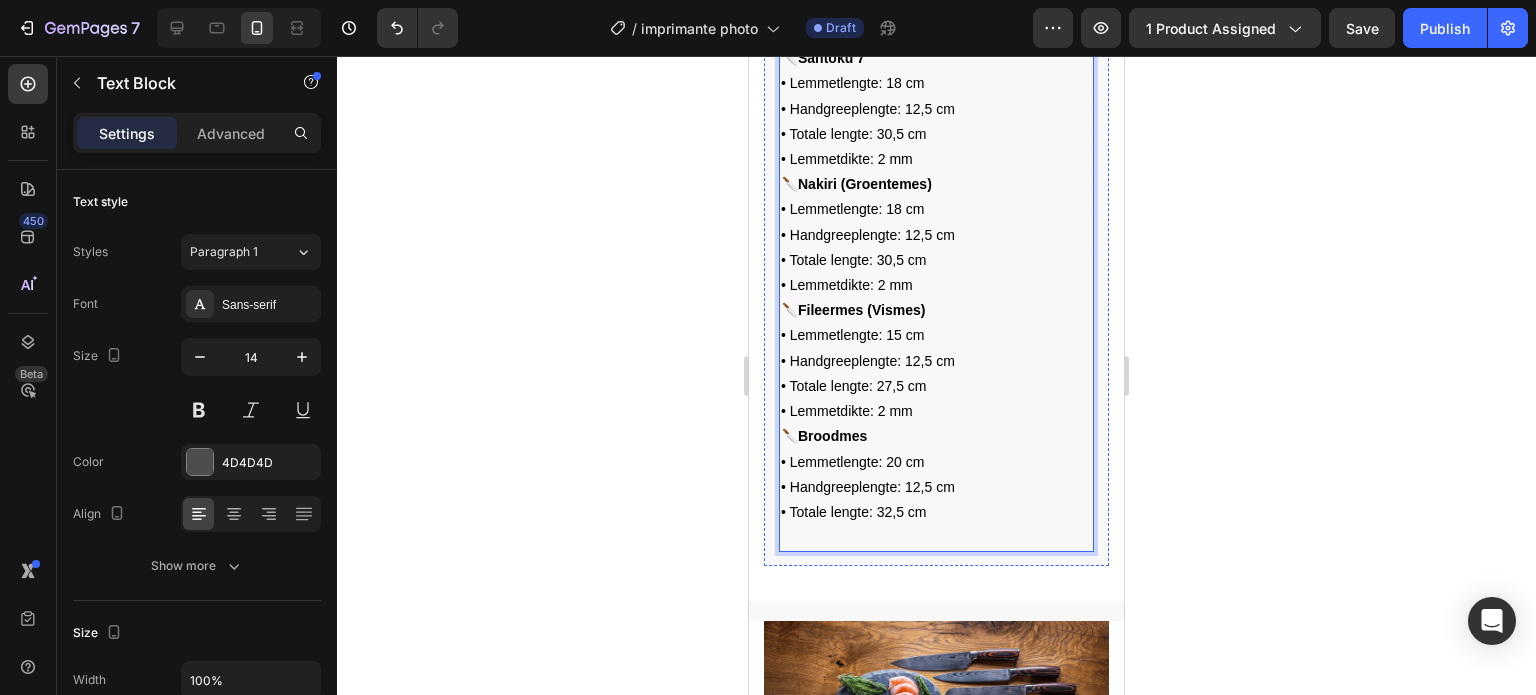 scroll, scrollTop: 1623, scrollLeft: 0, axis: vertical 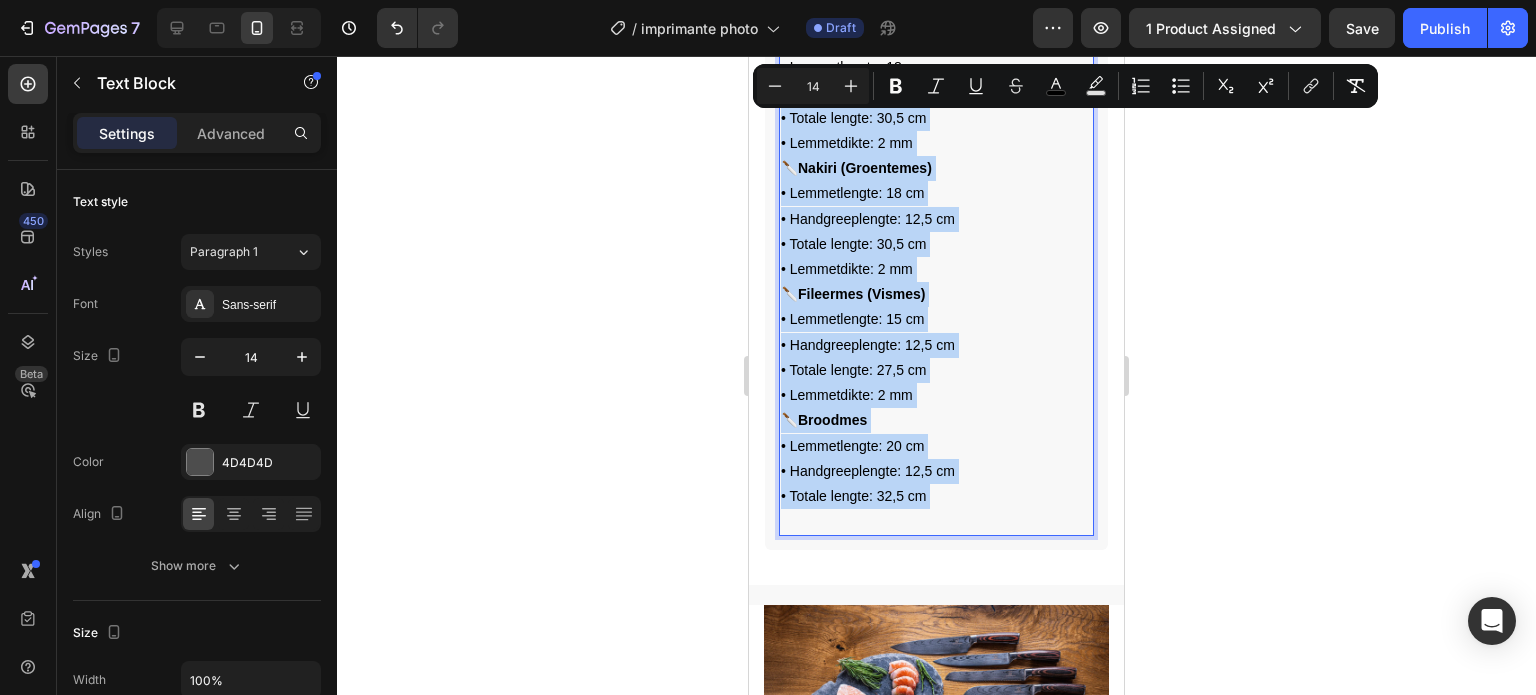 drag, startPoint x: 920, startPoint y: 497, endPoint x: 745, endPoint y: 68, distance: 463.32062 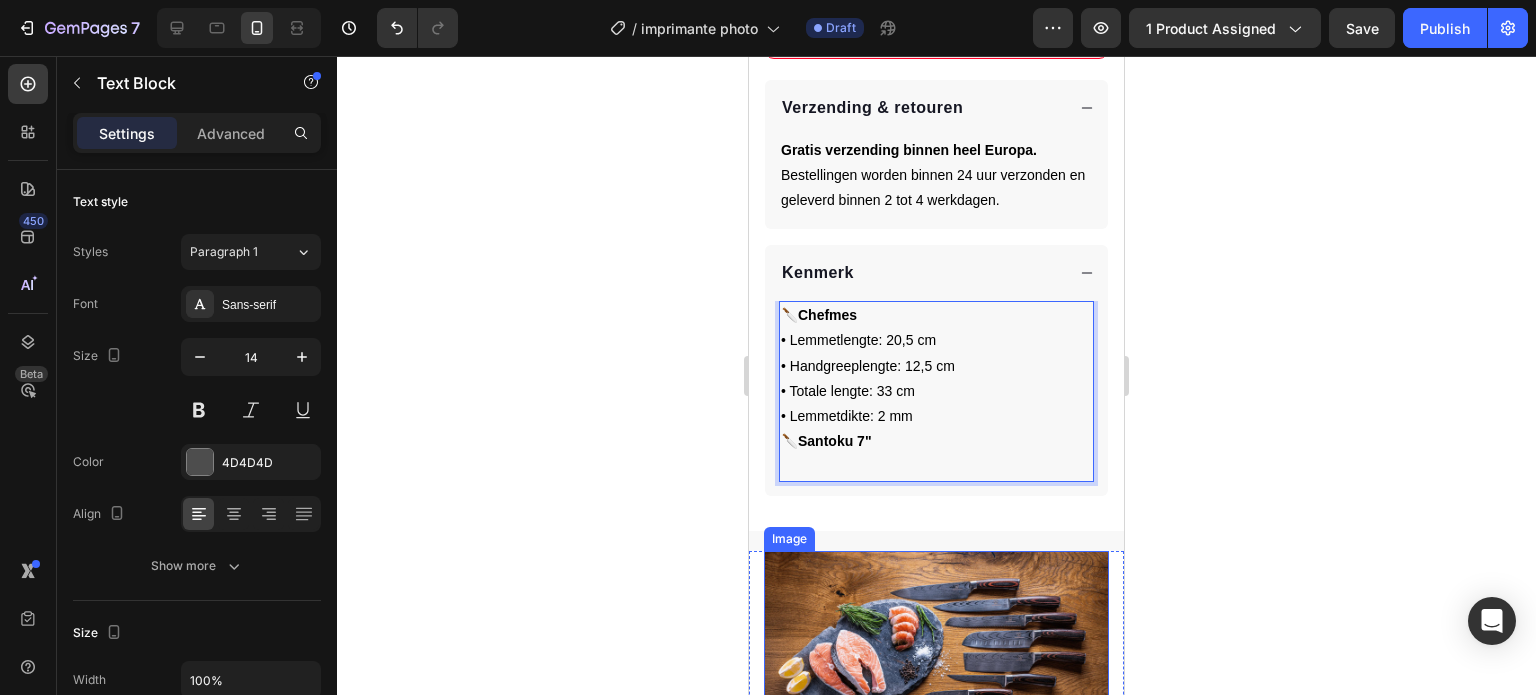 scroll, scrollTop: 1197, scrollLeft: 0, axis: vertical 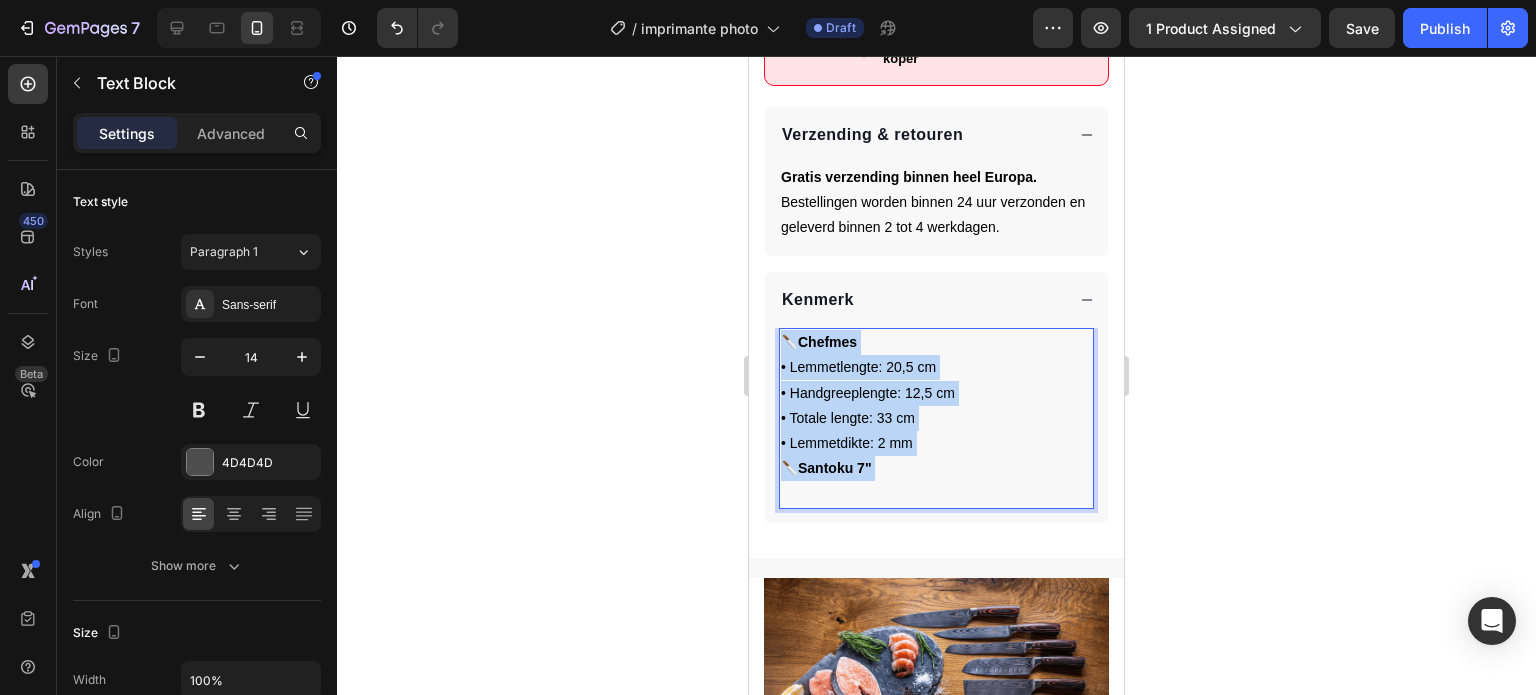 drag, startPoint x: 812, startPoint y: 467, endPoint x: 763, endPoint y: 291, distance: 182.69373 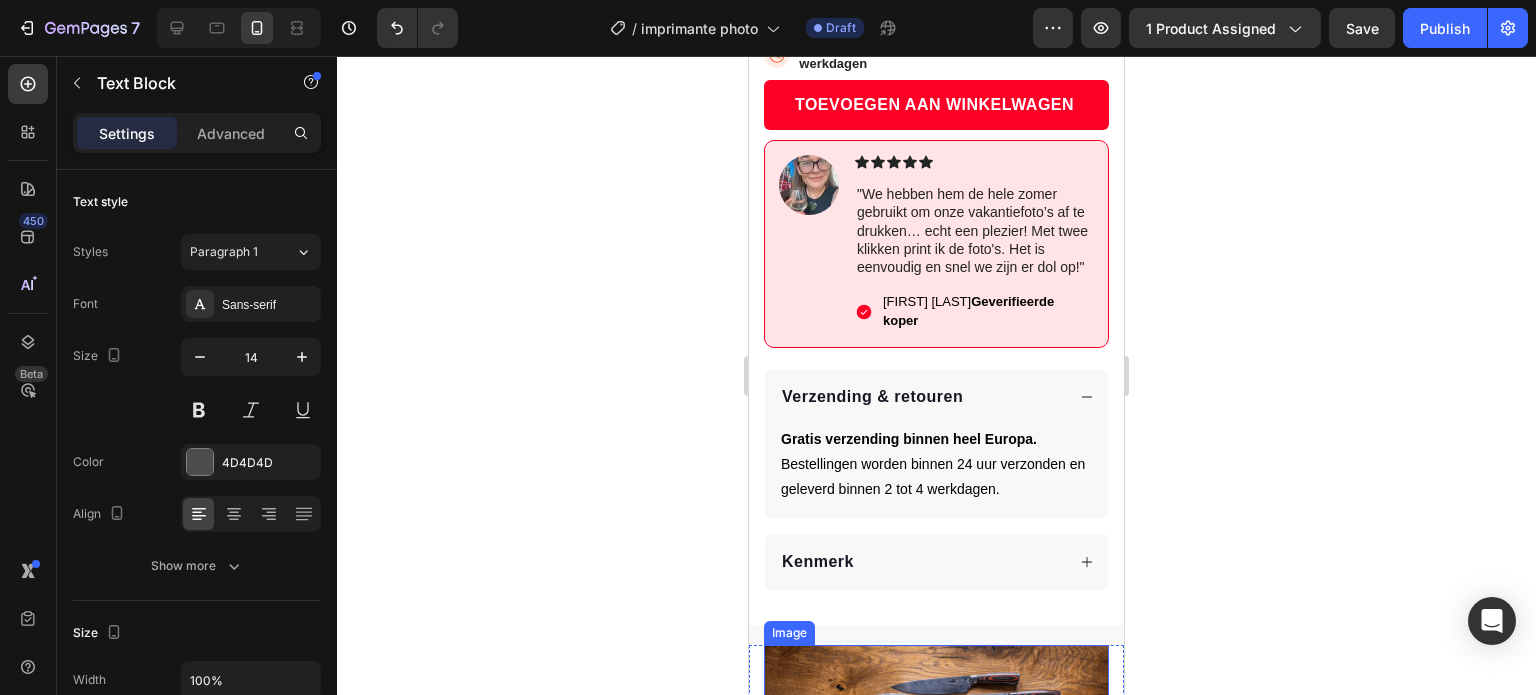 scroll, scrollTop: 923, scrollLeft: 0, axis: vertical 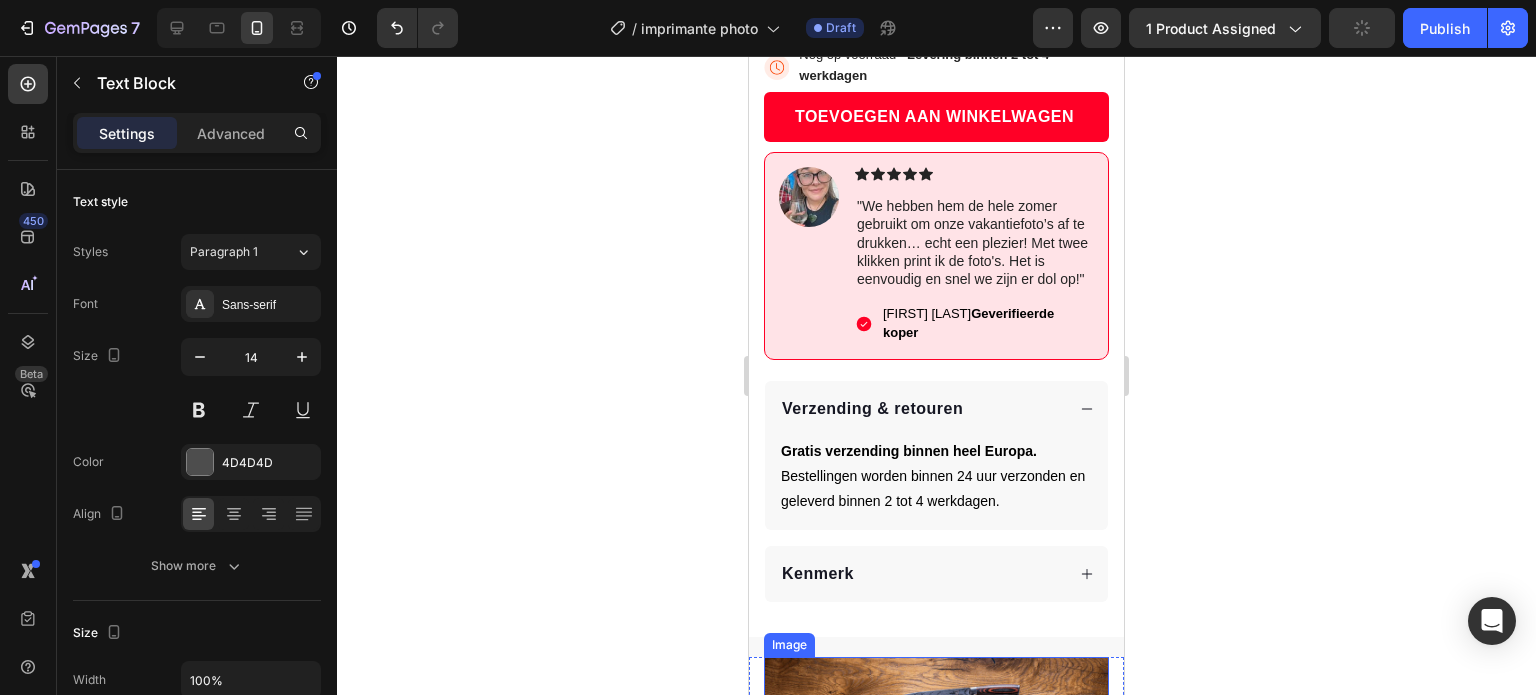 click on "Kenmerk" at bounding box center [921, 574] 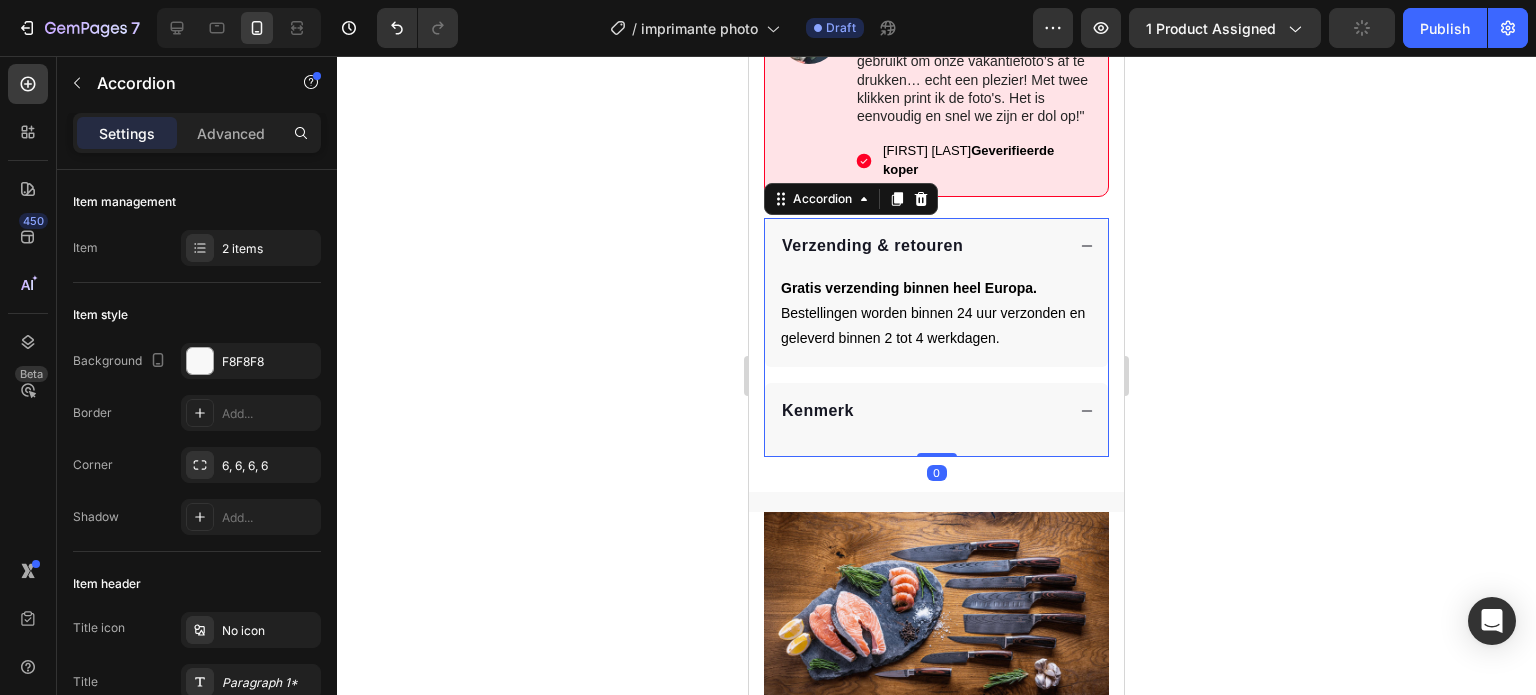 scroll, scrollTop: 1088, scrollLeft: 0, axis: vertical 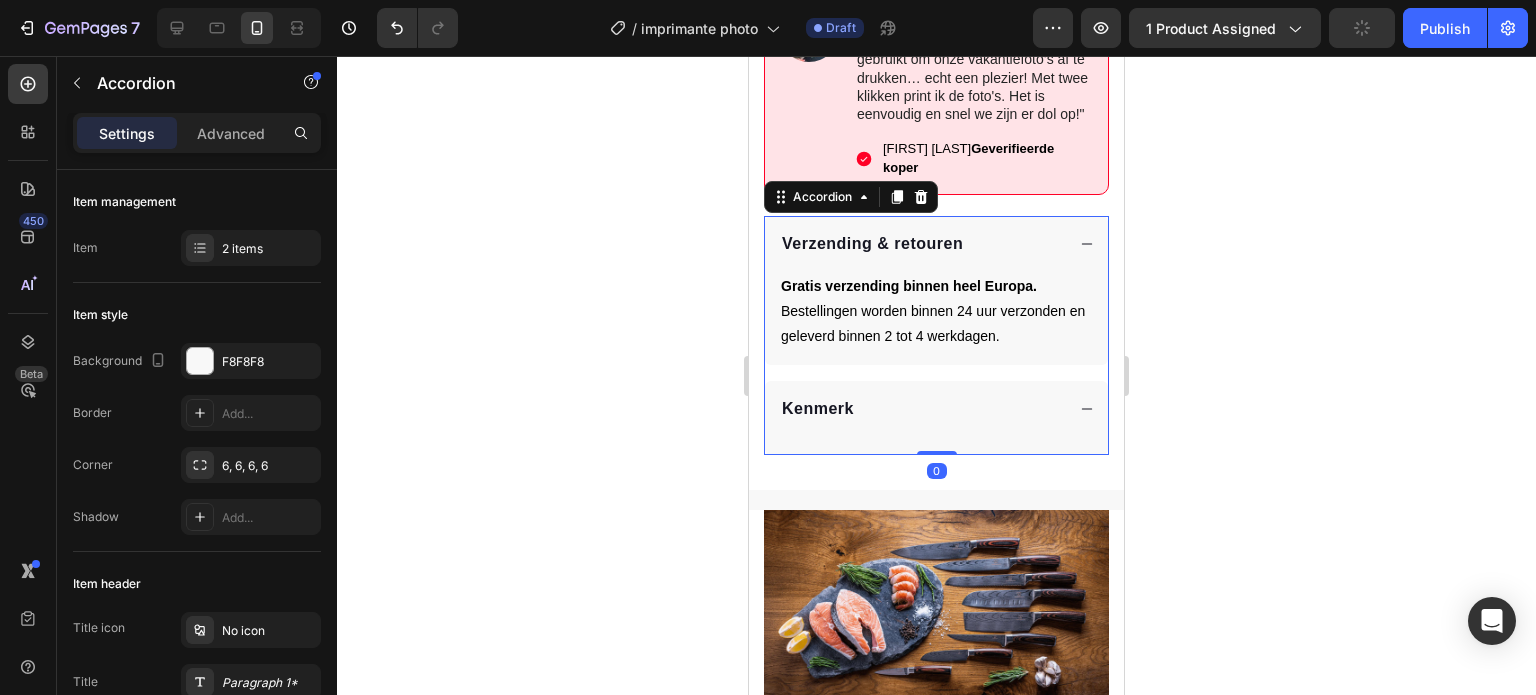 click on "Kenmerk" at bounding box center (921, 409) 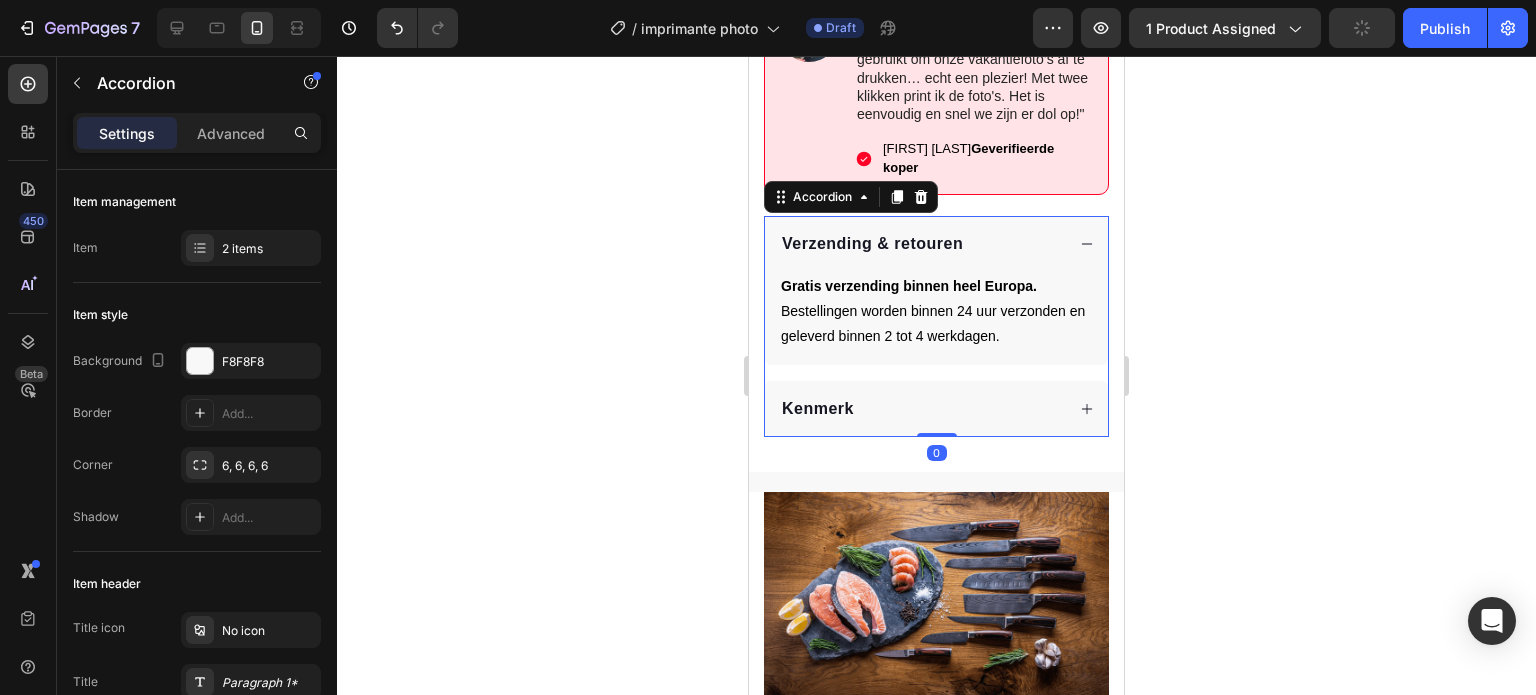 click on "Kenmerk" at bounding box center [921, 409] 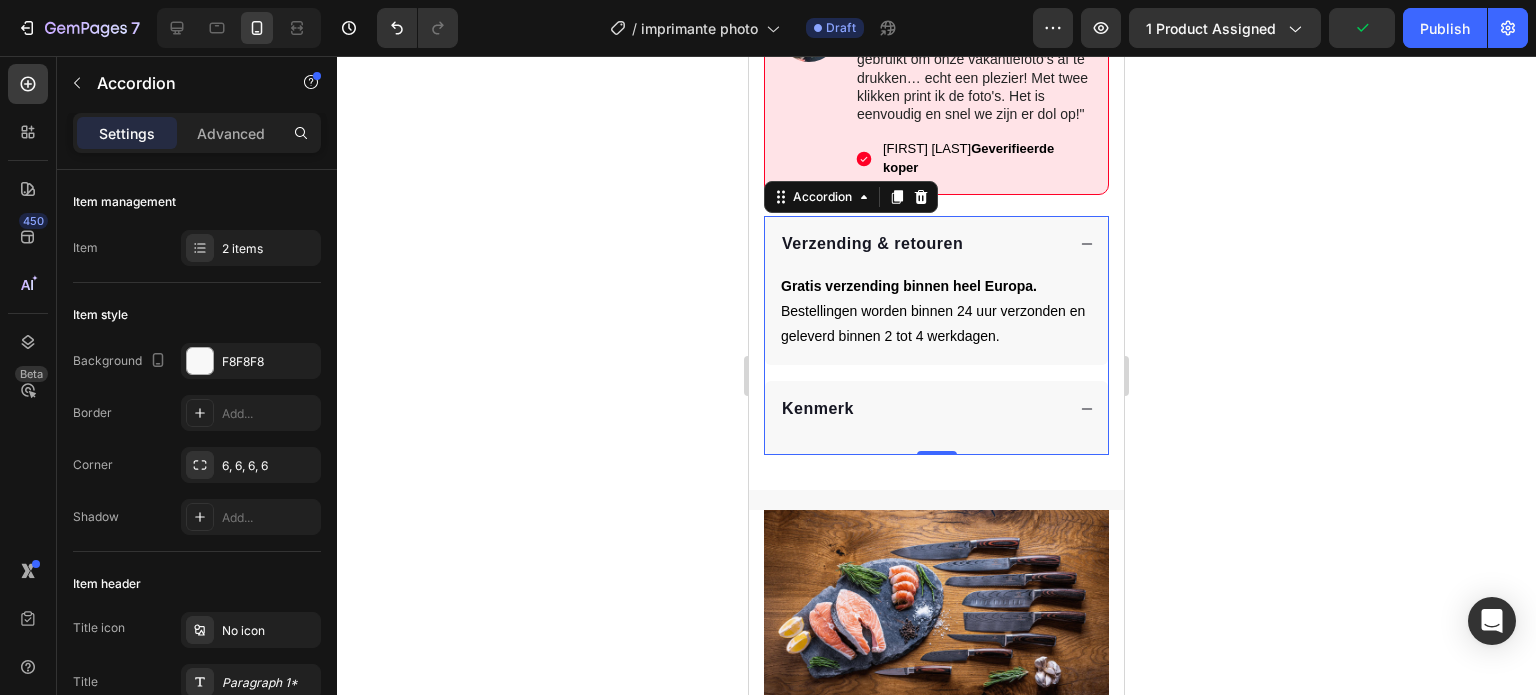 click on "Text Block" at bounding box center [936, 446] 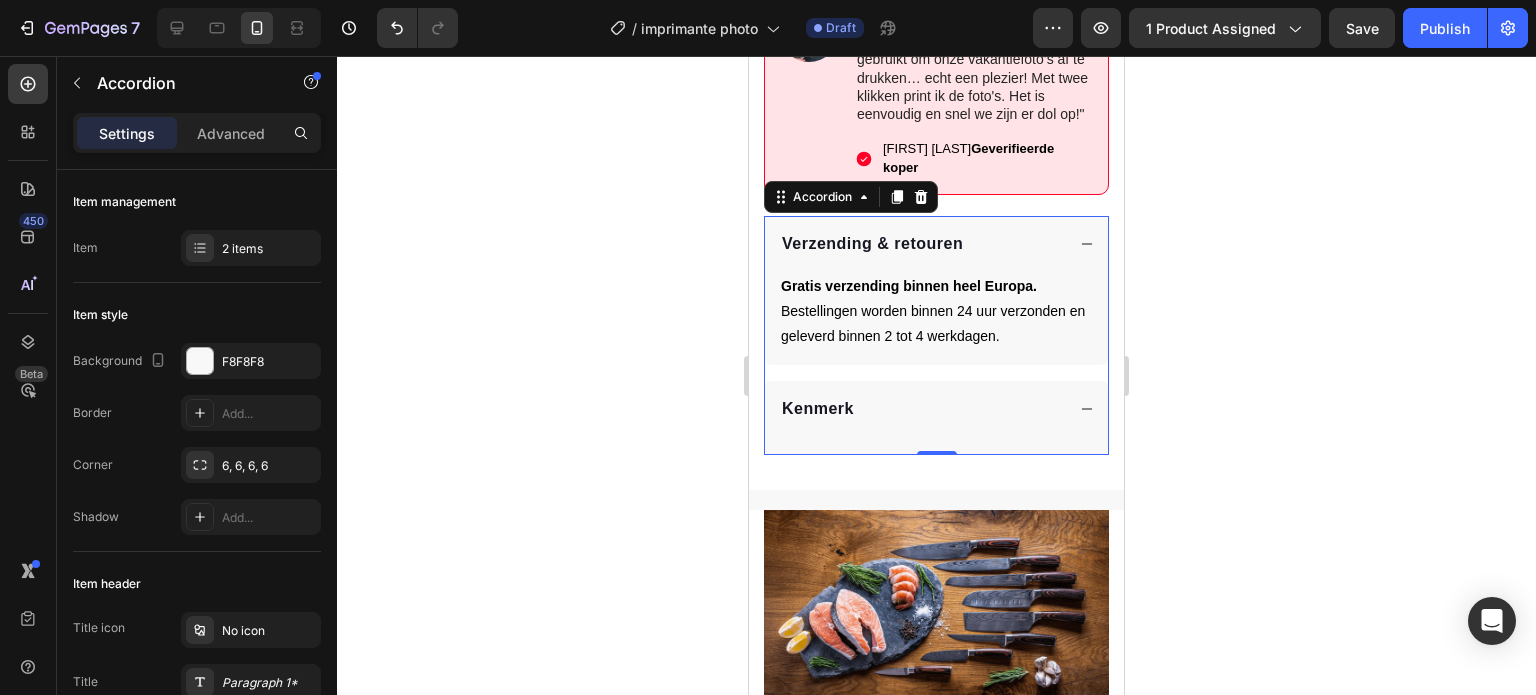 click on "Kenmerk" at bounding box center (936, 409) 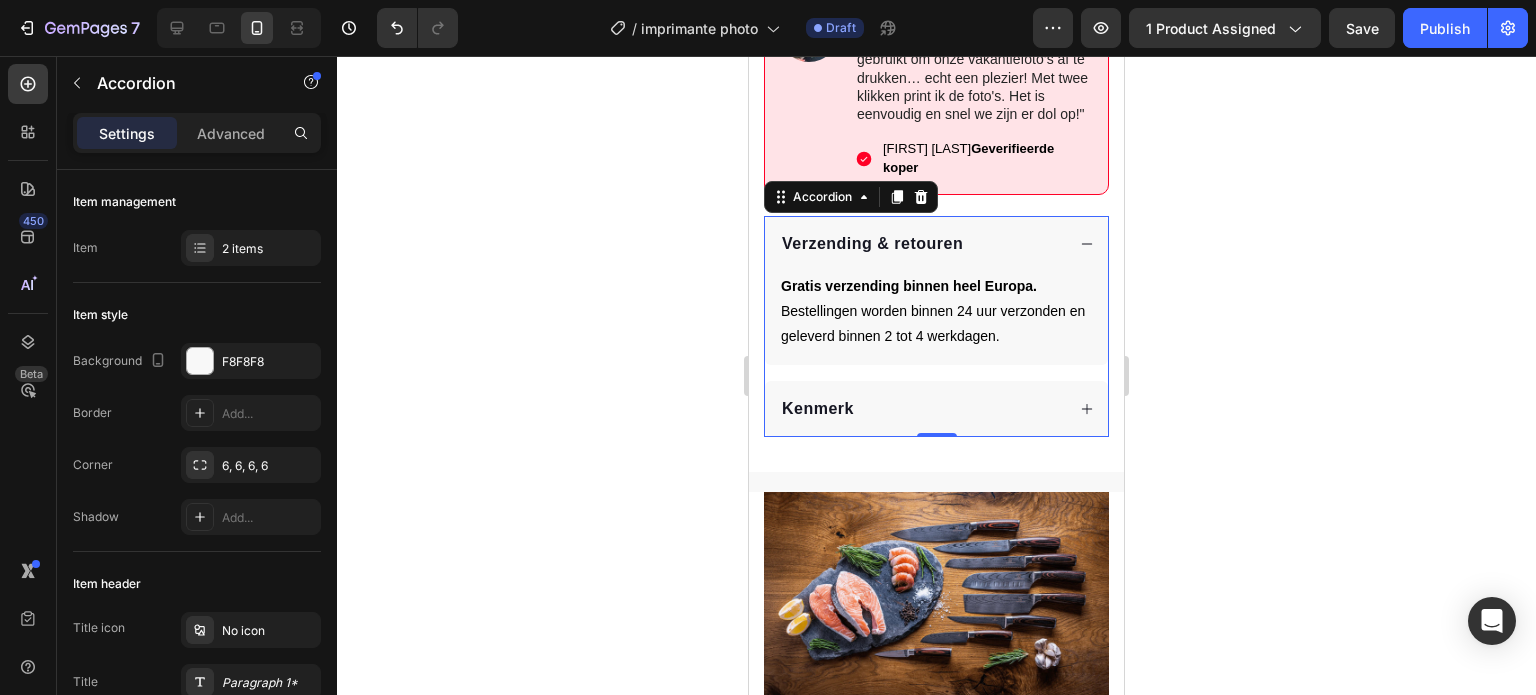 click on "Kenmerk" at bounding box center (936, 409) 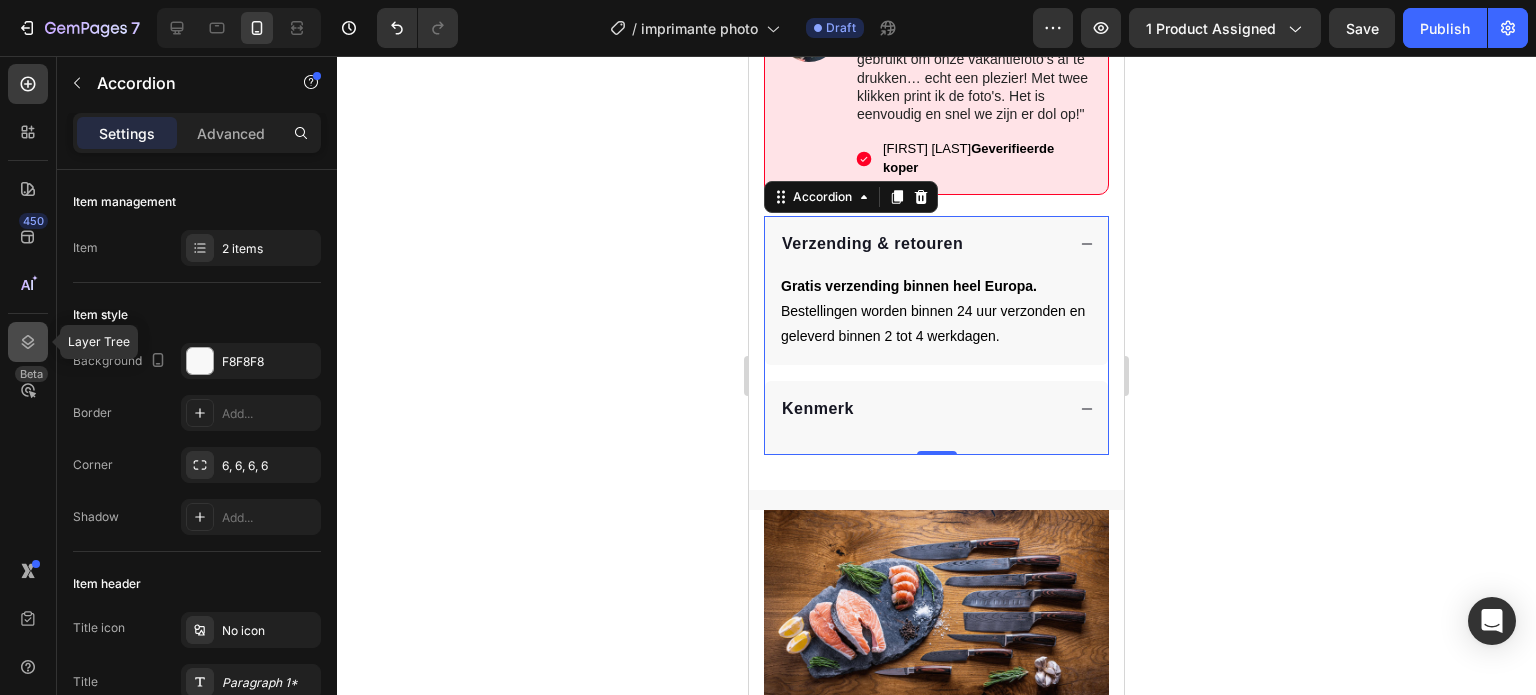 click 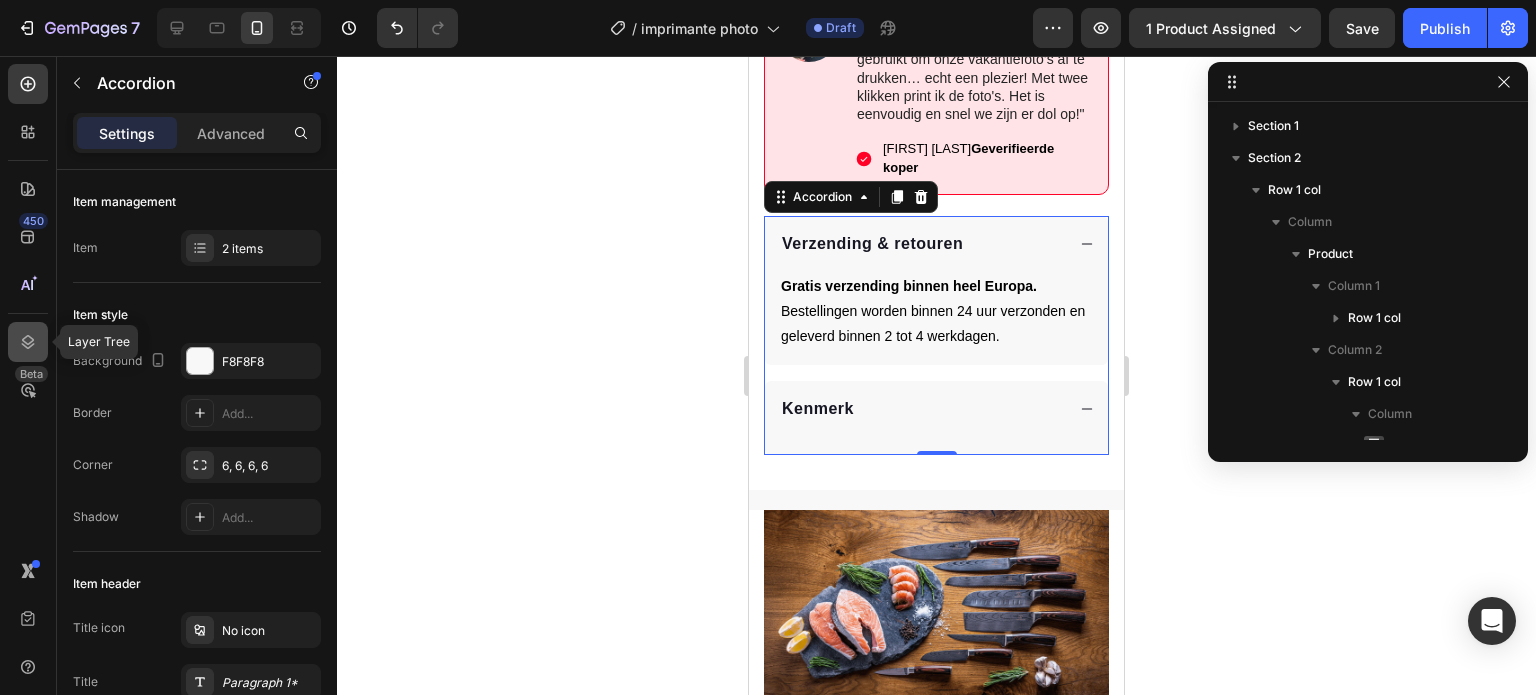 scroll, scrollTop: 341, scrollLeft: 0, axis: vertical 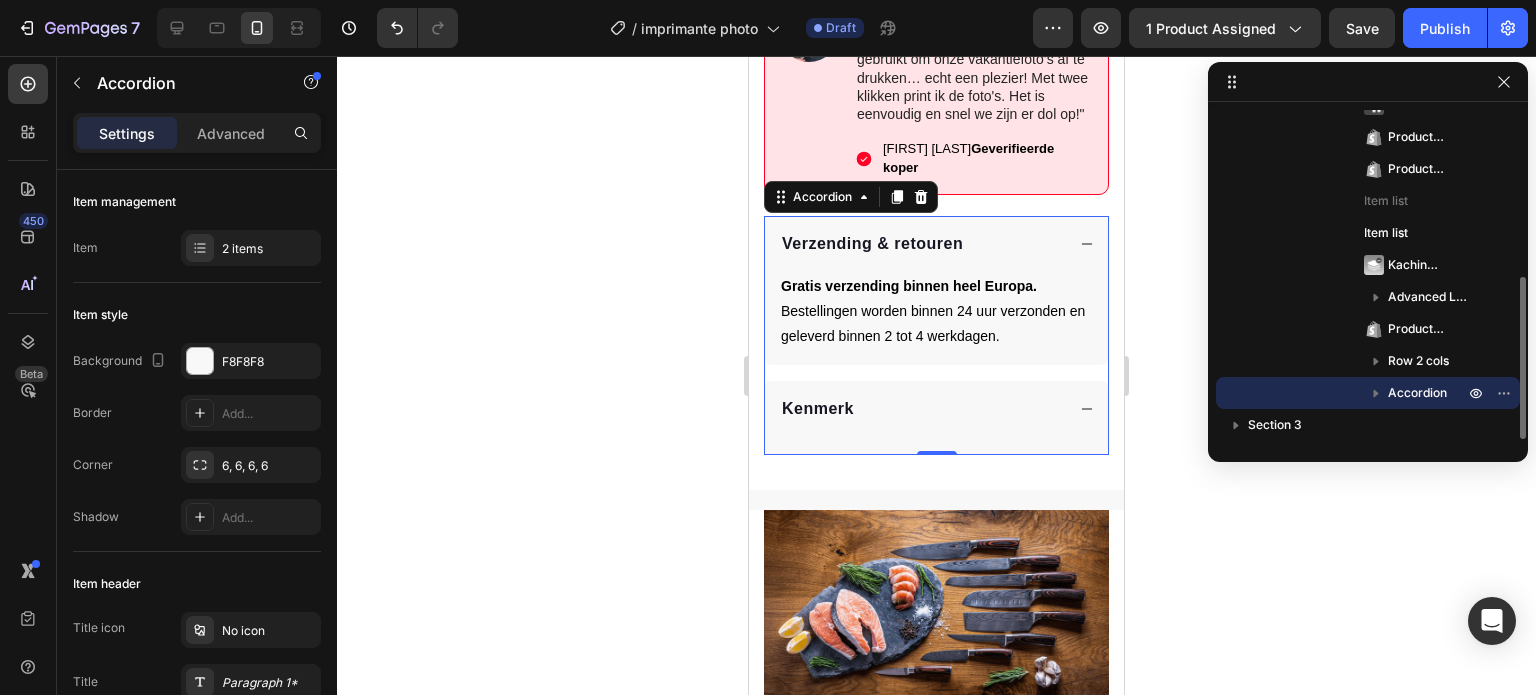 click 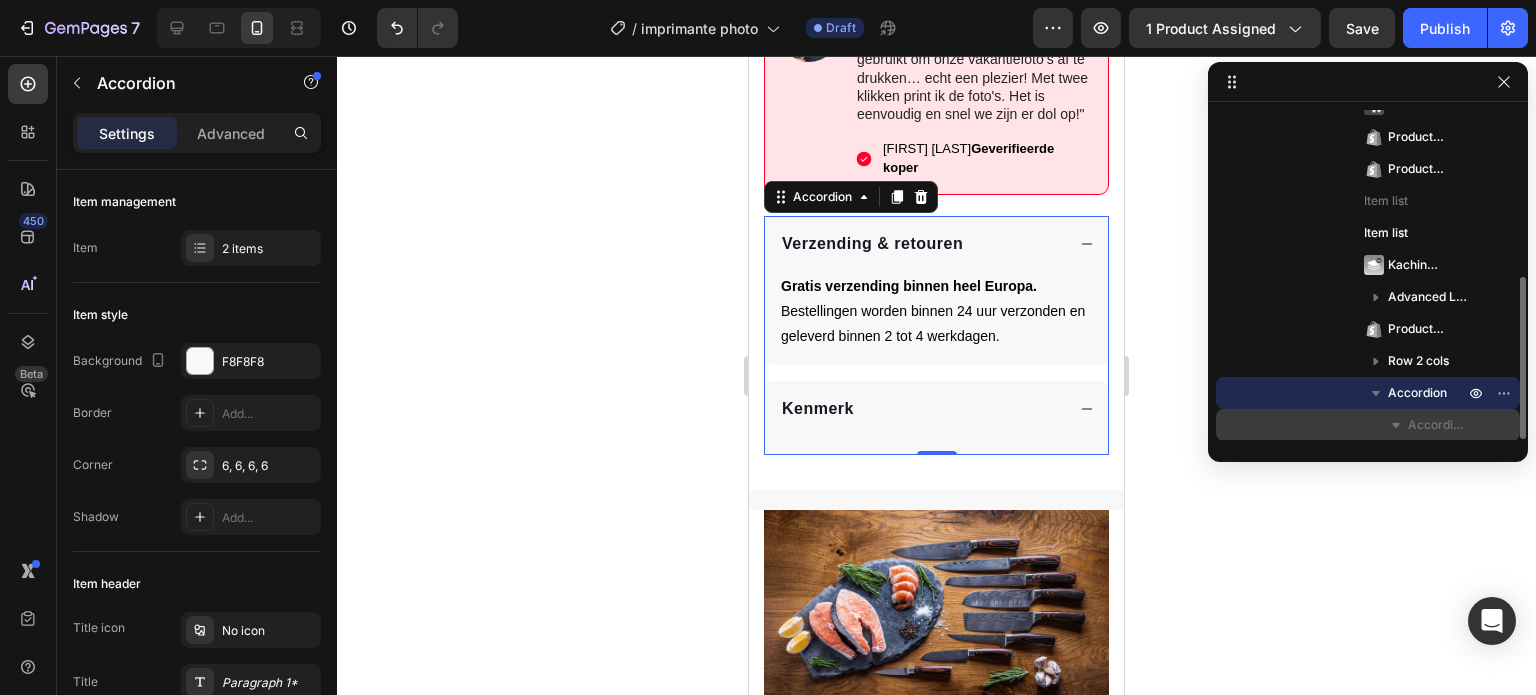 click on "Accordion Item" at bounding box center [1438, 425] 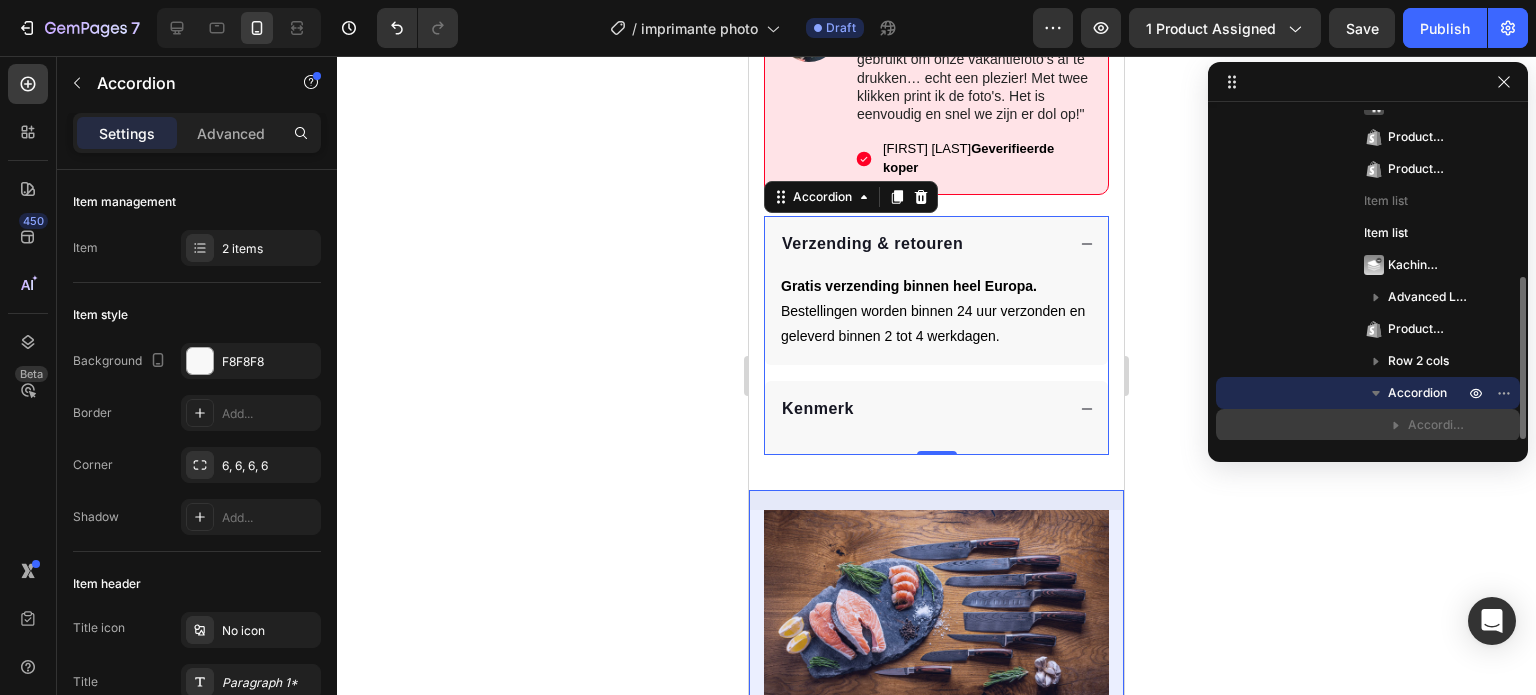 scroll, scrollTop: 469, scrollLeft: 0, axis: vertical 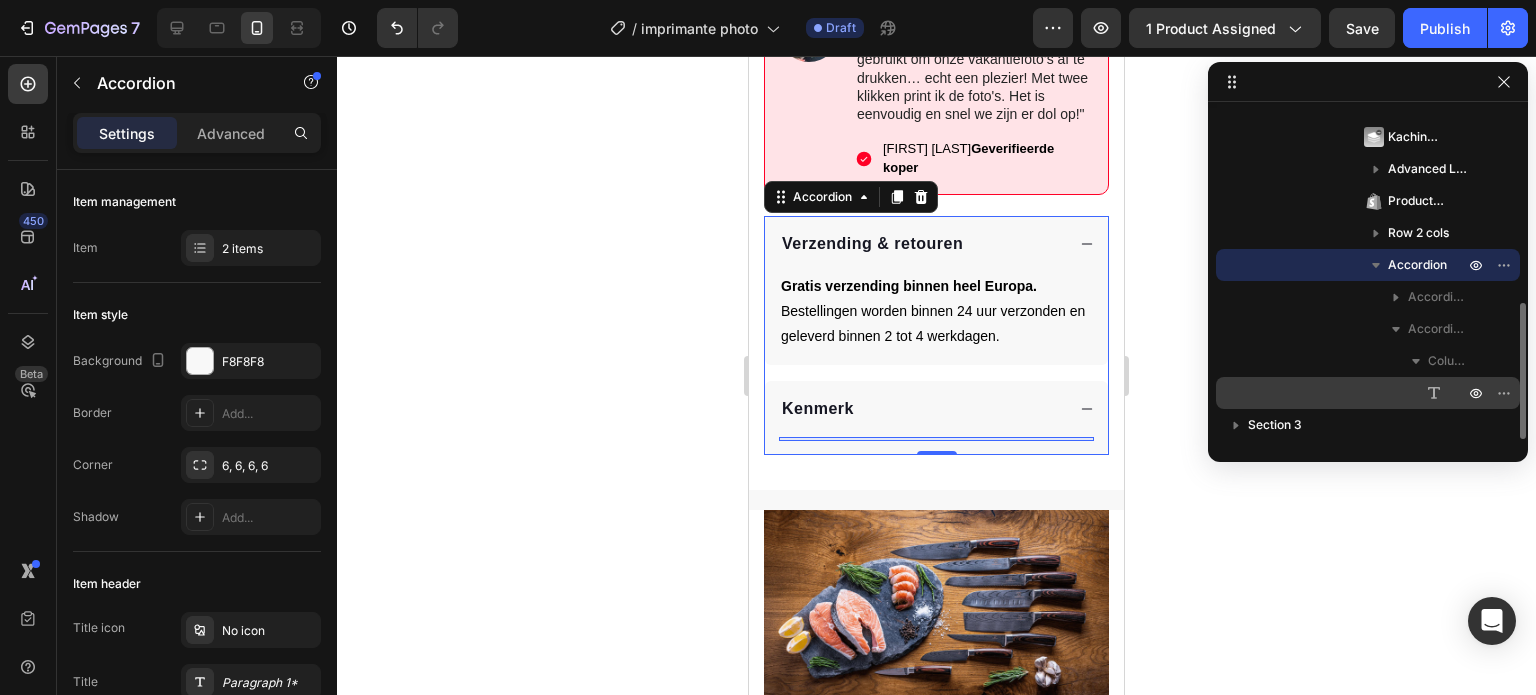 click on "Text Block" at bounding box center [1368, 393] 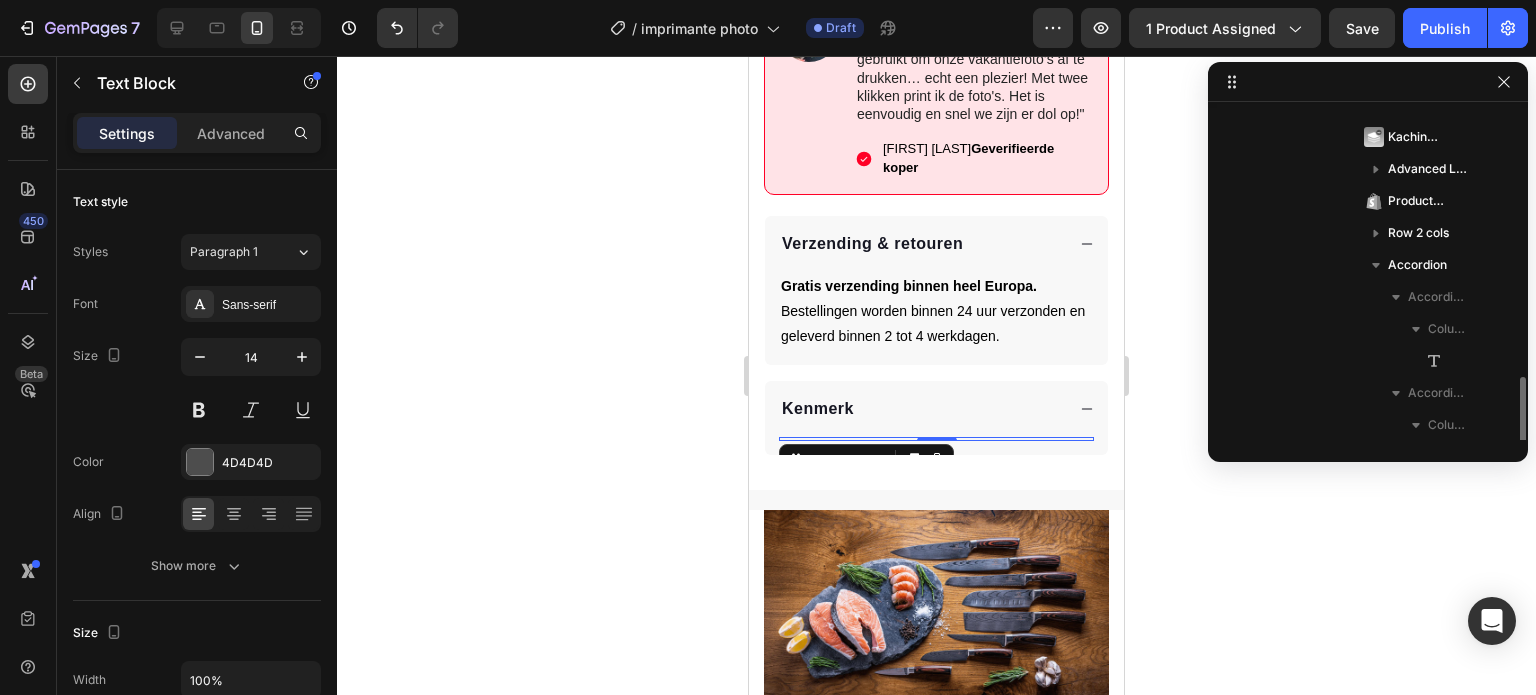 scroll, scrollTop: 533, scrollLeft: 0, axis: vertical 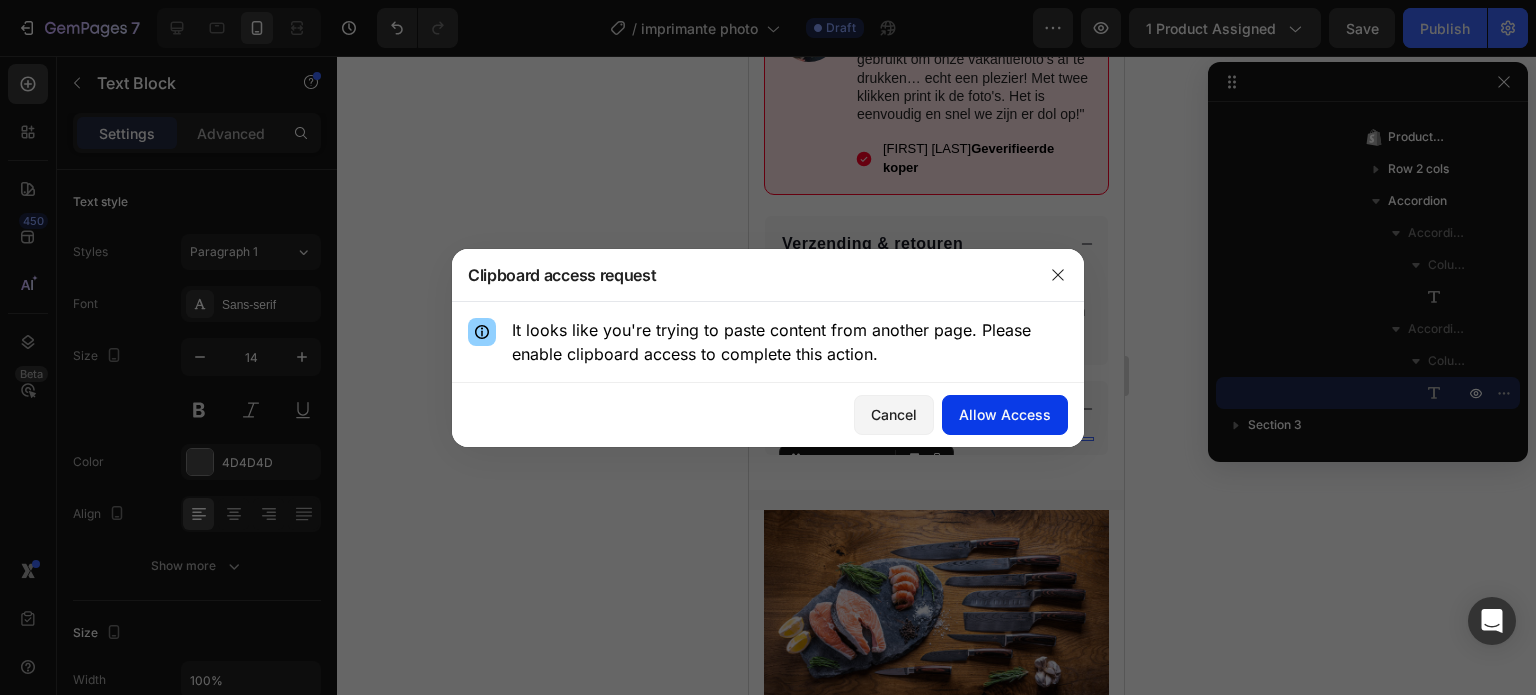 click on "Allow Access" at bounding box center [1005, 414] 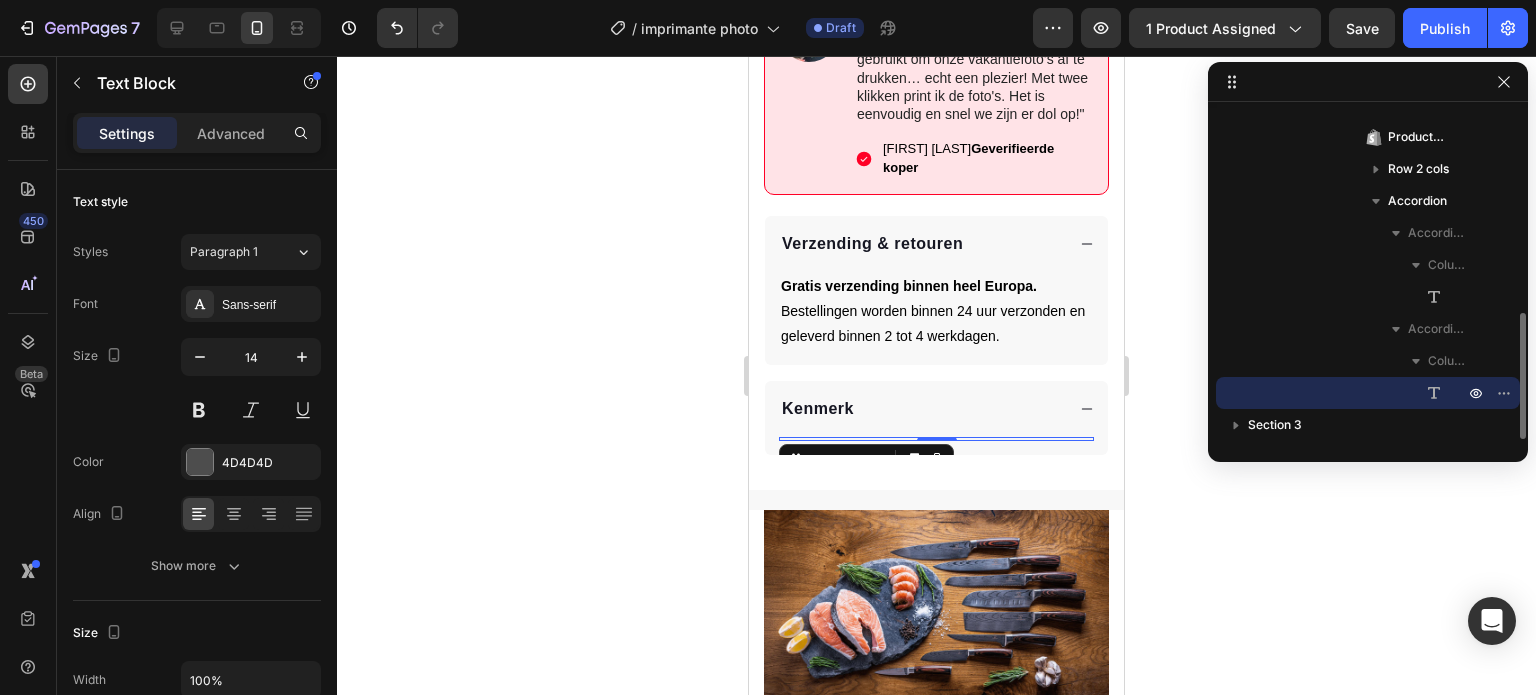 click on "Text Block" at bounding box center (1368, 393) 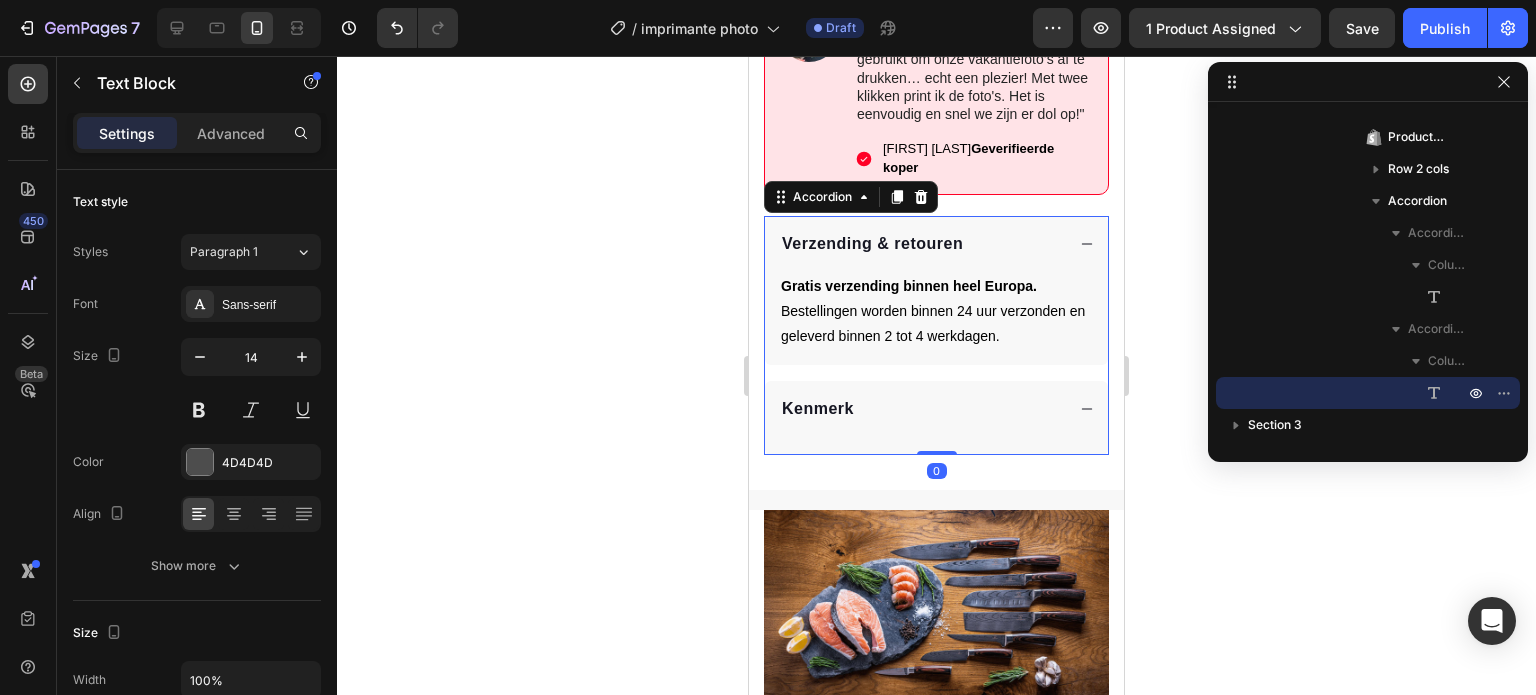 click on "Text Block" at bounding box center [936, 446] 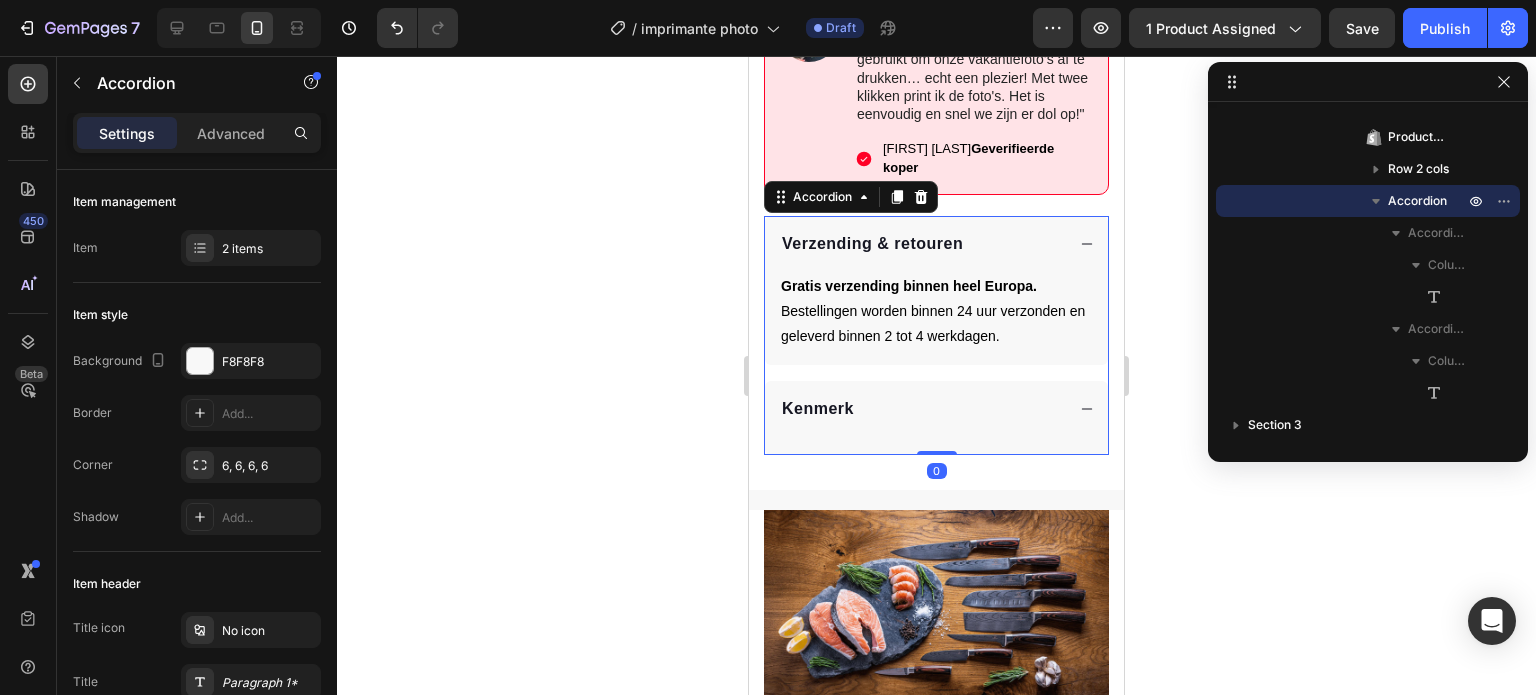 click on "Text Block" at bounding box center [936, 446] 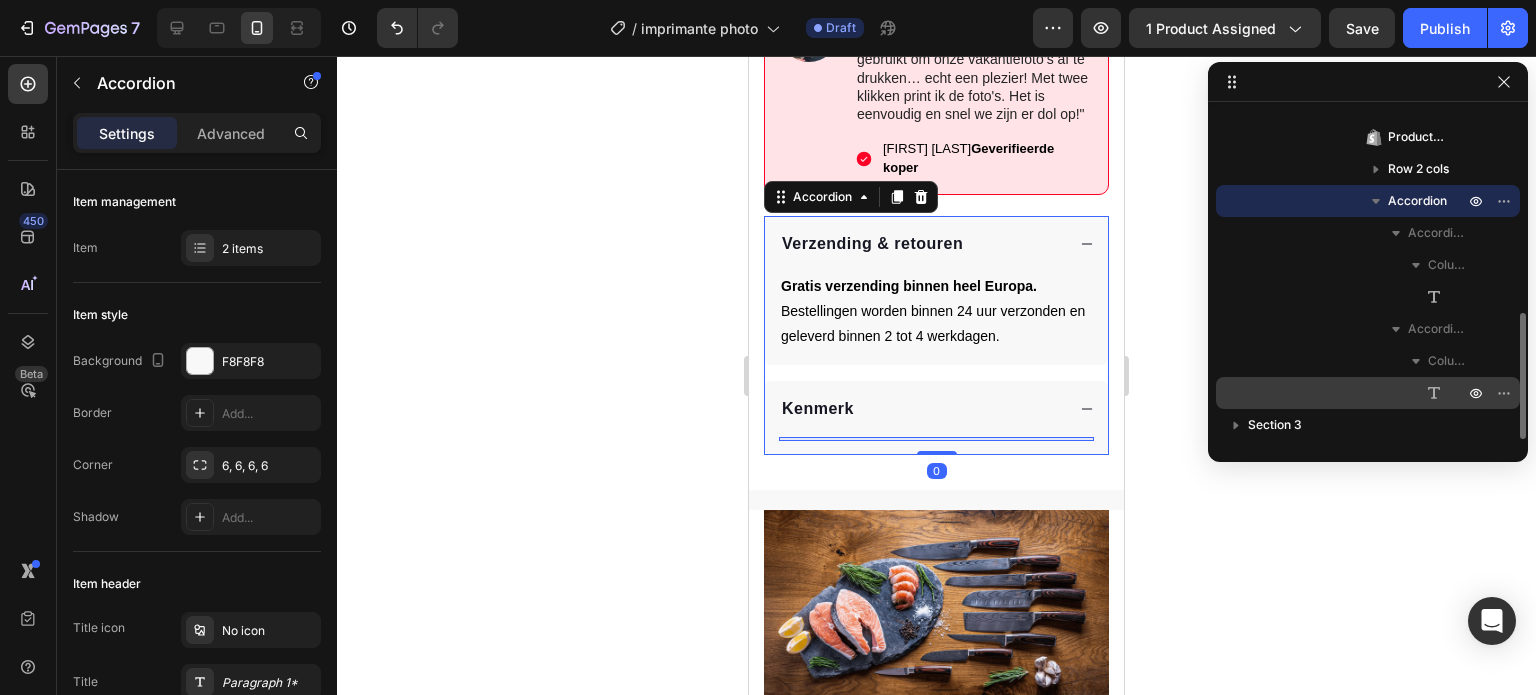 click on "Text Block" at bounding box center (1368, 393) 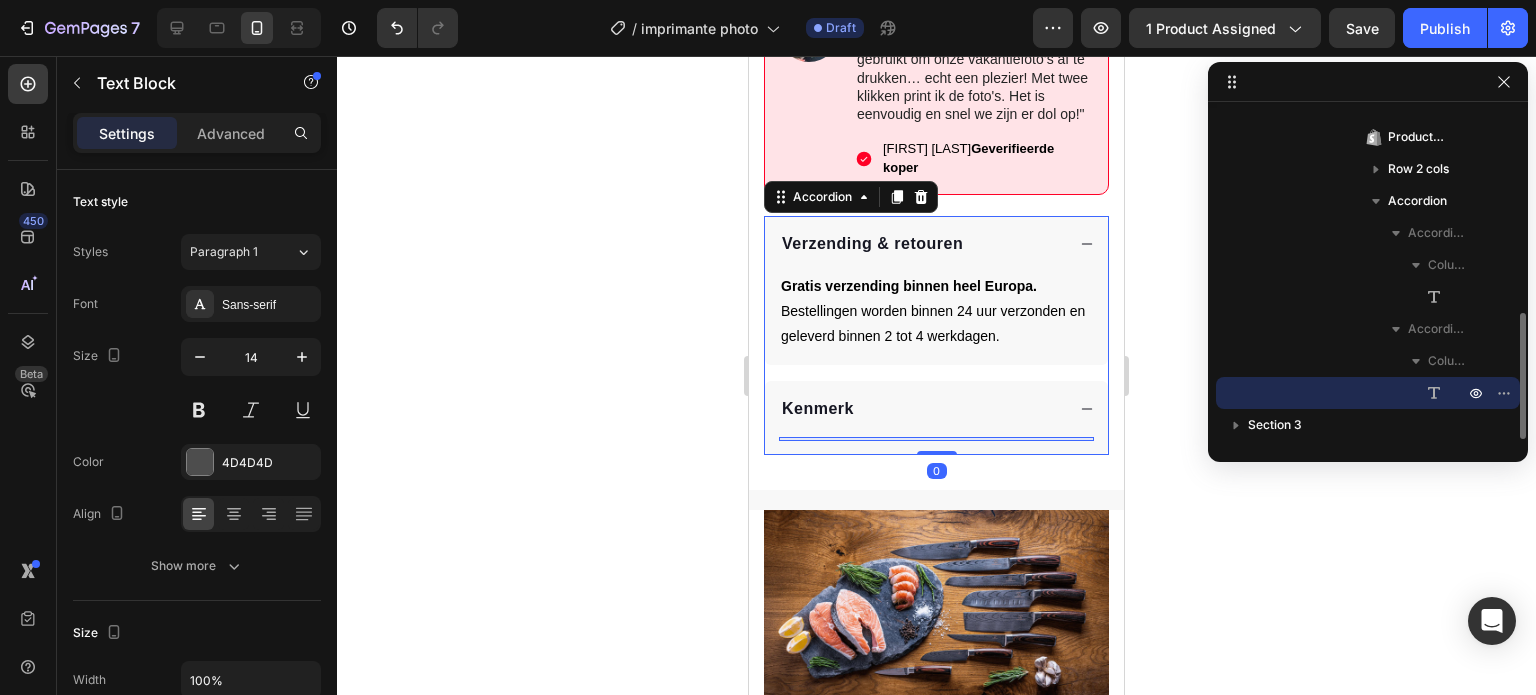 click on "Text Block" at bounding box center (1368, 393) 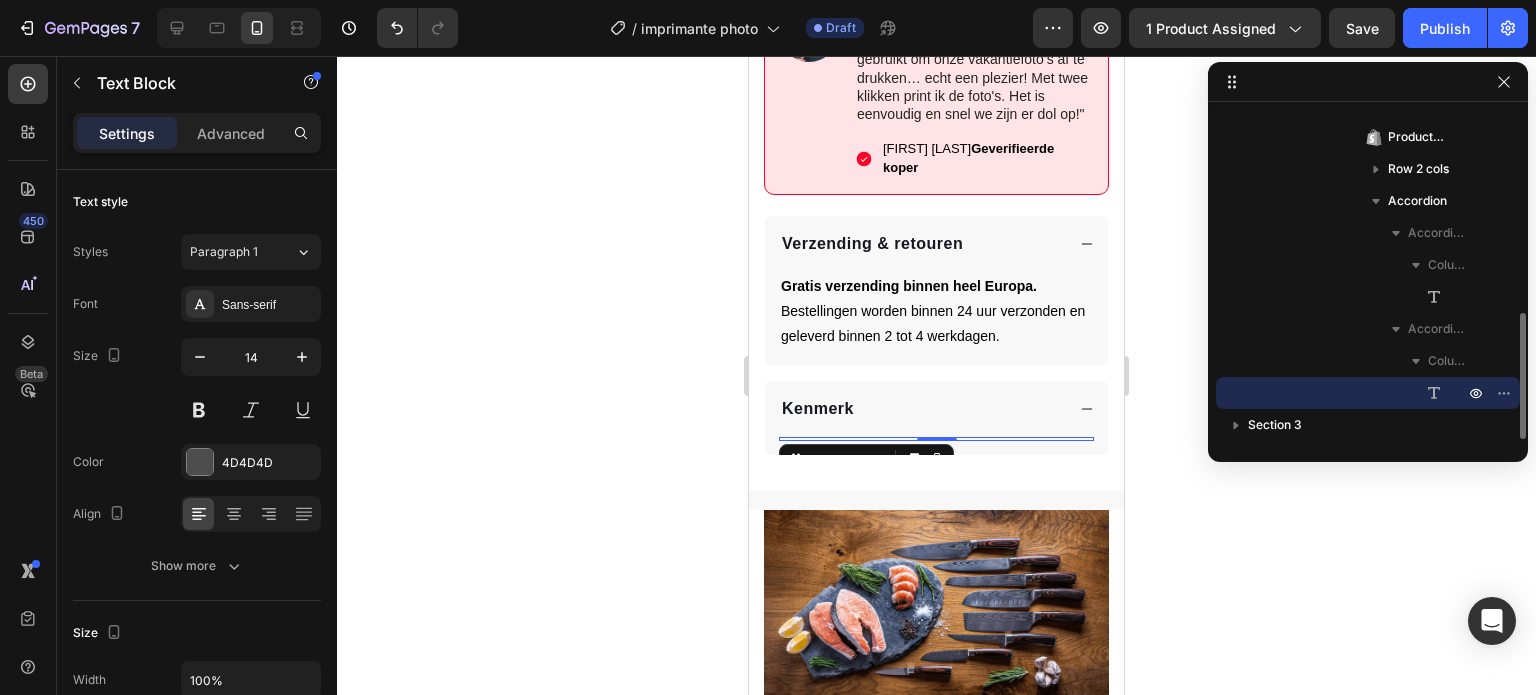 click on "Text Block" at bounding box center [1368, 393] 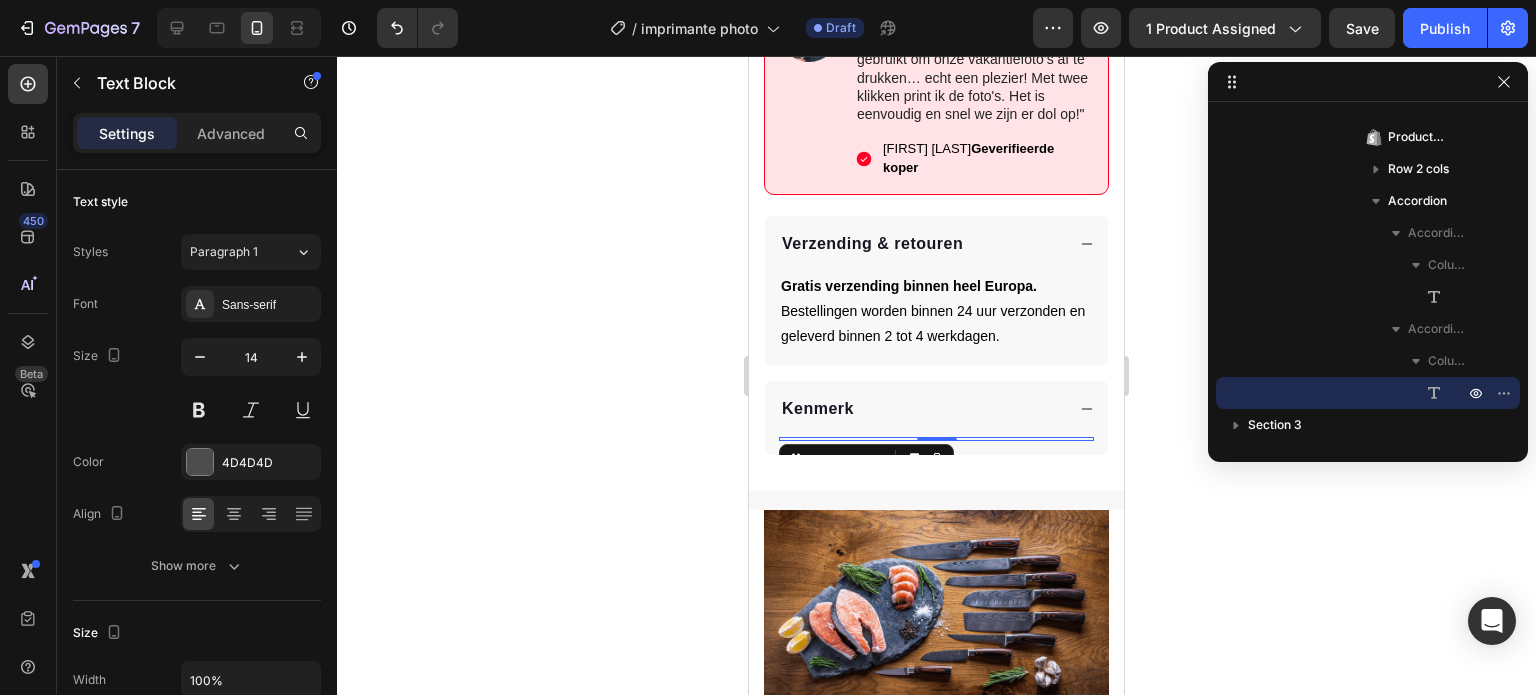 click 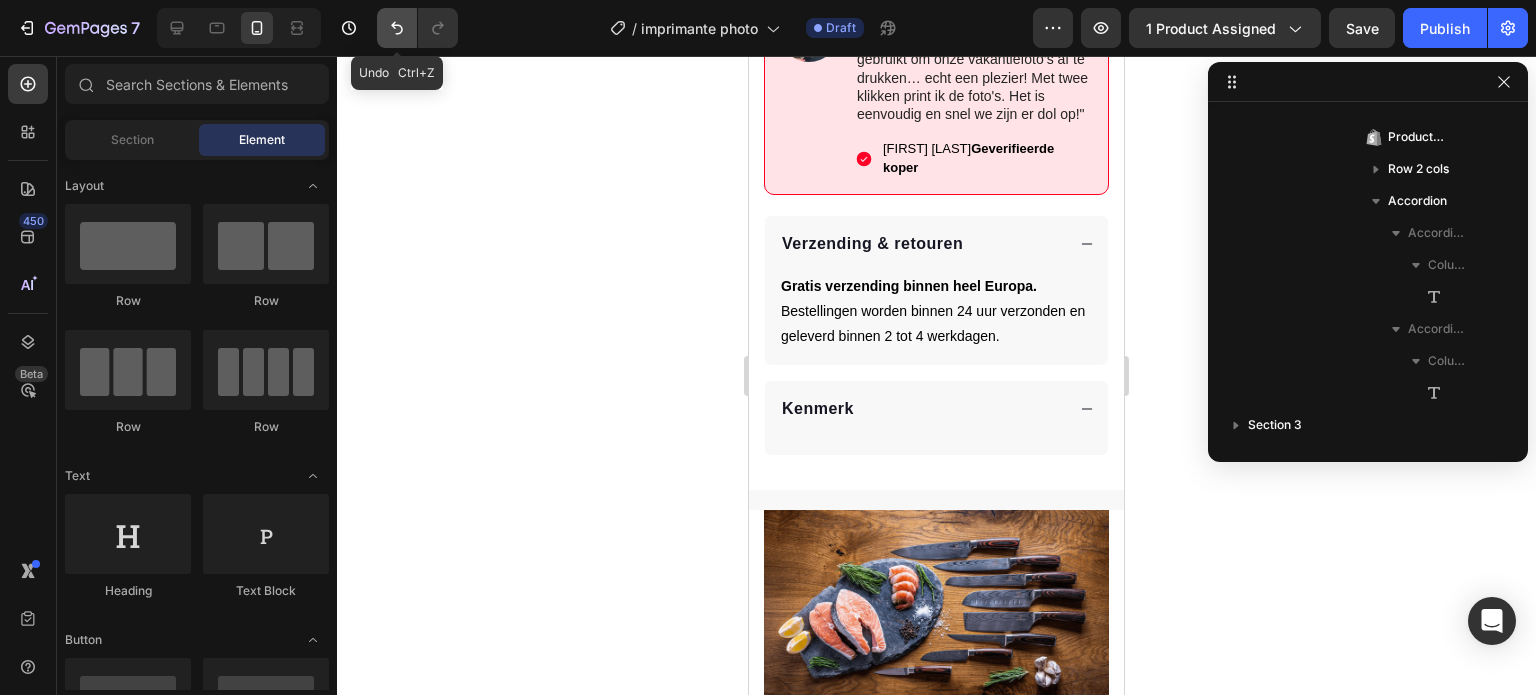 click 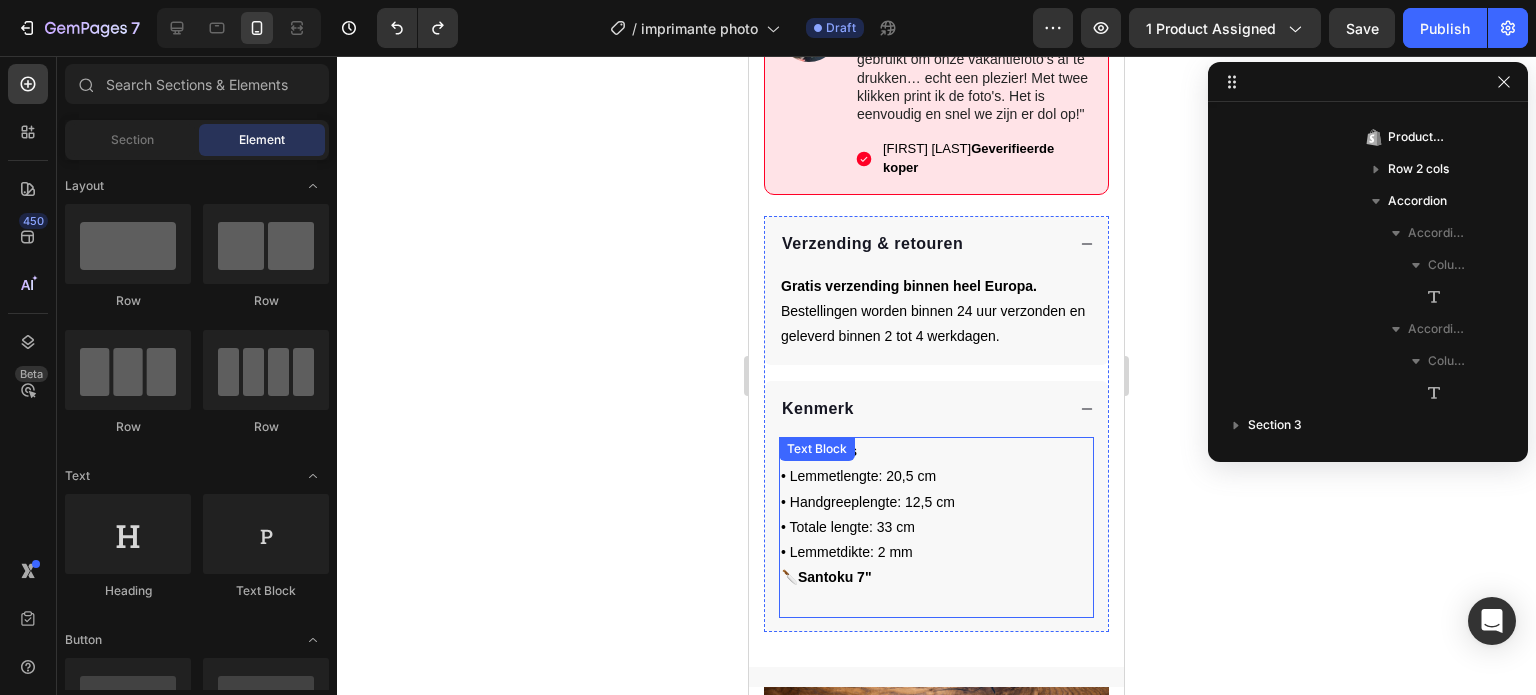 click on "• Handgreeplengte: 12,5 cm" at bounding box center (868, 502) 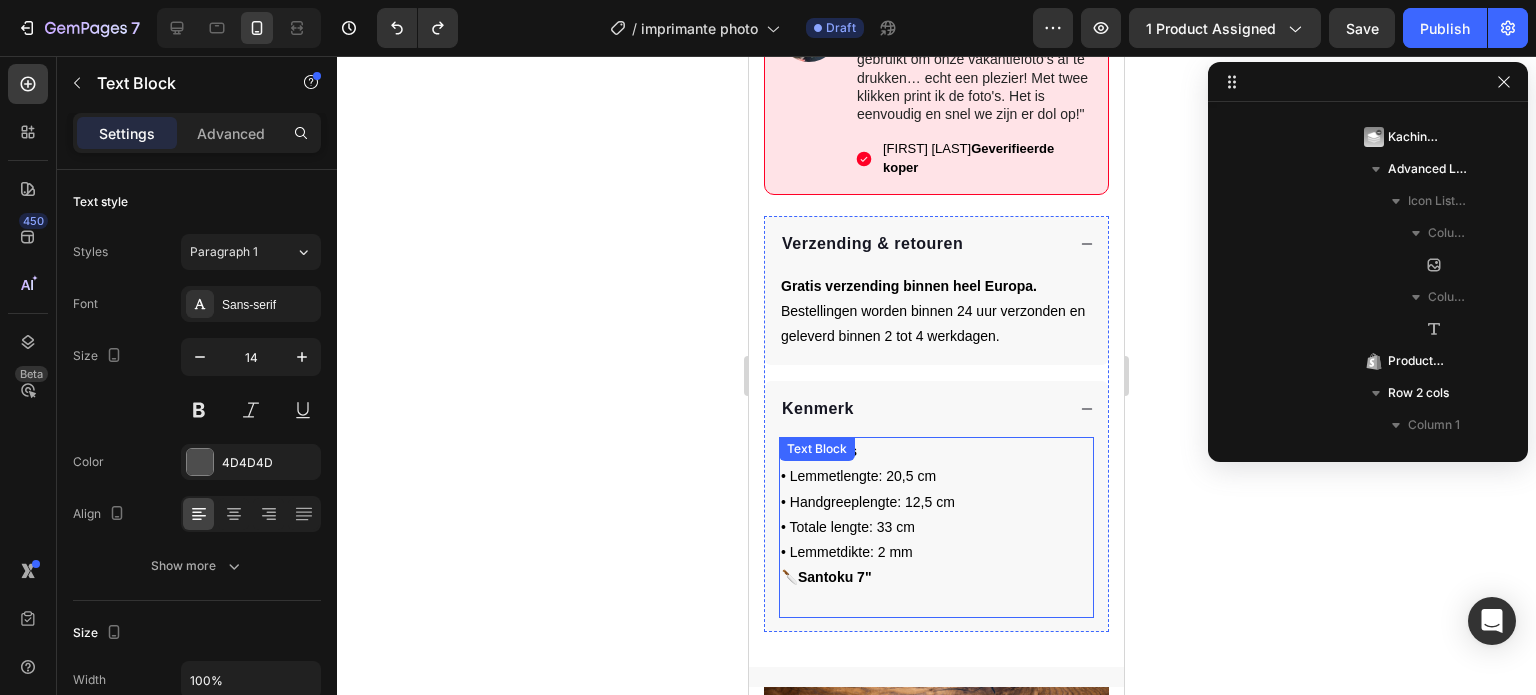scroll, scrollTop: 949, scrollLeft: 0, axis: vertical 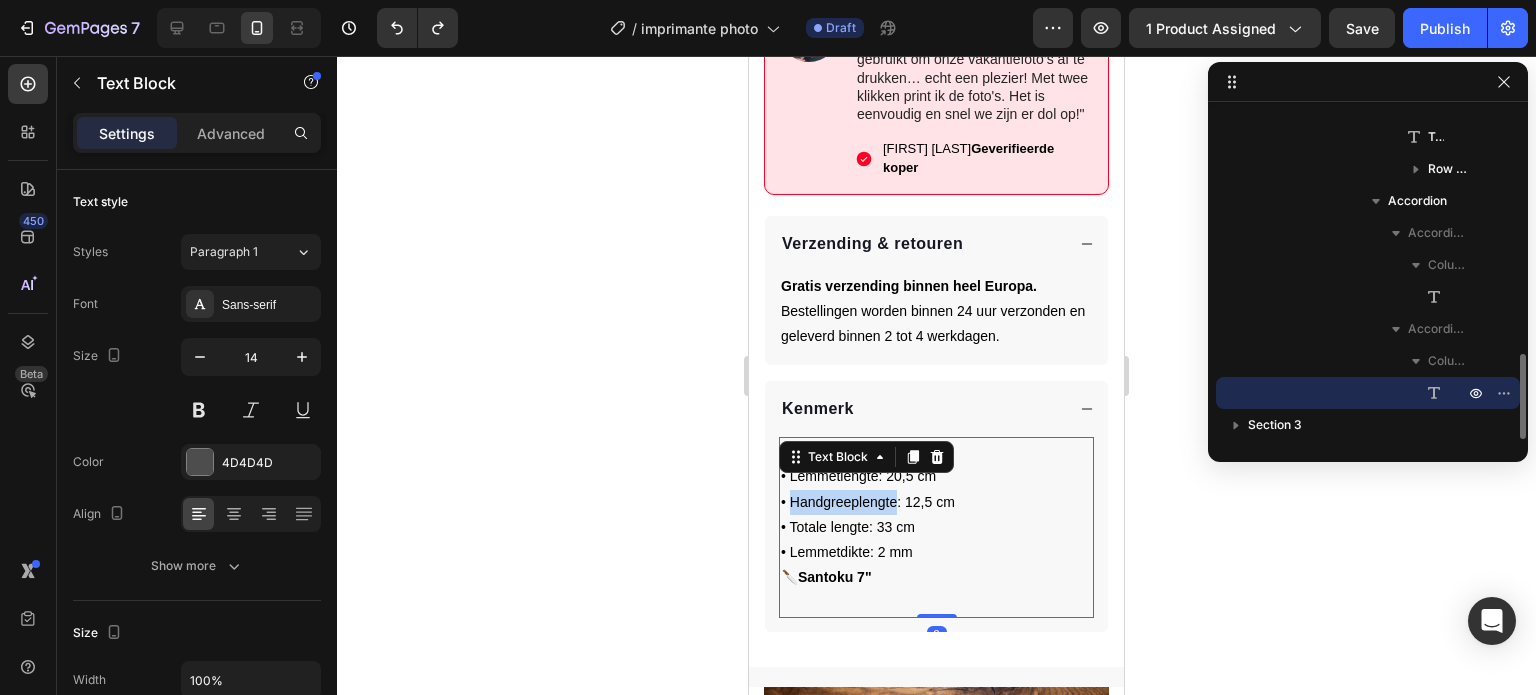 click on "• Handgreeplengte: 12,5 cm" at bounding box center [868, 502] 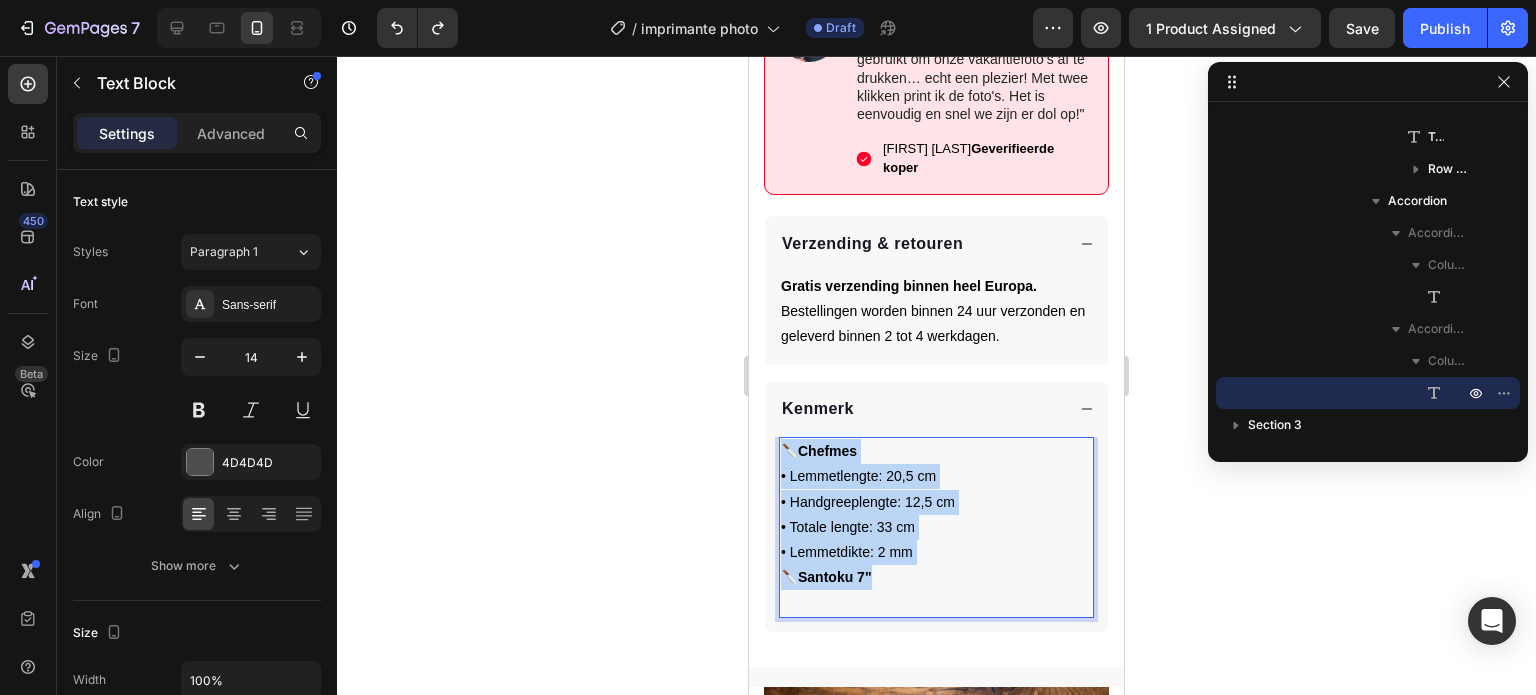 drag, startPoint x: 883, startPoint y: 556, endPoint x: 784, endPoint y: 434, distance: 157.11461 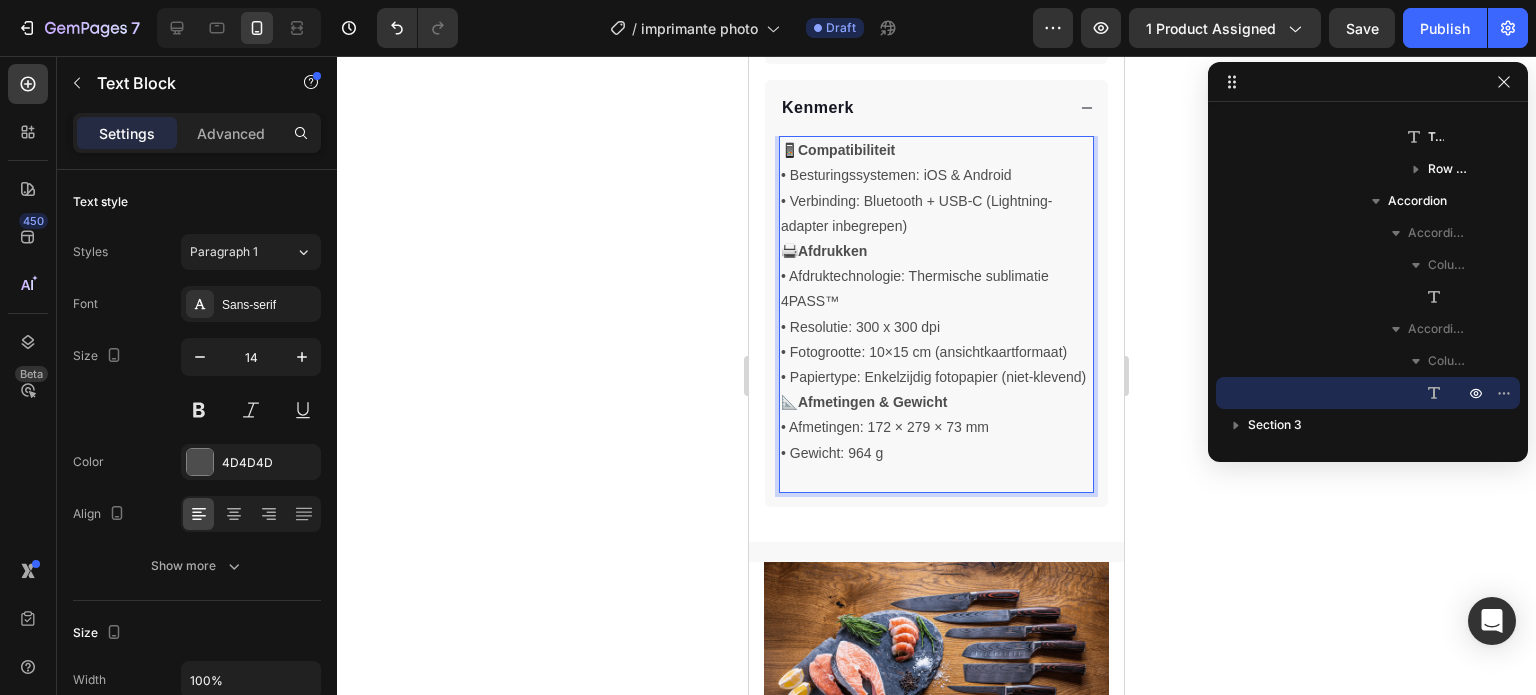 scroll, scrollTop: 1390, scrollLeft: 0, axis: vertical 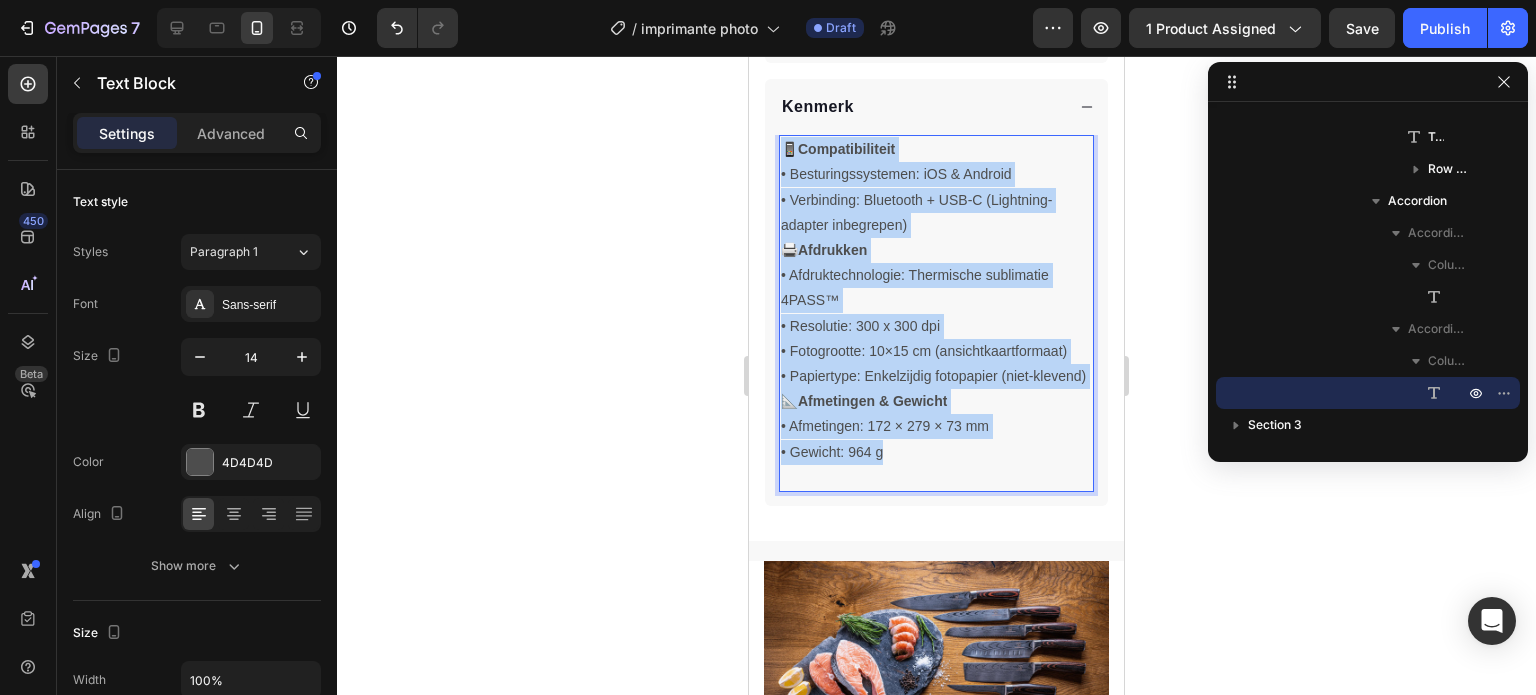 drag, startPoint x: 908, startPoint y: 448, endPoint x: 776, endPoint y: 123, distance: 350.78342 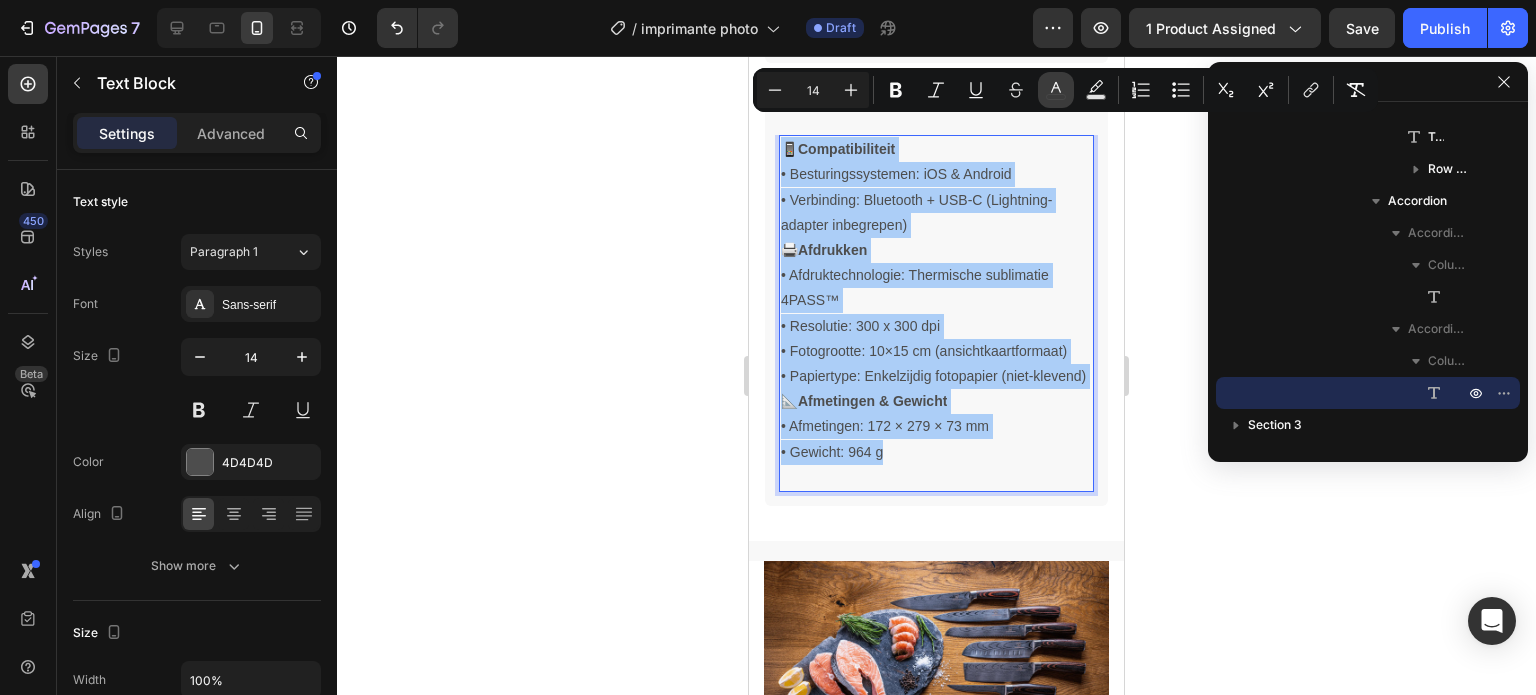 click 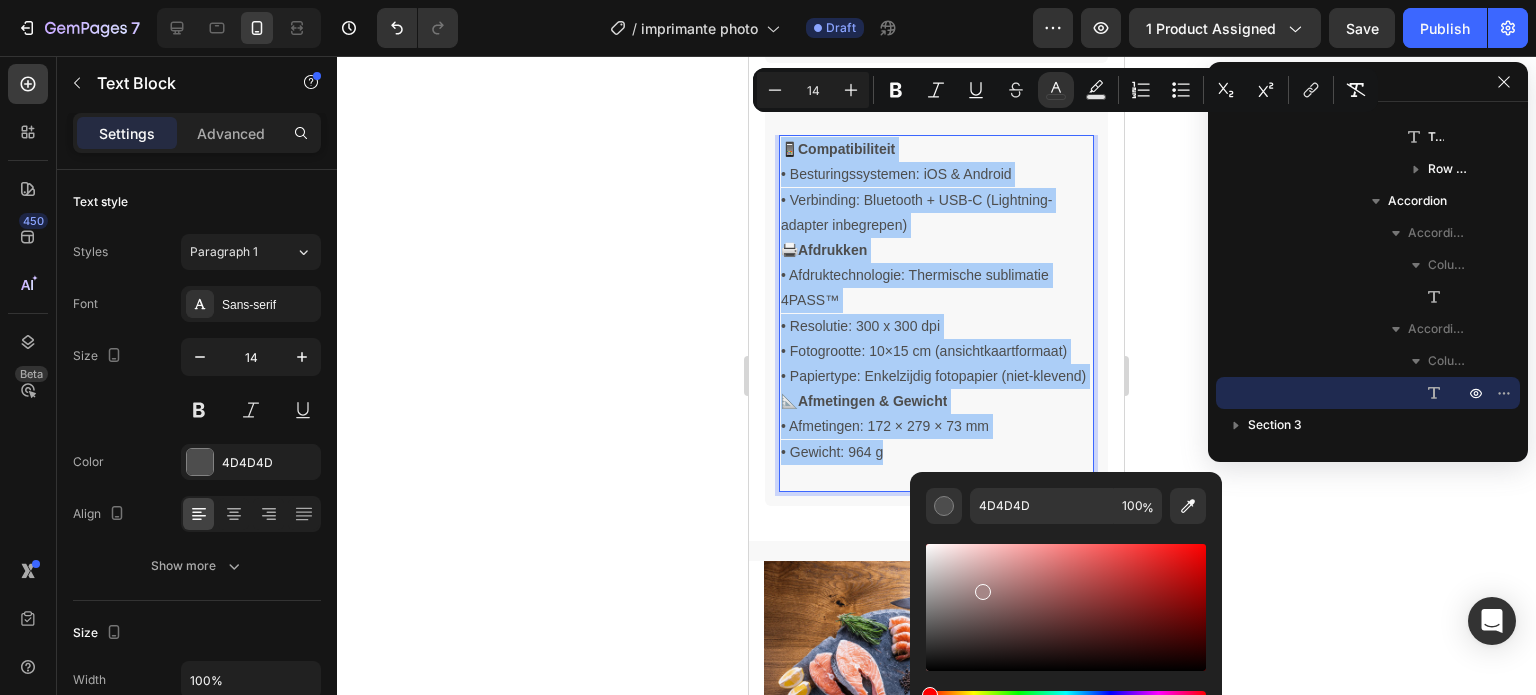 drag, startPoint x: 980, startPoint y: 587, endPoint x: 804, endPoint y: 742, distance: 234.52292 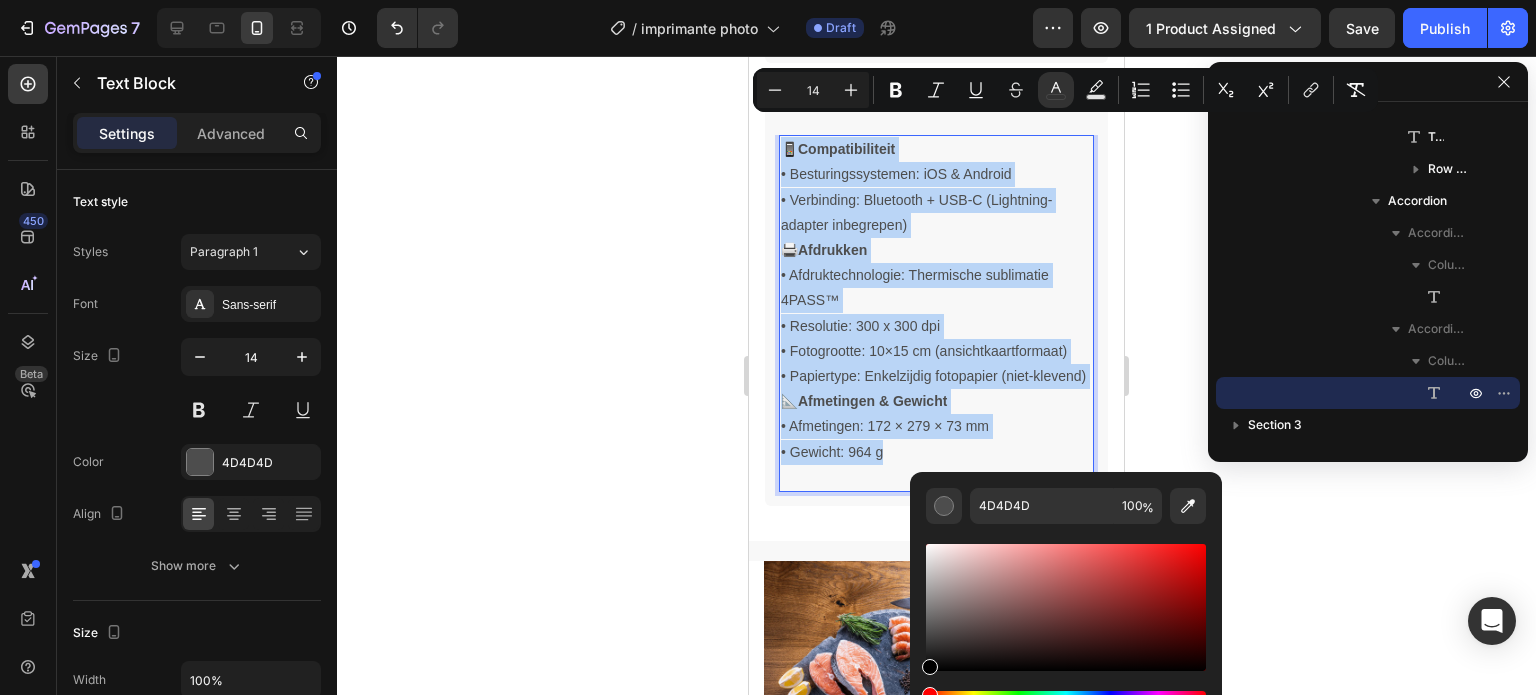 type on "000000" 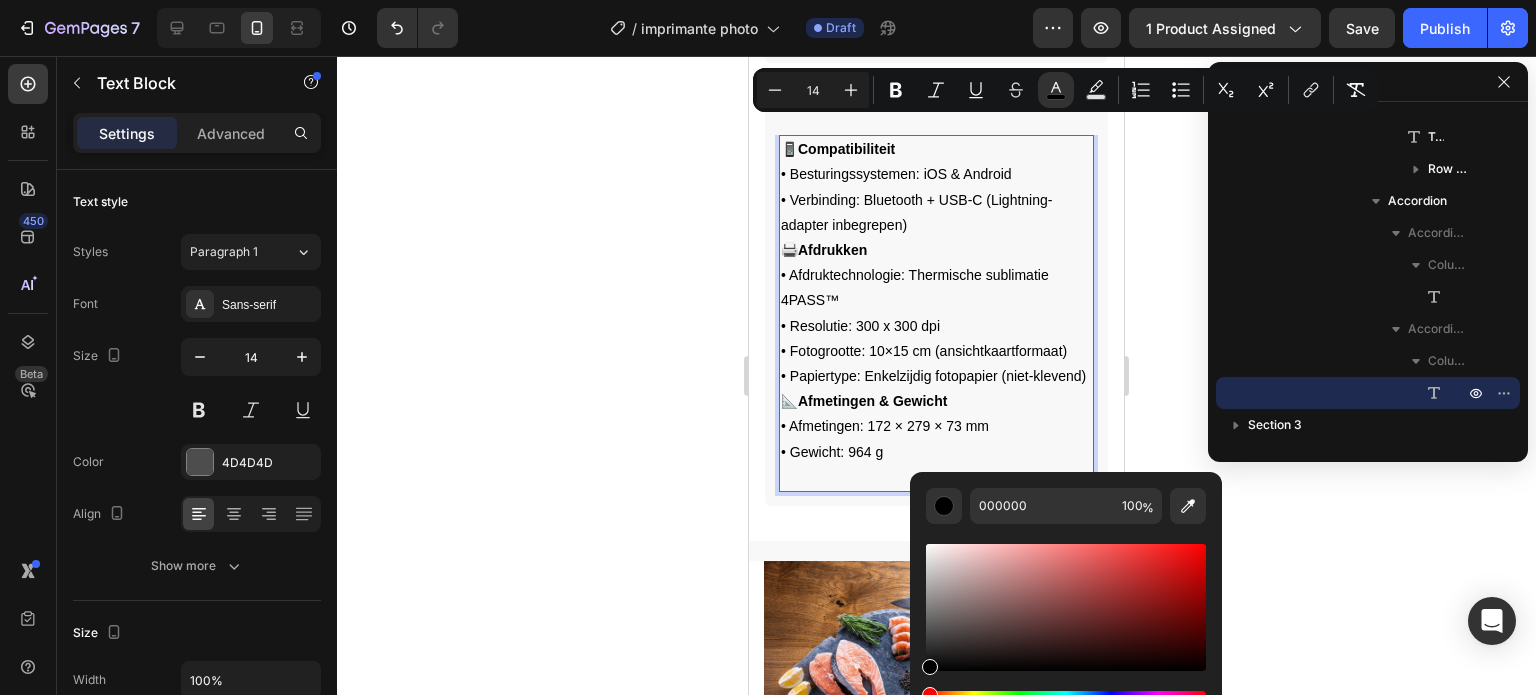 click 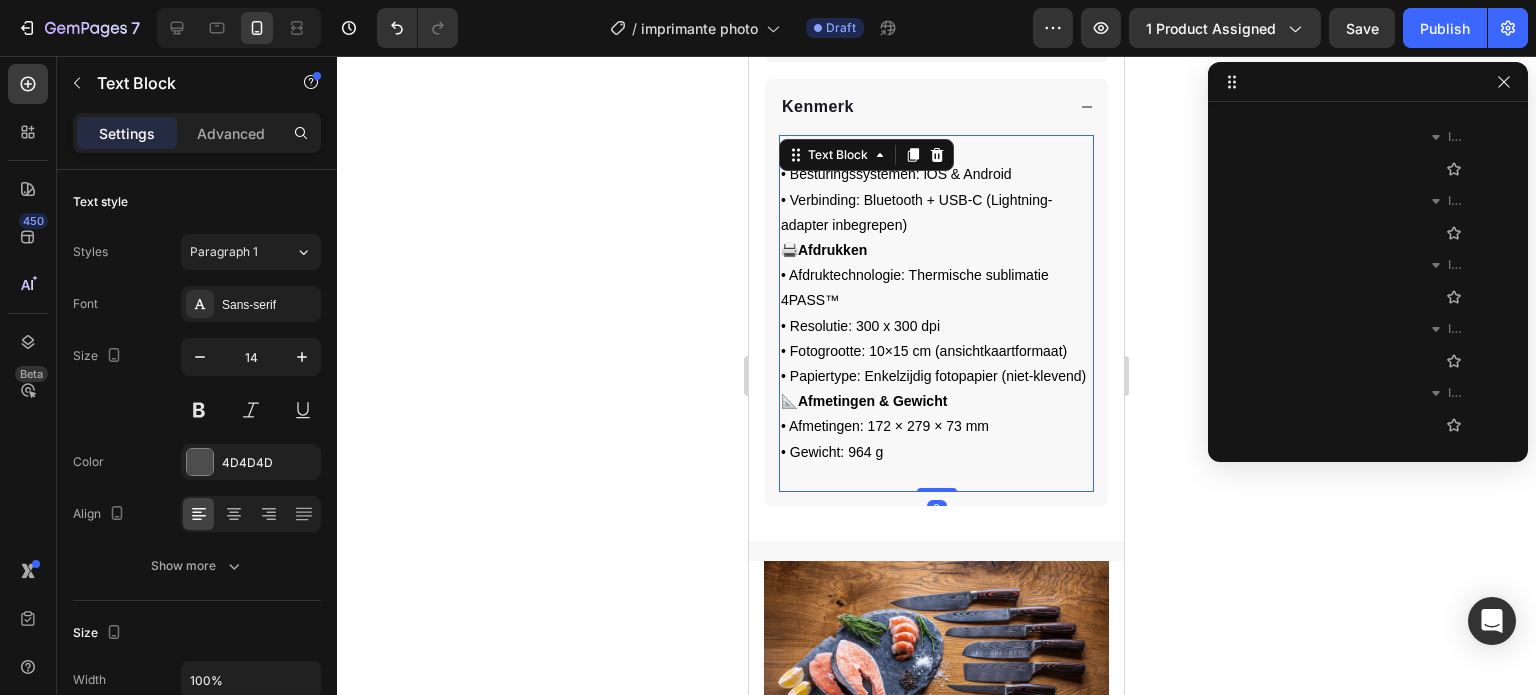 click on "🖨️  Afdrukken • Afdruktechnologie: Thermische sublimatie 4PASS™ • Resolutie: 300 x 300 dpi • Fotogrootte: 10×15 cm (ansichtkaartformaat) • Papiertype: Enkelzijdig fotopapier (niet-klevend)" at bounding box center (936, 313) 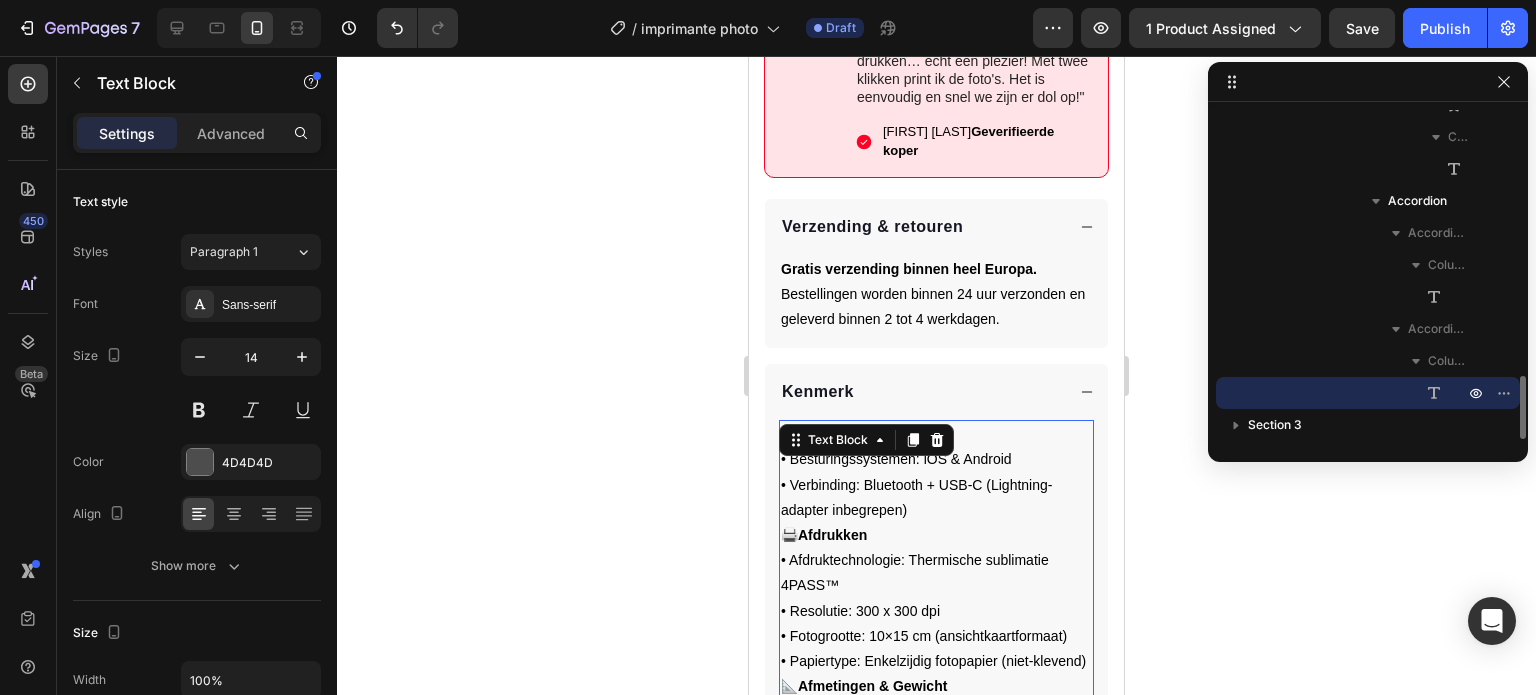 scroll, scrollTop: 1095, scrollLeft: 0, axis: vertical 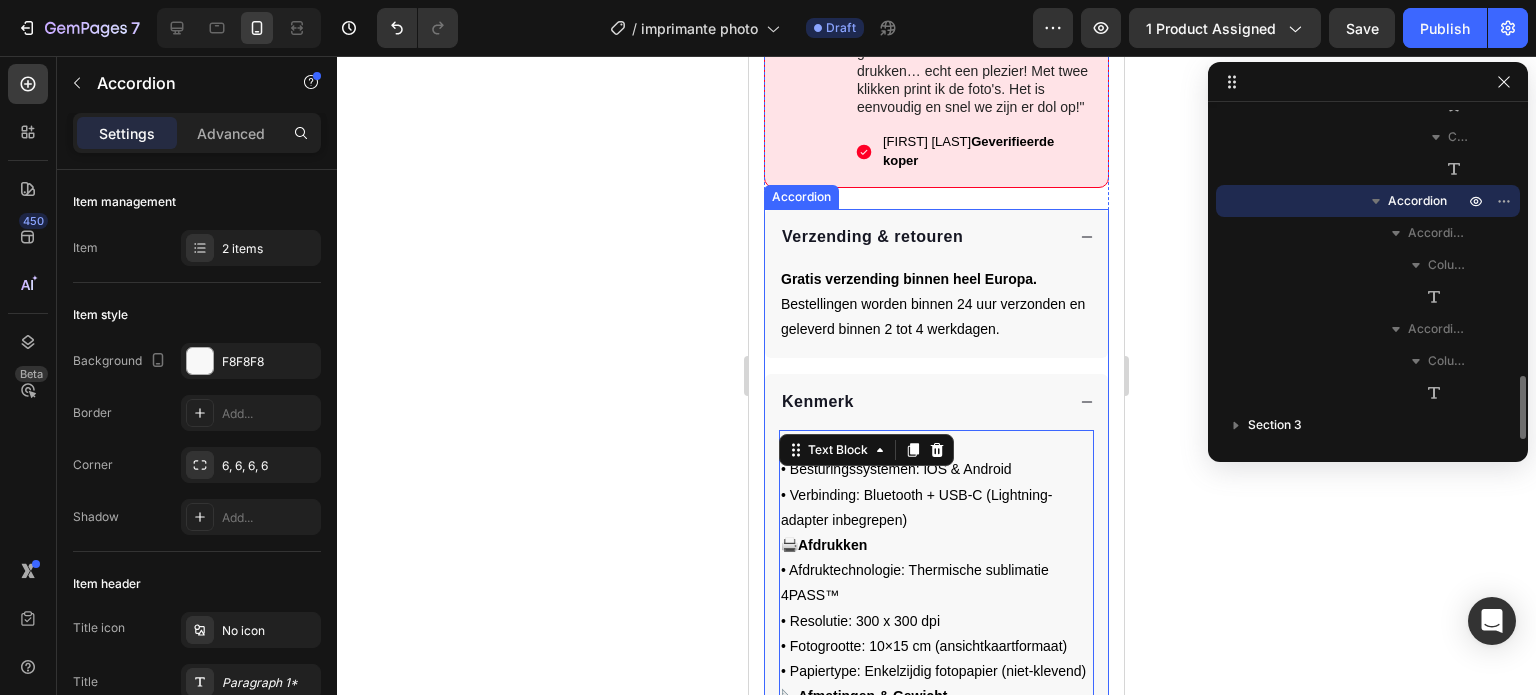 click on "Kenmerk" at bounding box center [818, 402] 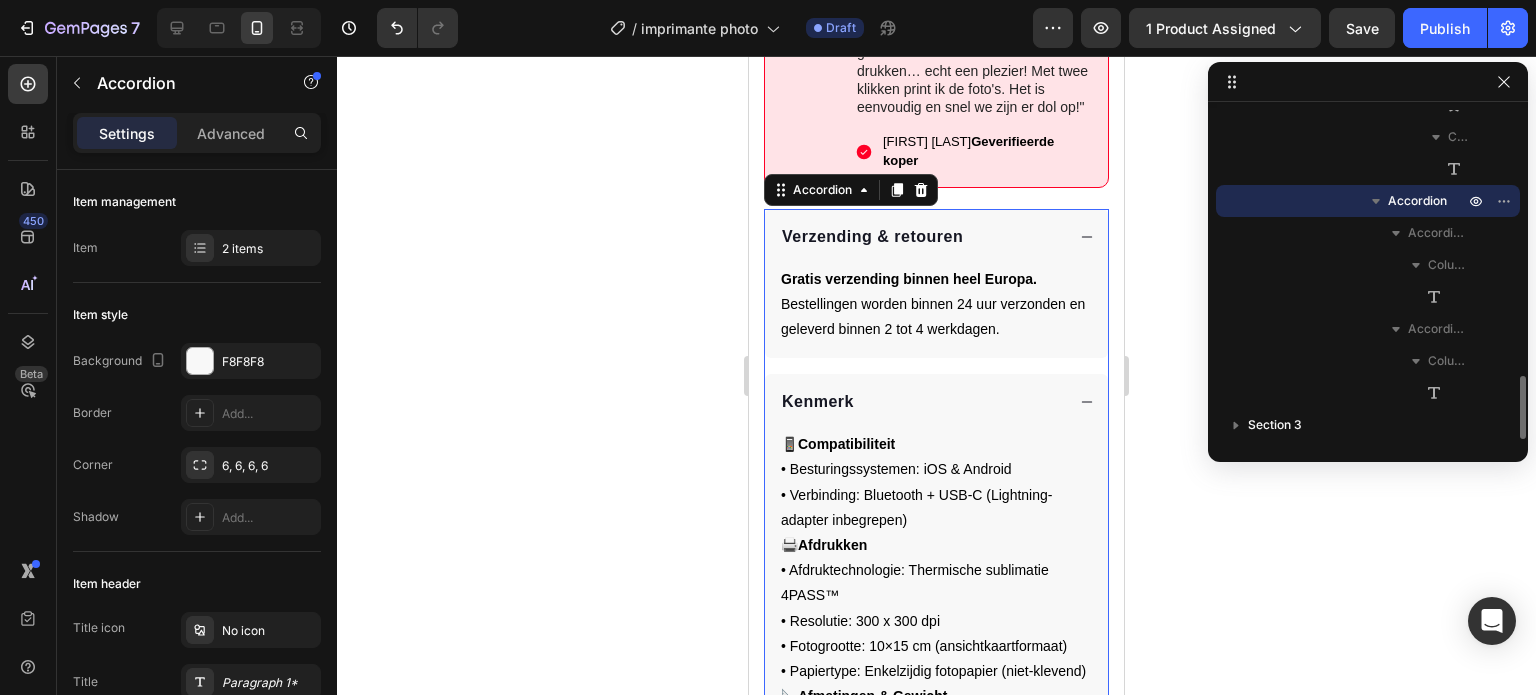 click on "Kenmerk" at bounding box center (818, 402) 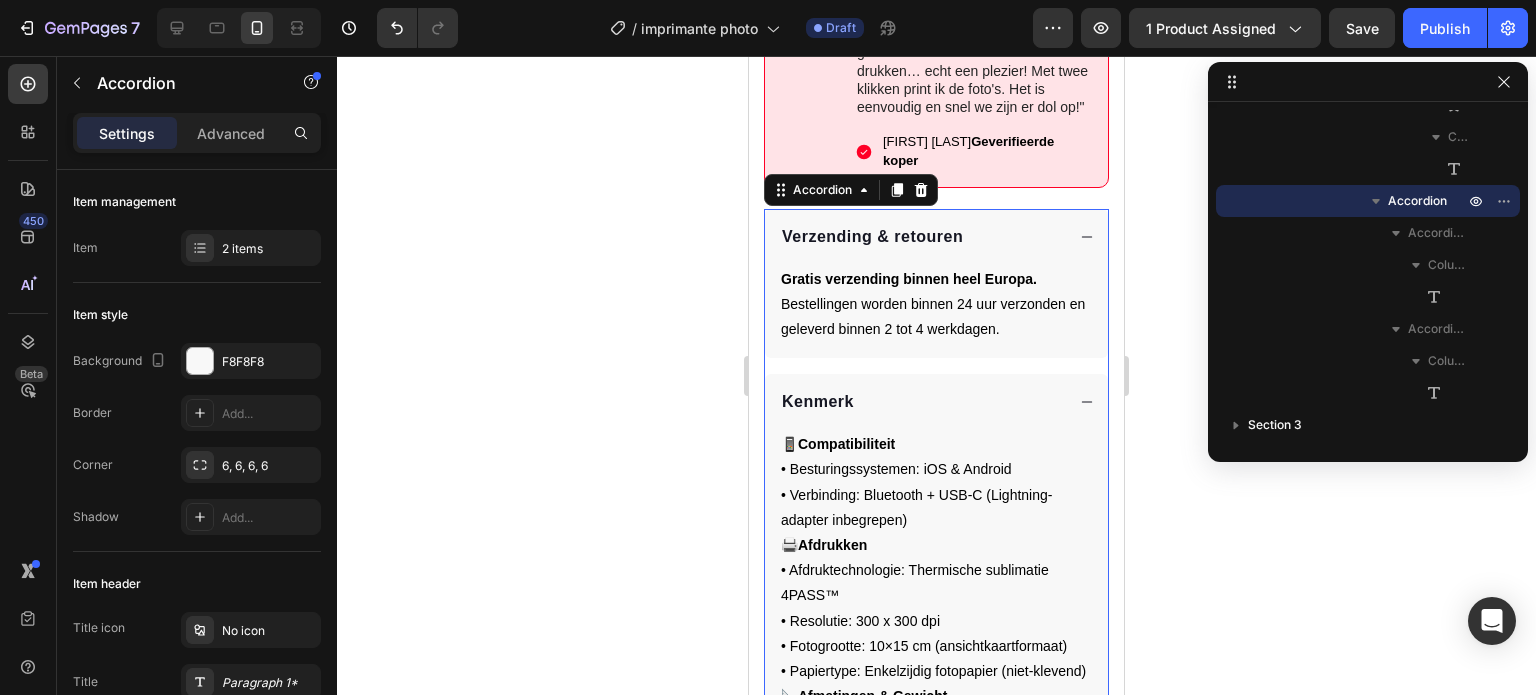 click on "Kenmerk" at bounding box center (818, 402) 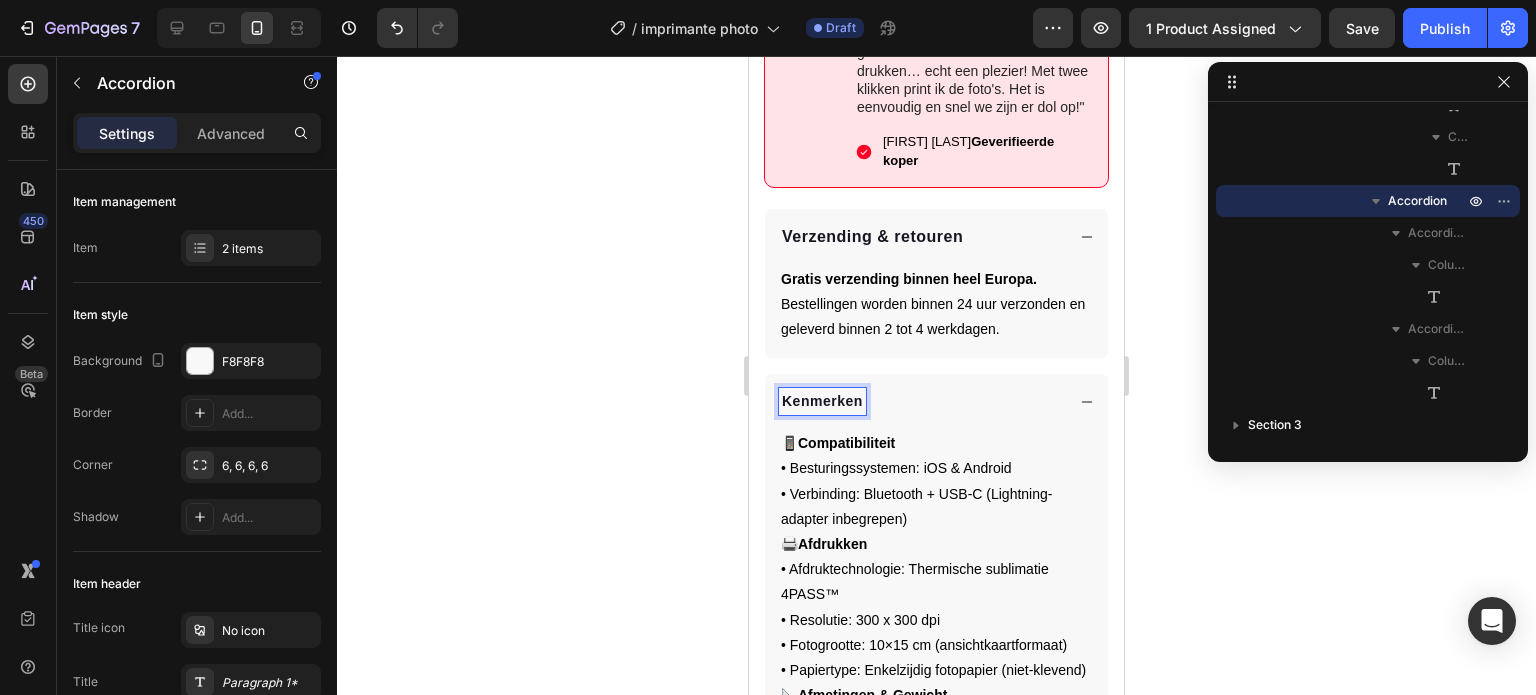 click on "Kenmerken" at bounding box center [822, 401] 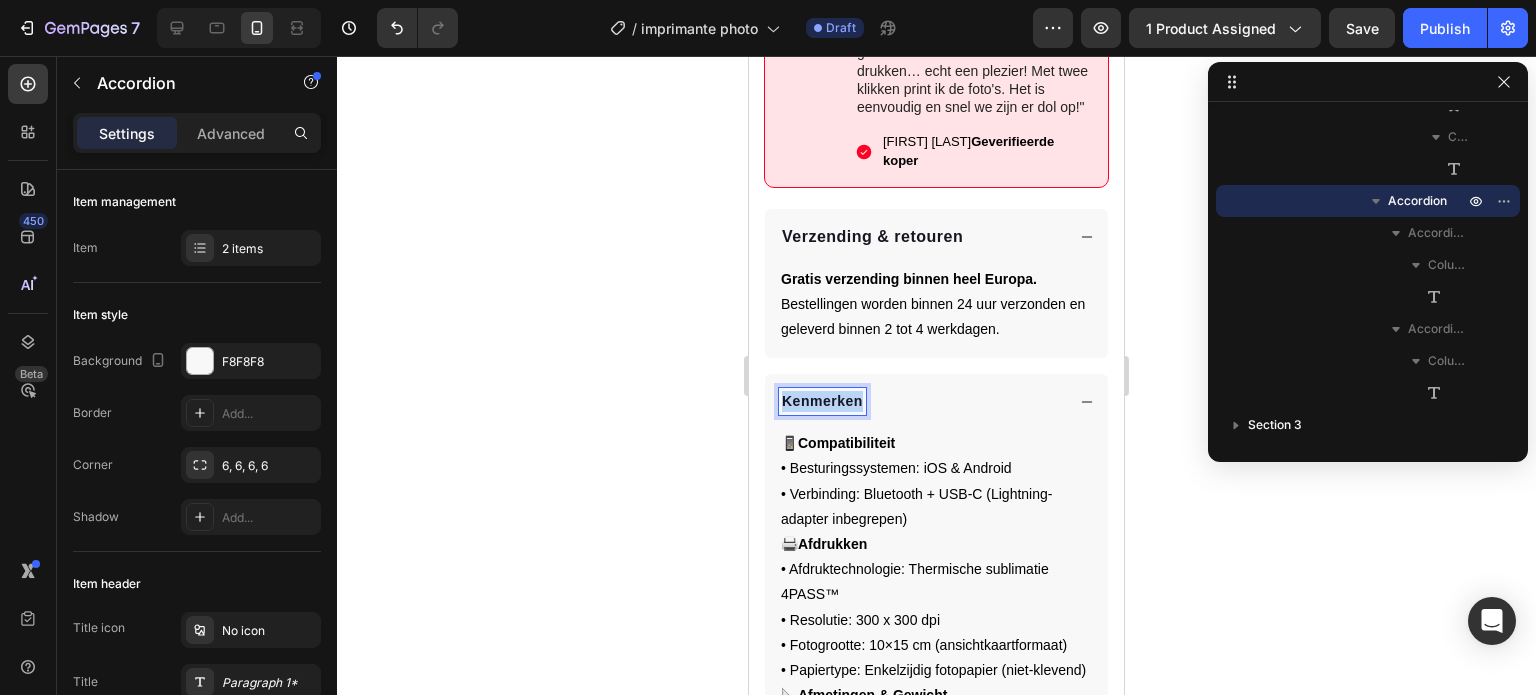 click on "Kenmerken" at bounding box center [822, 401] 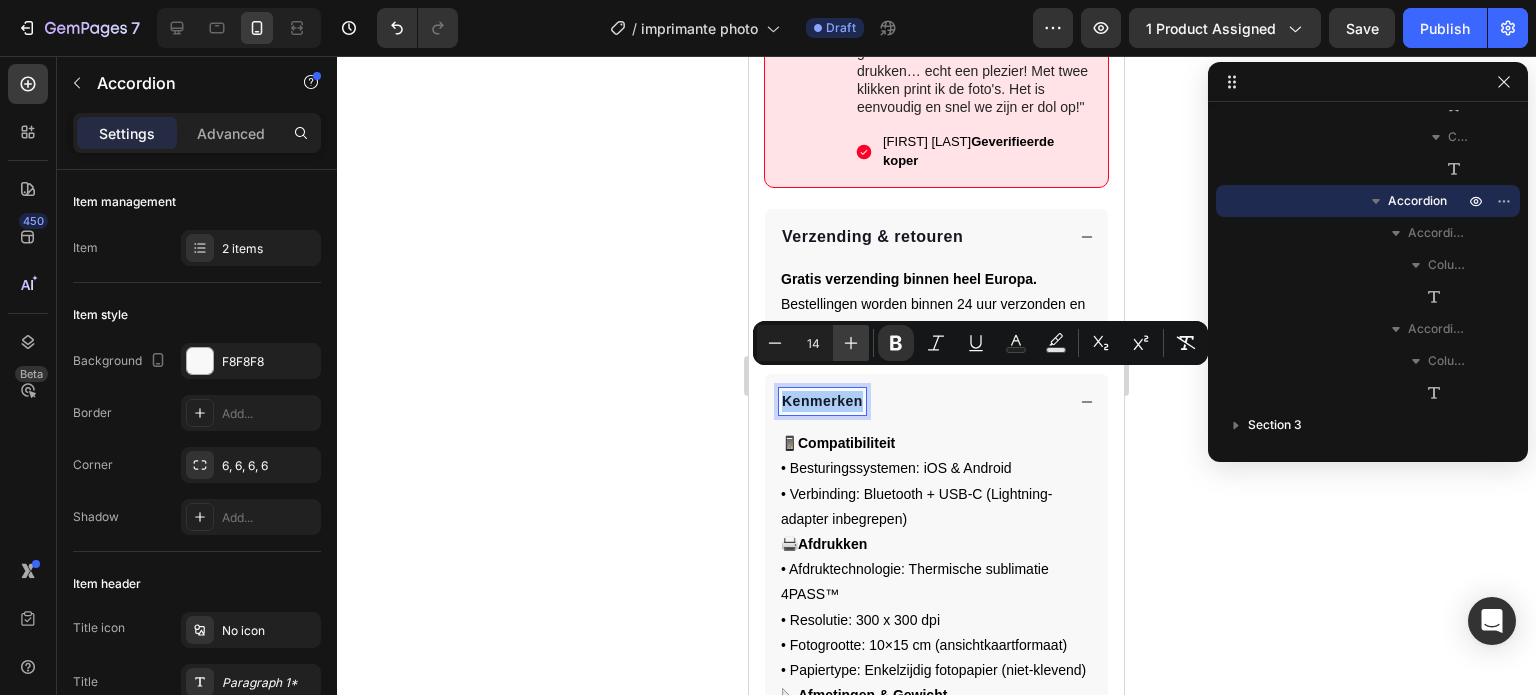 click on "Plus" at bounding box center [851, 343] 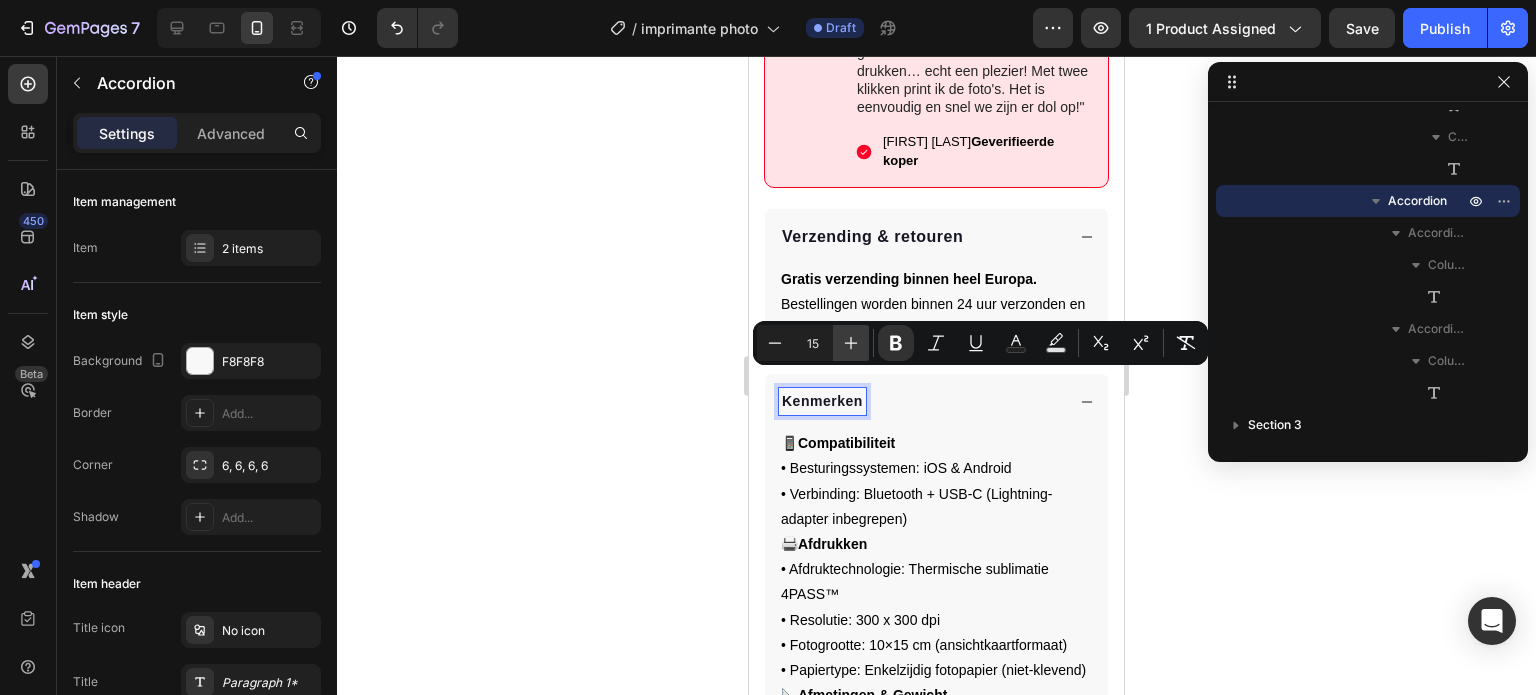 click on "Plus" at bounding box center (851, 343) 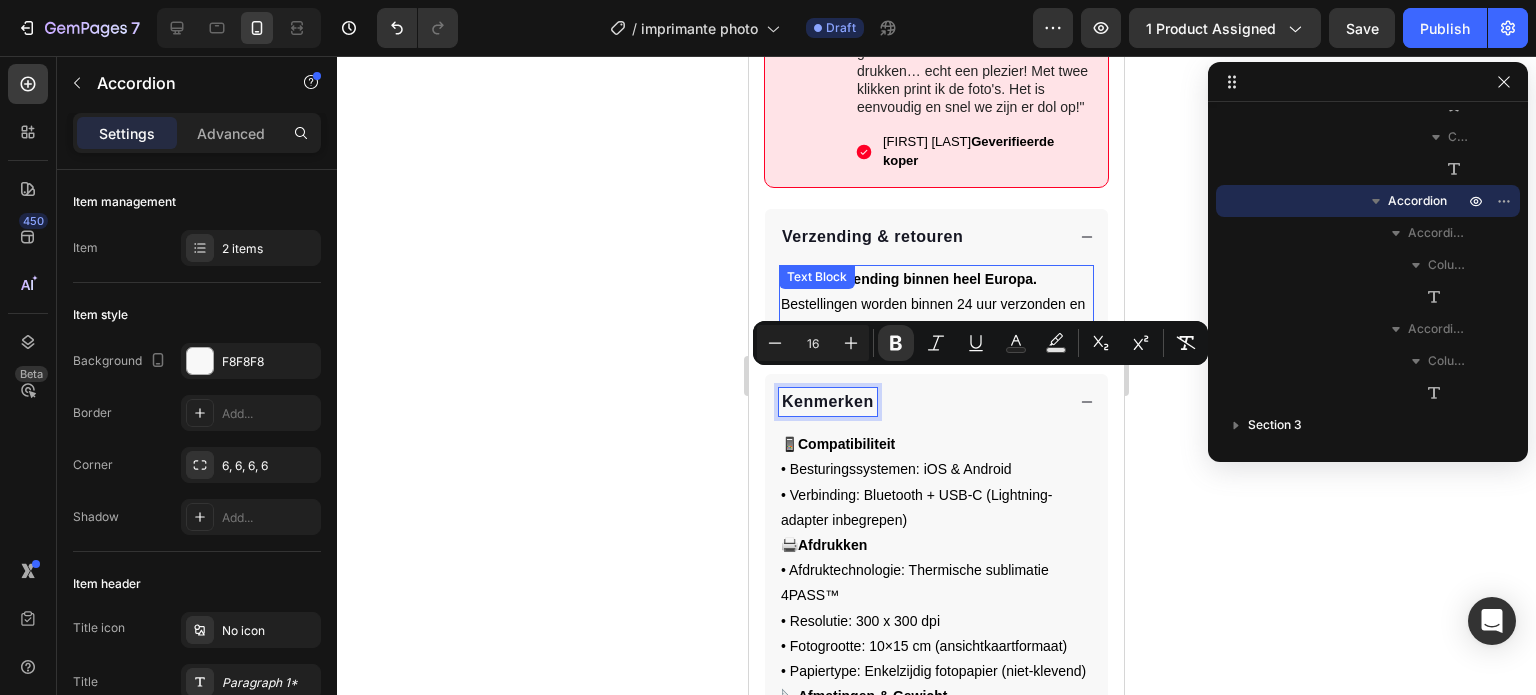 click on "Verzending & retouren" at bounding box center (872, 236) 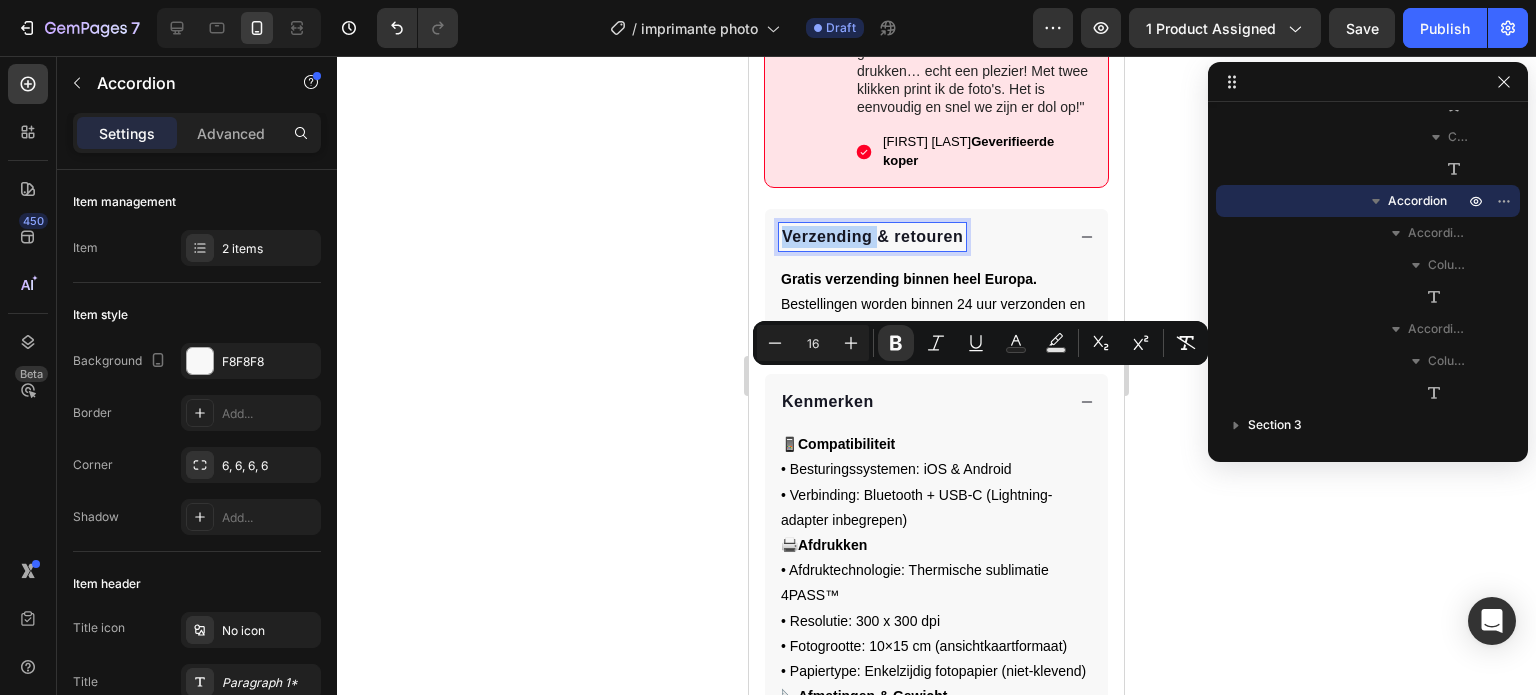 click on "Verzending & retouren" at bounding box center (872, 236) 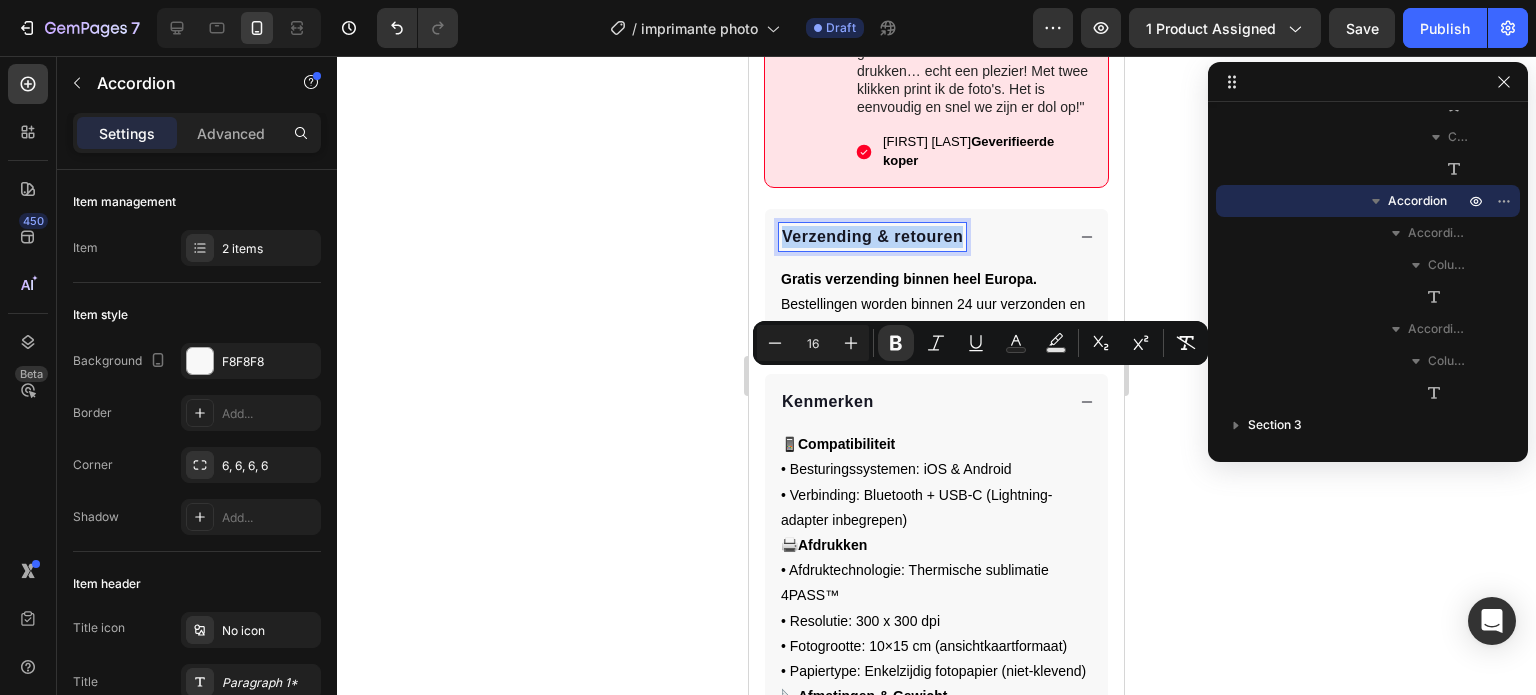 click on "Verzending & retouren" at bounding box center [872, 236] 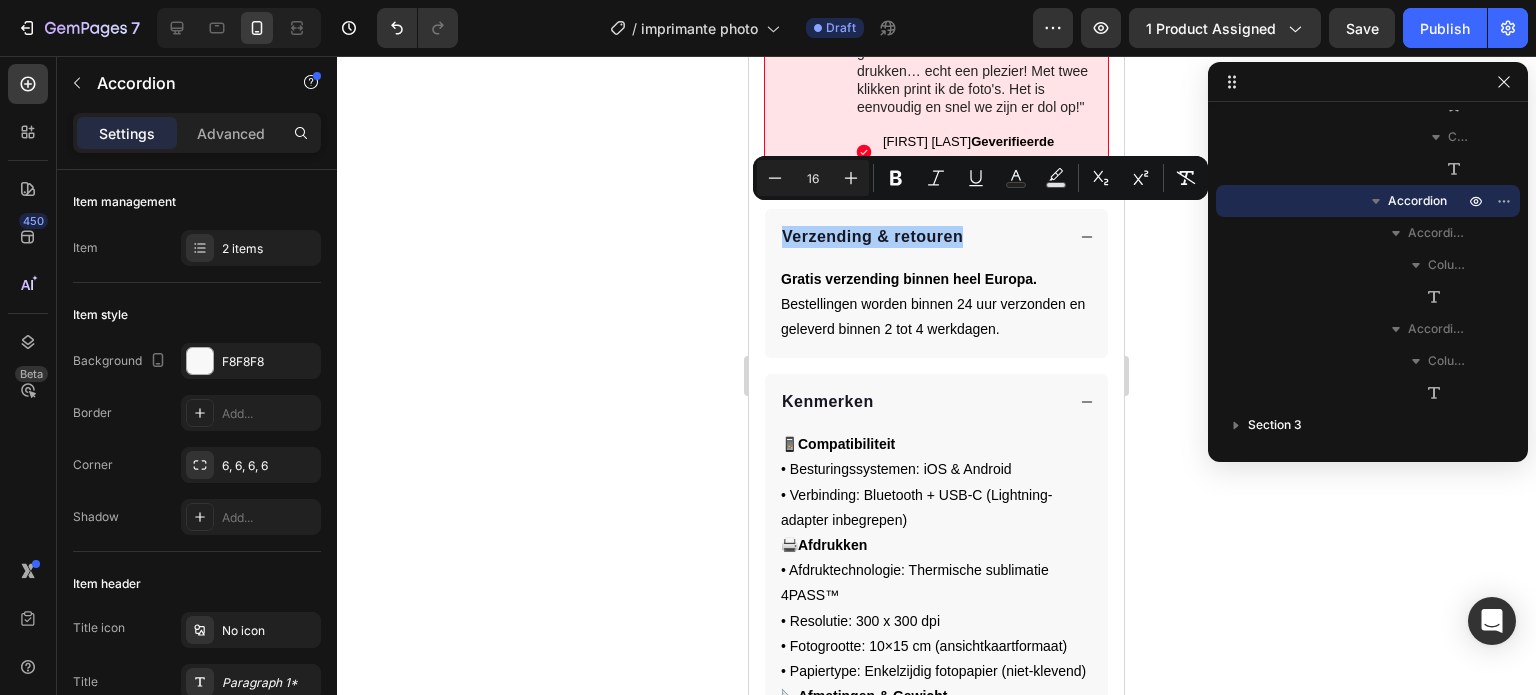 click 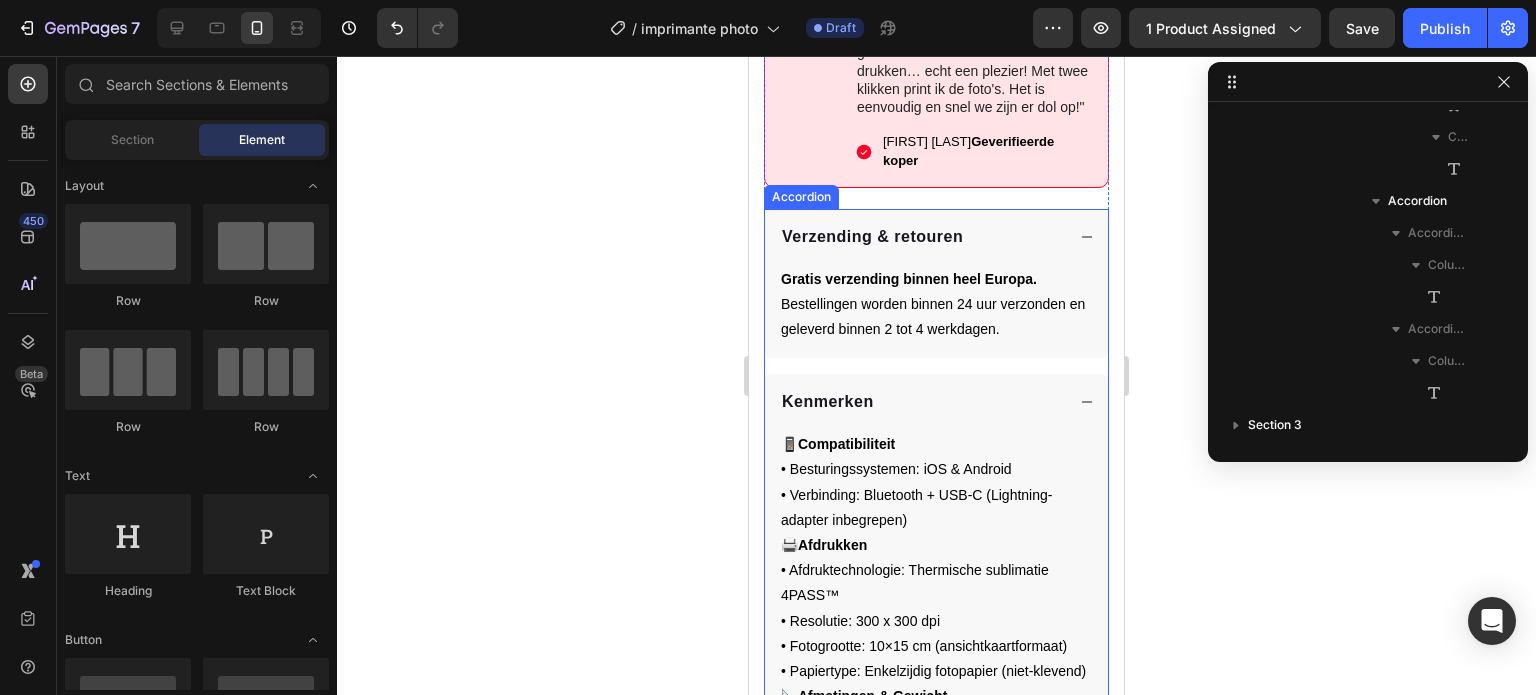 click on "Kenmerken" at bounding box center (921, 402) 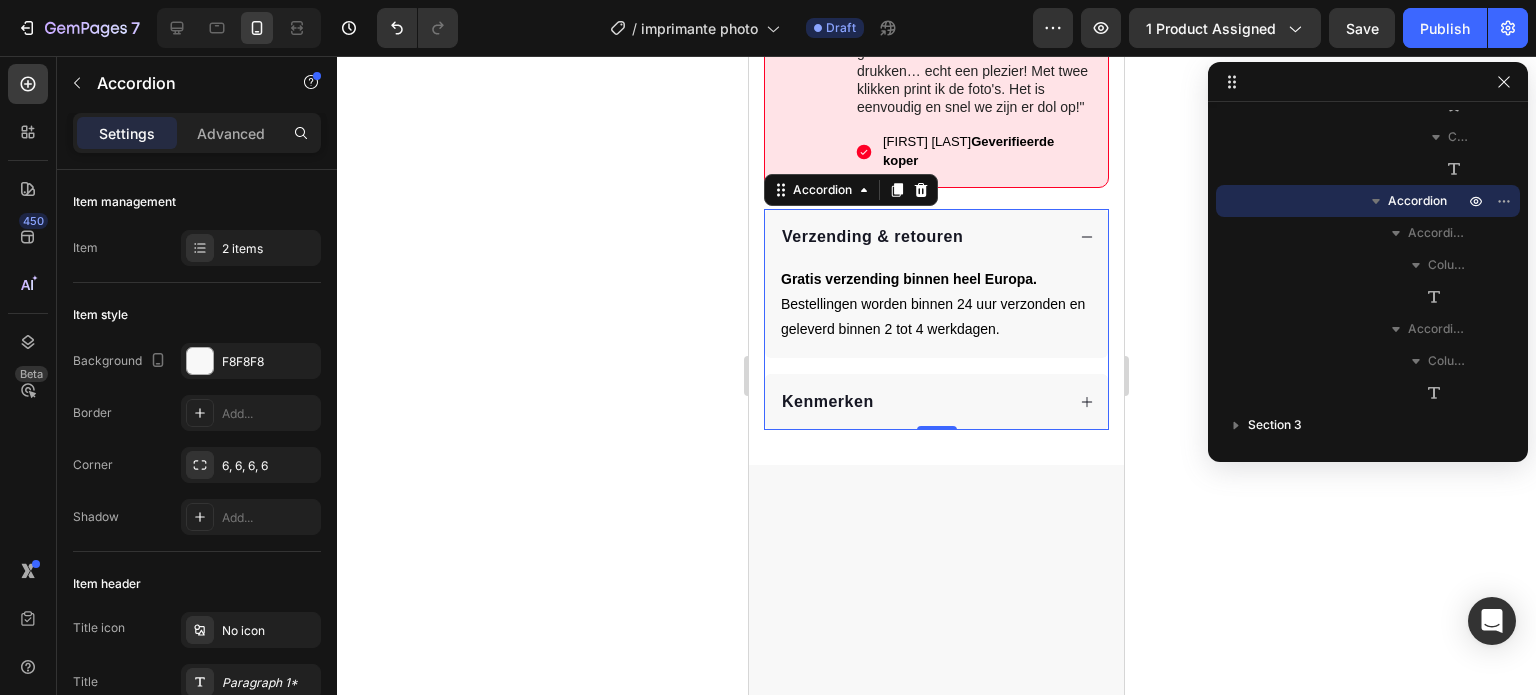 click on "Verzending & retouren Gratis verzending binnen heel Europa. Bestellingen worden binnen 24 uur verzonden en geleverd binnen 2 tot 4 werkdagen. Text Block
Kenmerken" at bounding box center [936, 320] 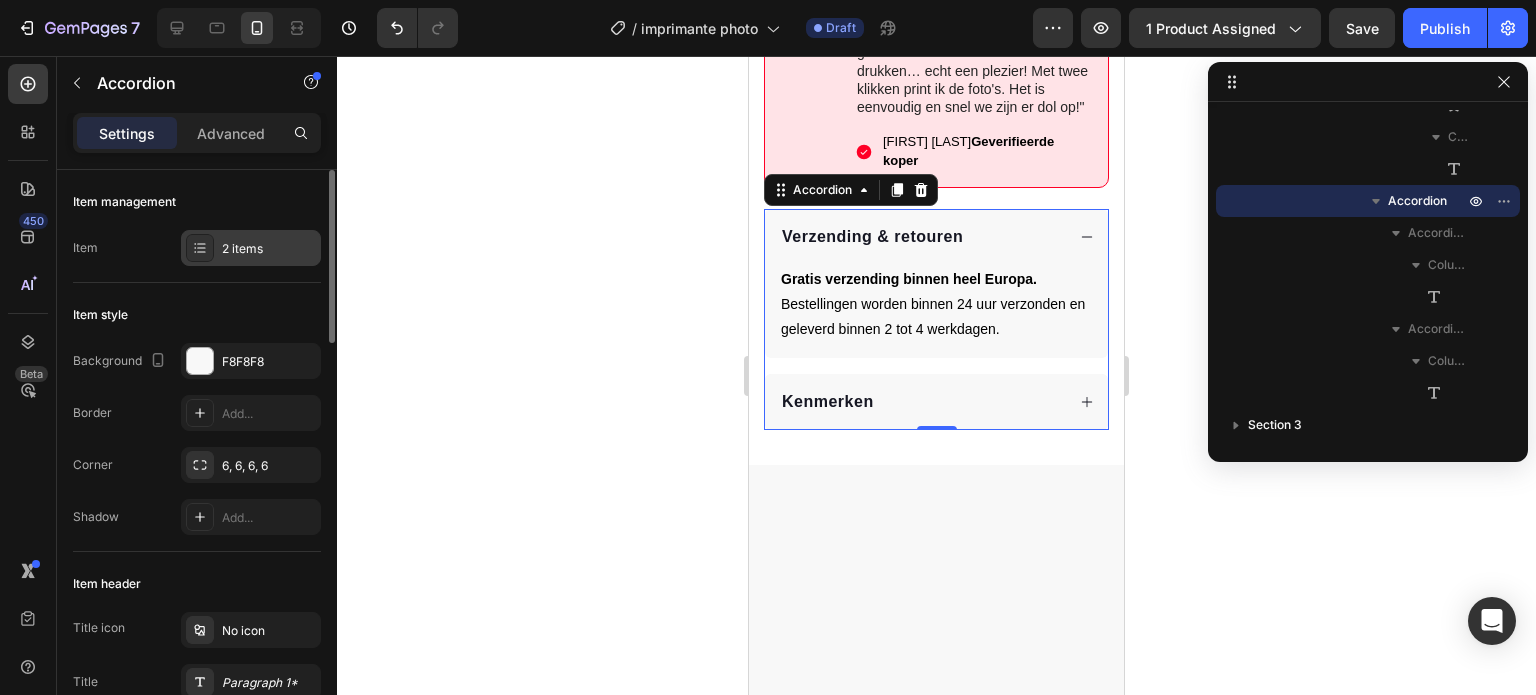 click on "2 items" at bounding box center (269, 249) 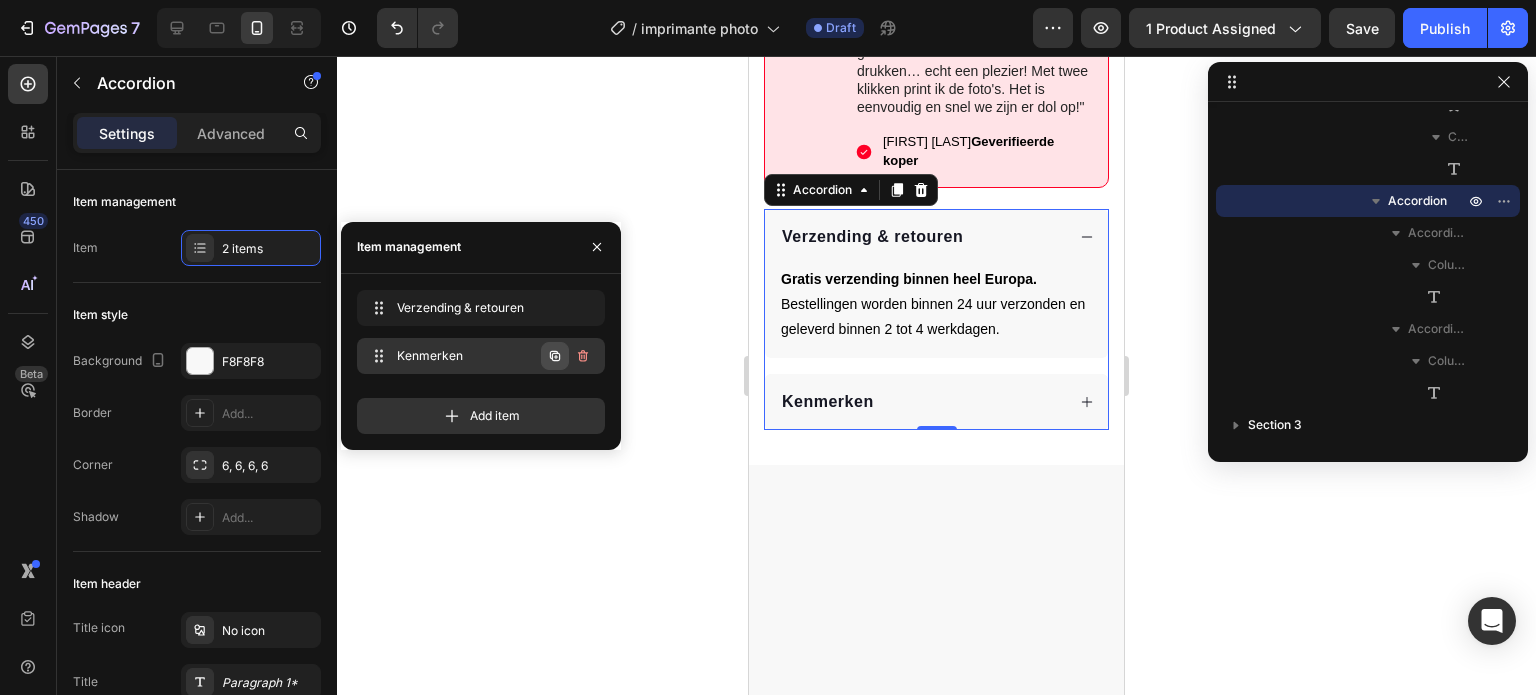 click at bounding box center (555, 356) 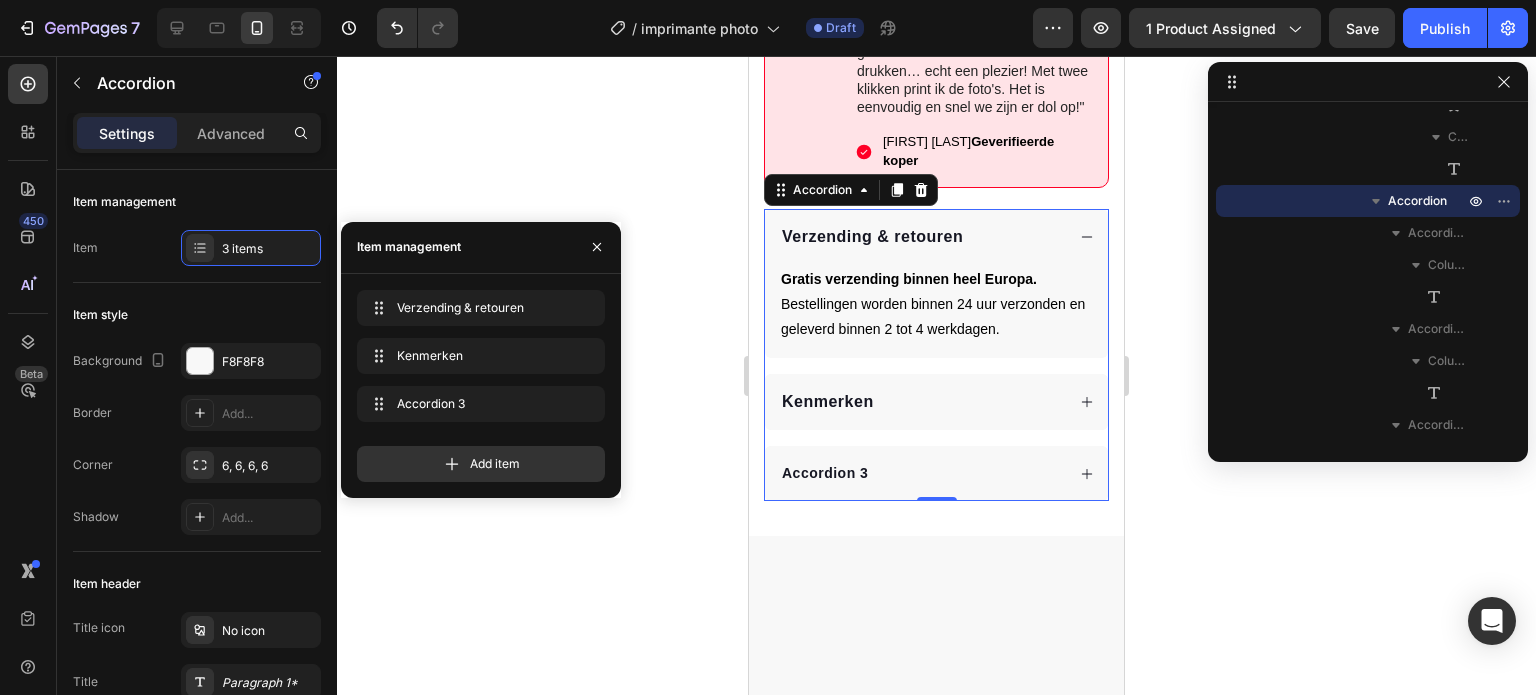 click 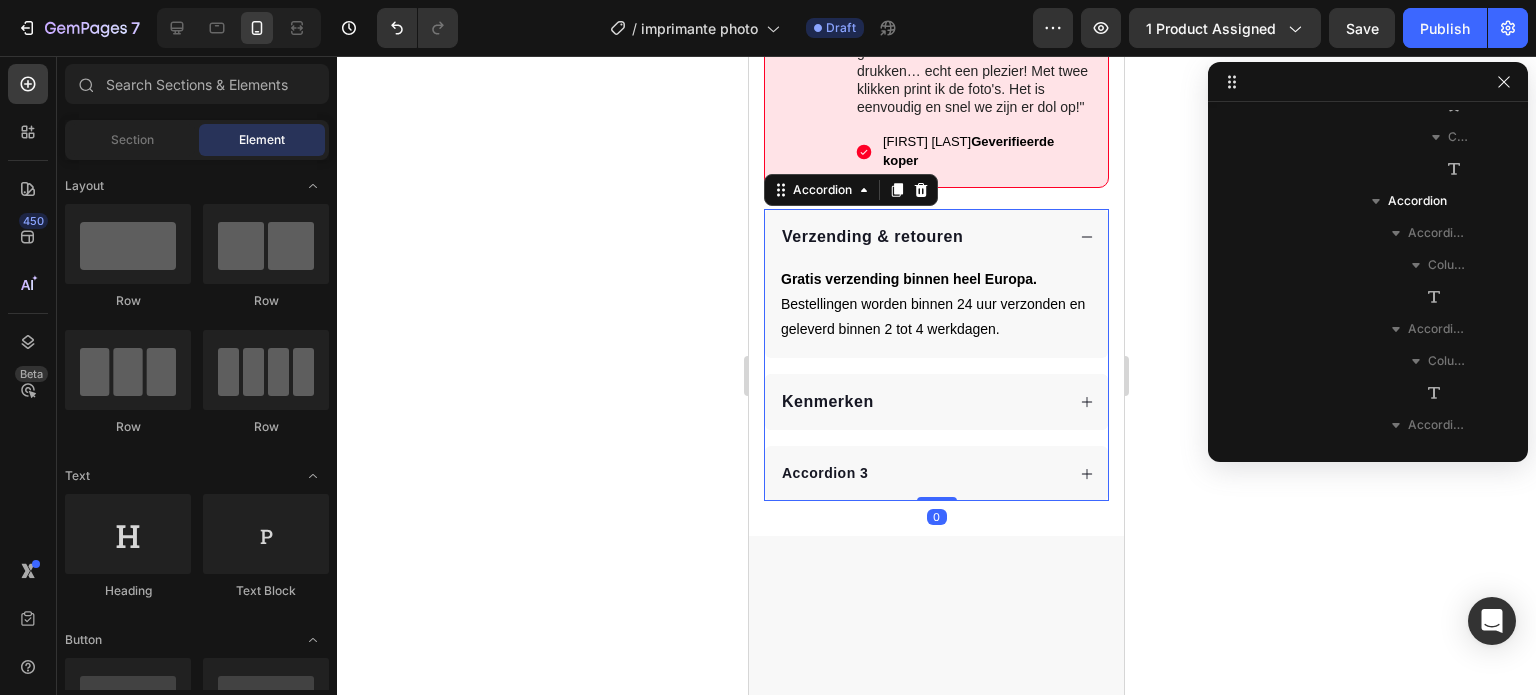 click on "Accordion 3" at bounding box center [825, 473] 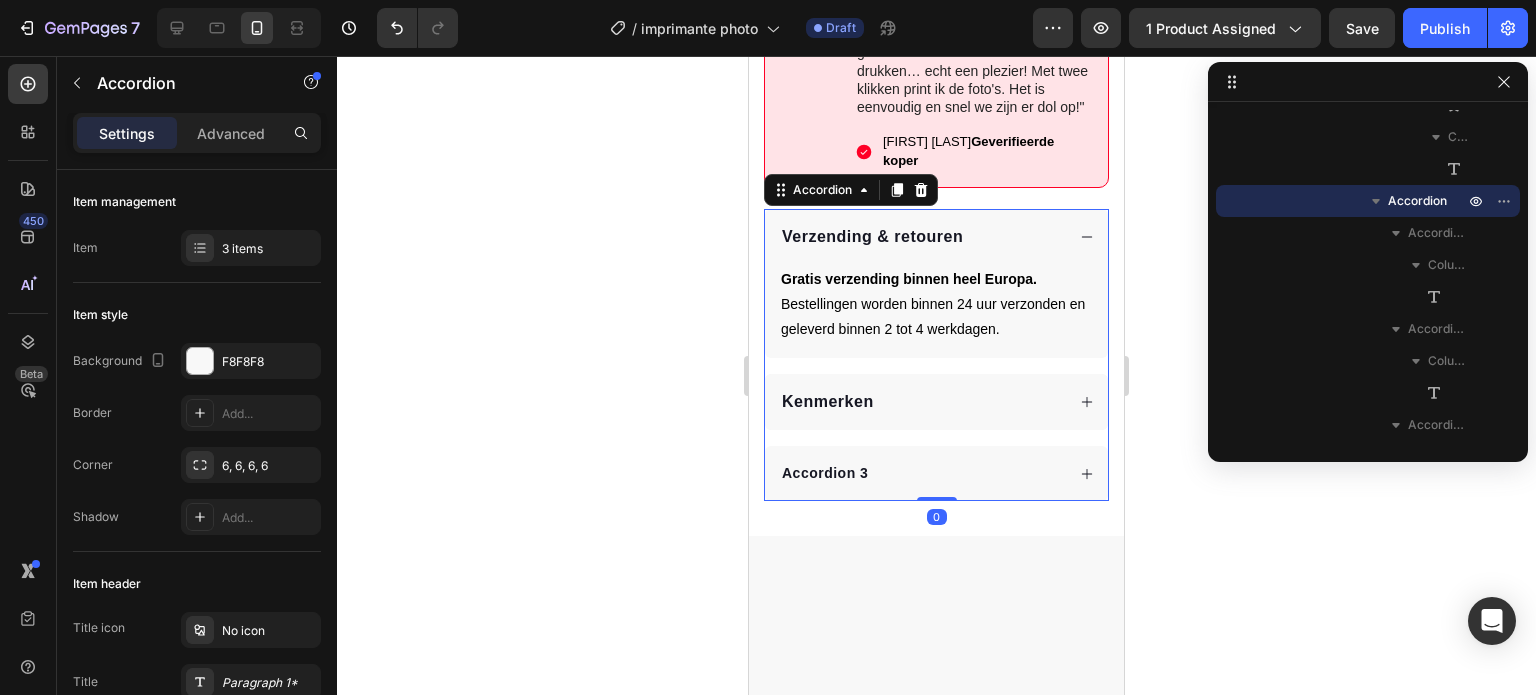 click on "Accordion 3" at bounding box center [825, 473] 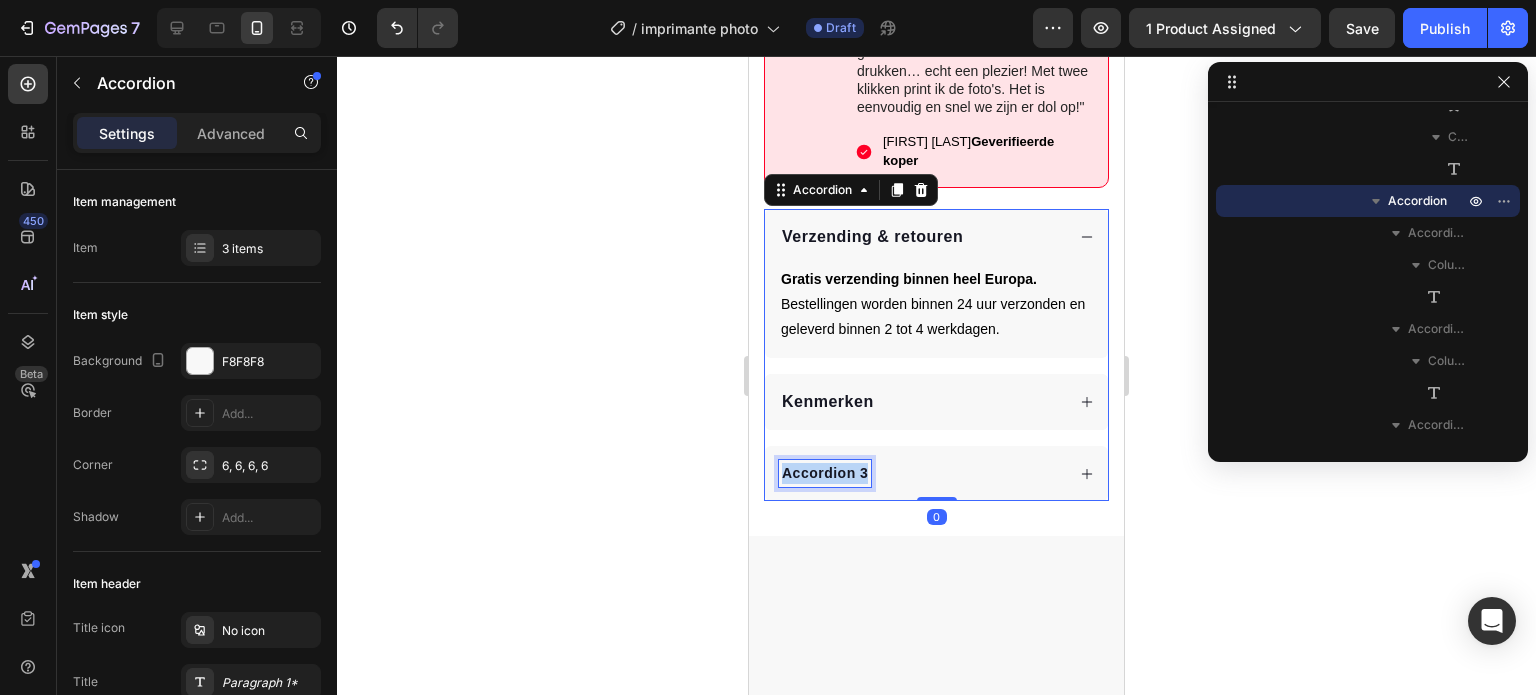 click on "Accordion 3" at bounding box center [825, 473] 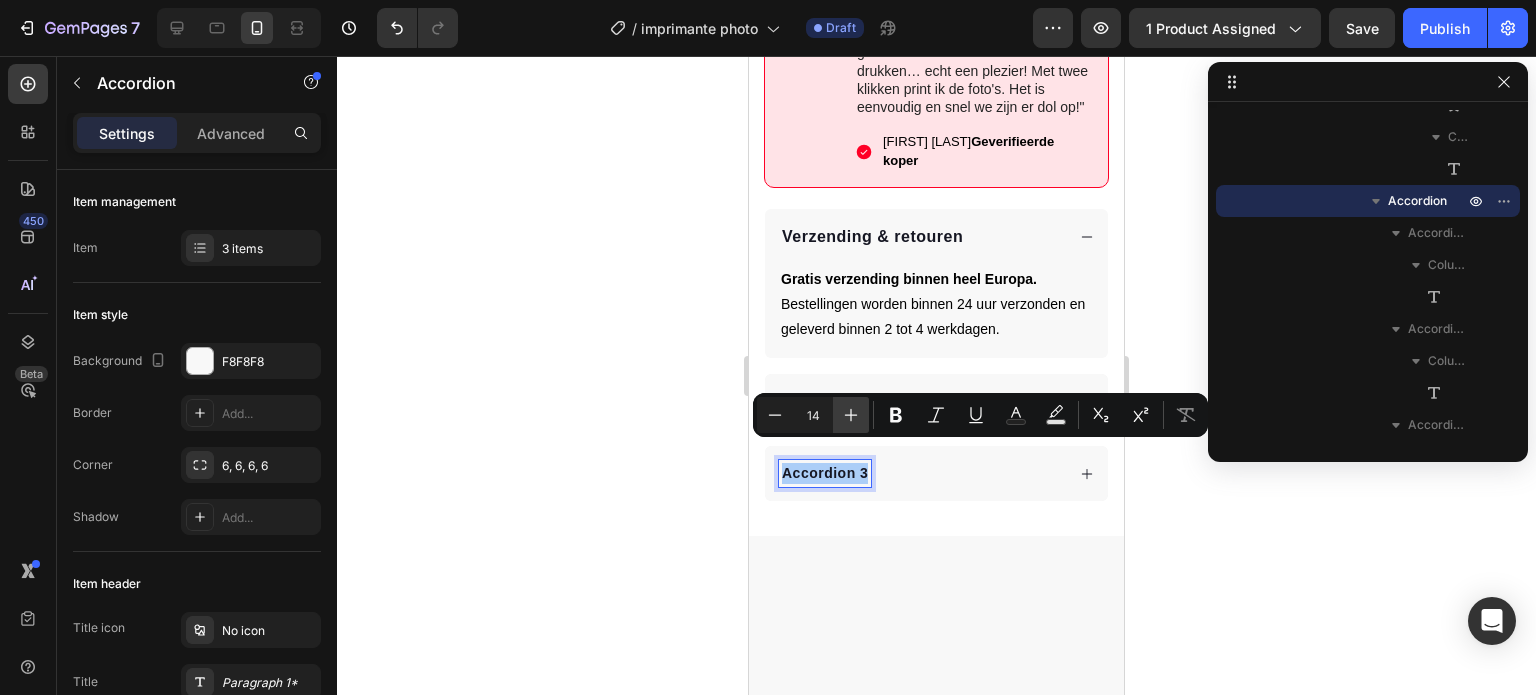 click 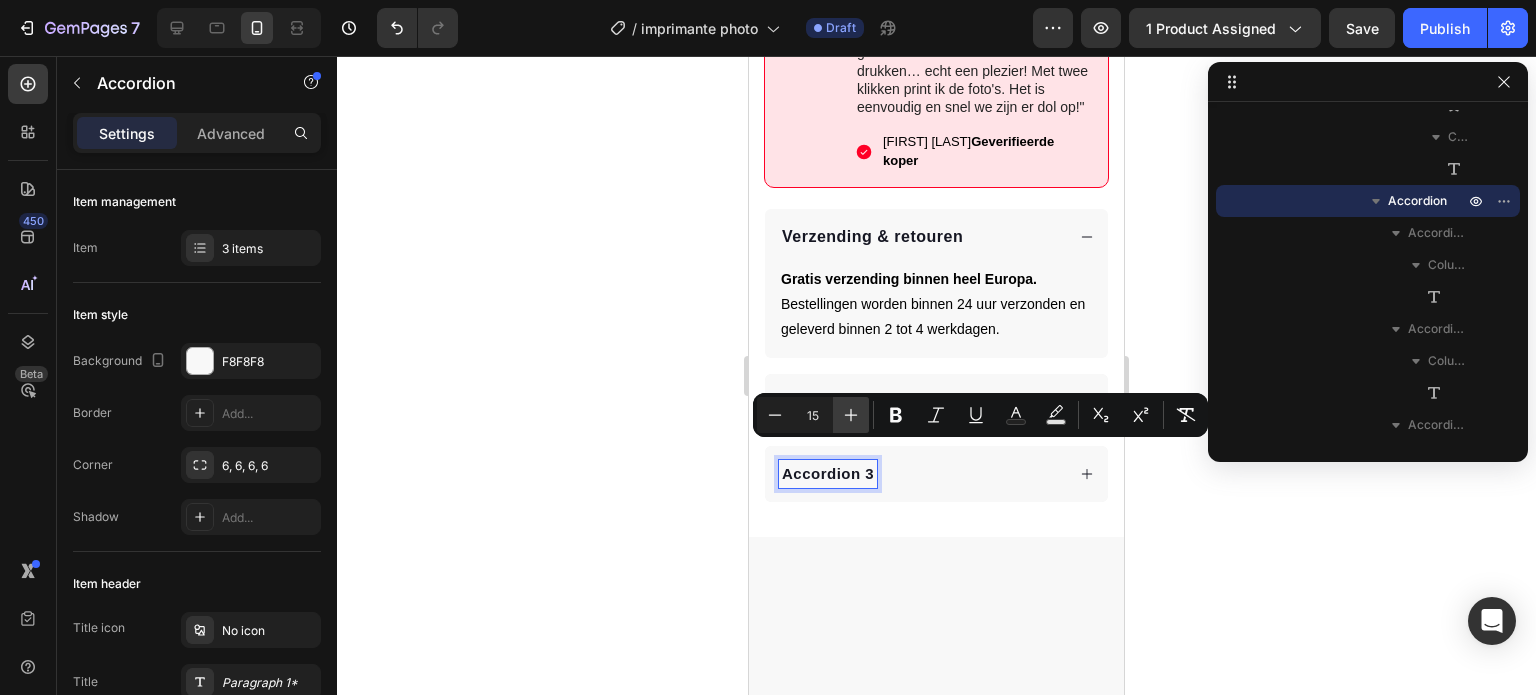 click 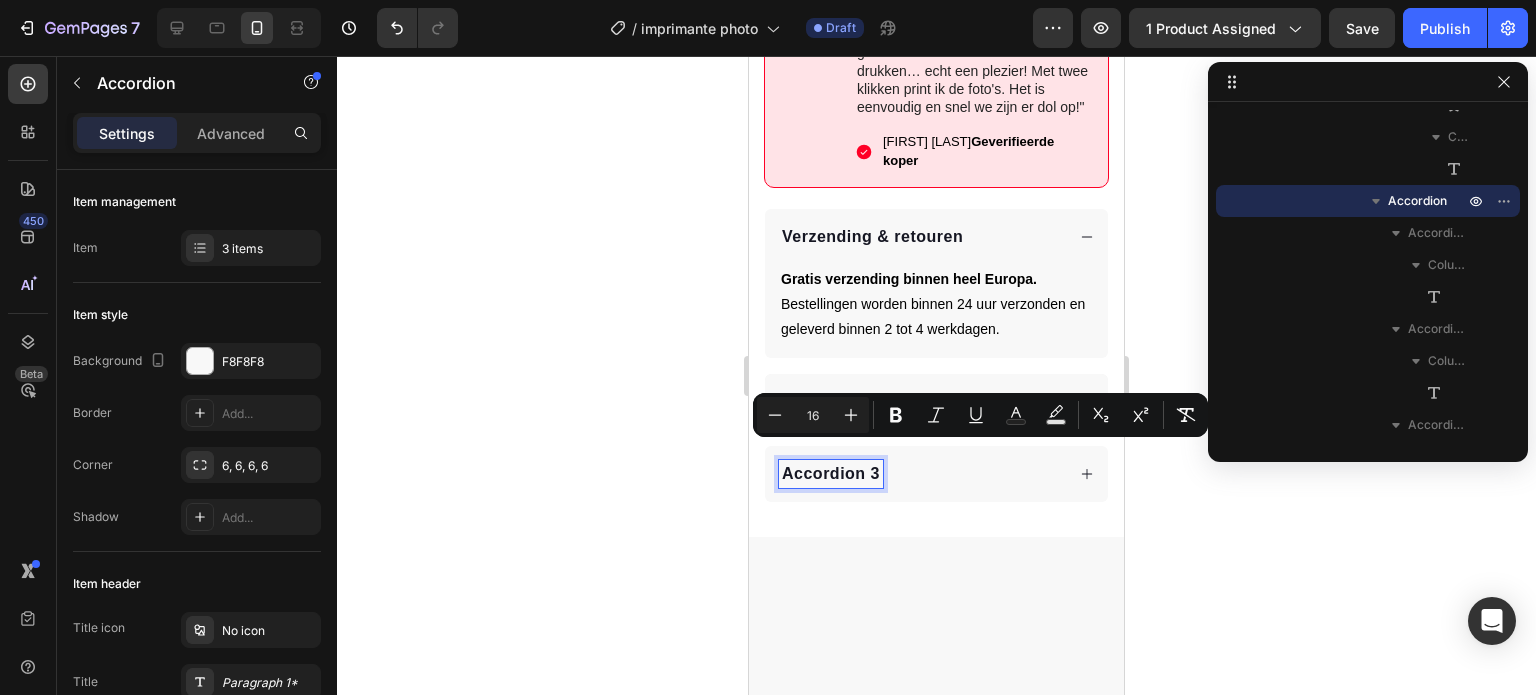 click on "Accordion 3" at bounding box center [921, 474] 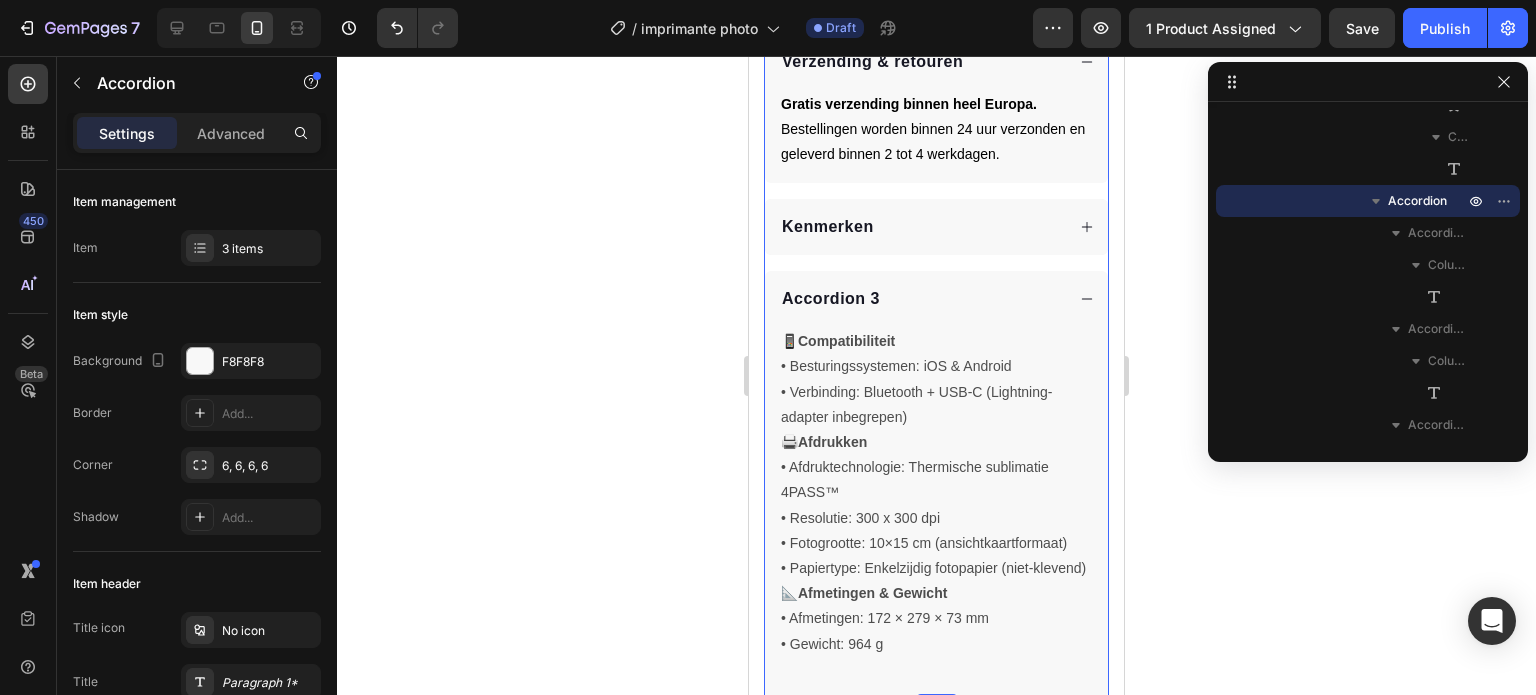 scroll, scrollTop: 1309, scrollLeft: 0, axis: vertical 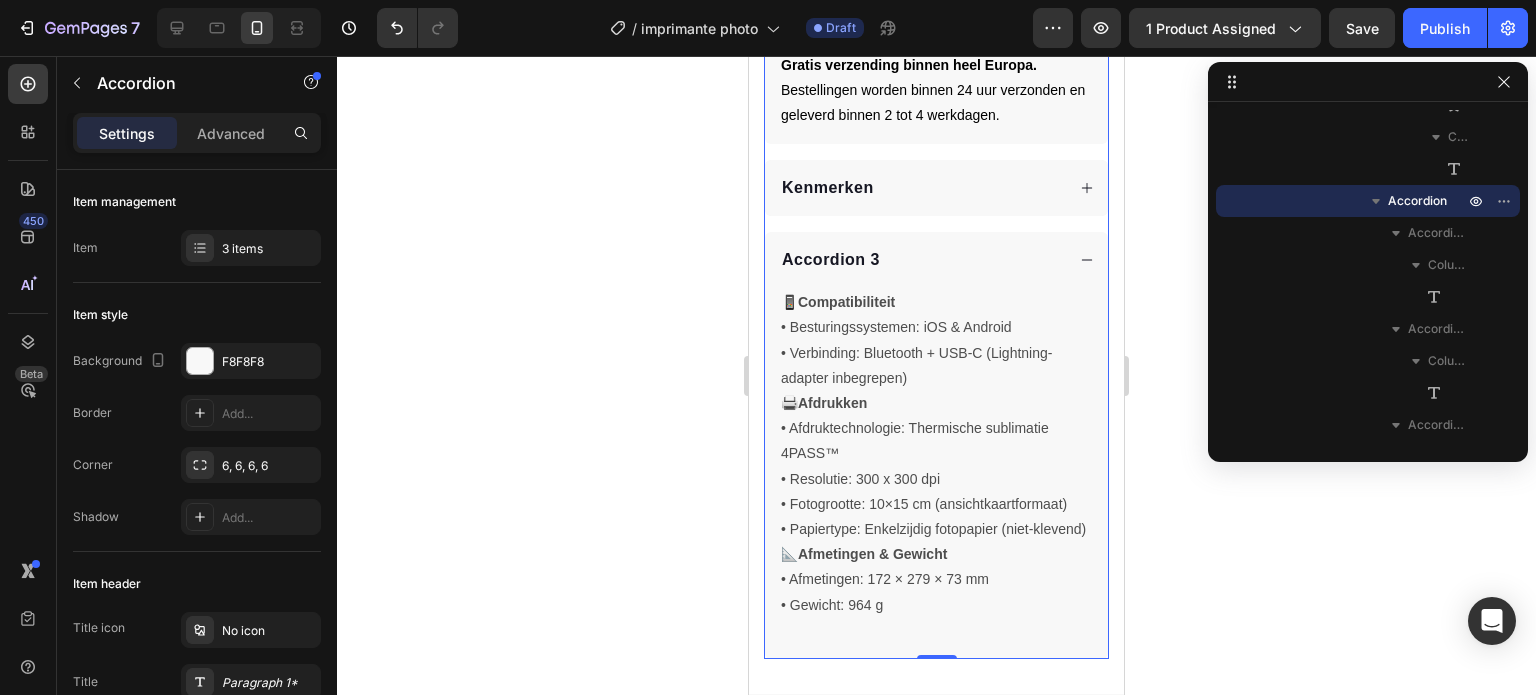 click on "🖨️  Afdrukken • Afdruktechnologie: Thermische sublimatie 4PASS™ • Resolutie: 300 x 300 dpi • Fotogrootte: 10×15 cm (ansichtkaartformaat) • Papiertype: Enkelzijdig fotopapier (niet-klevend)" at bounding box center [936, 466] 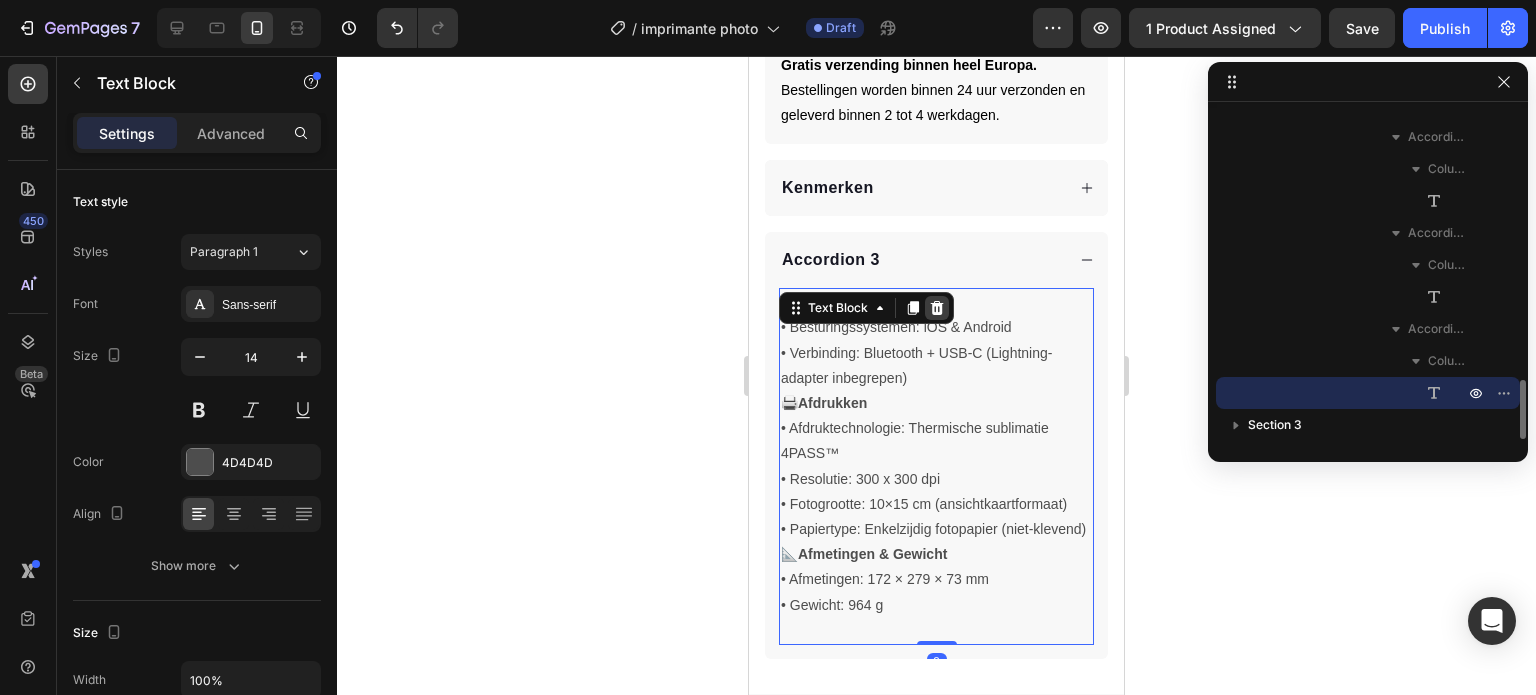 click at bounding box center [937, 308] 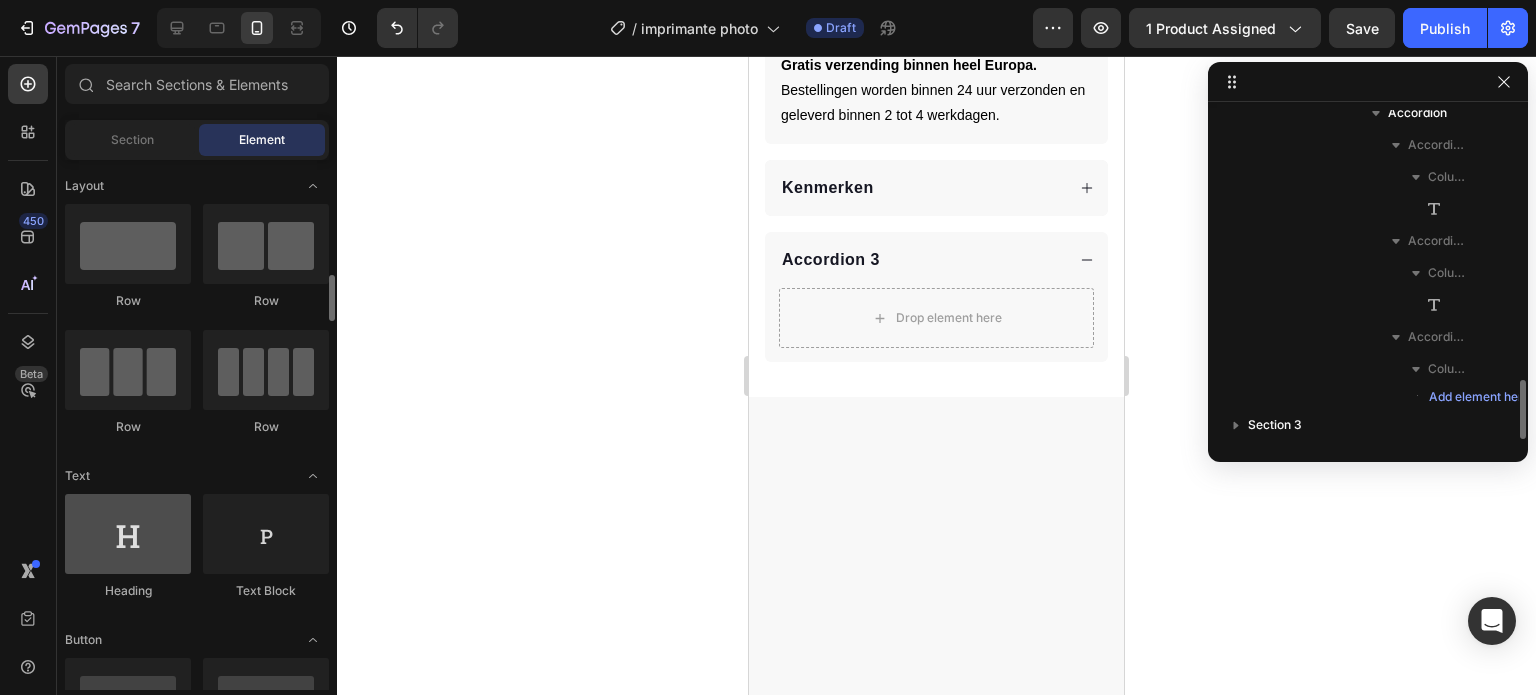 scroll, scrollTop: 376, scrollLeft: 0, axis: vertical 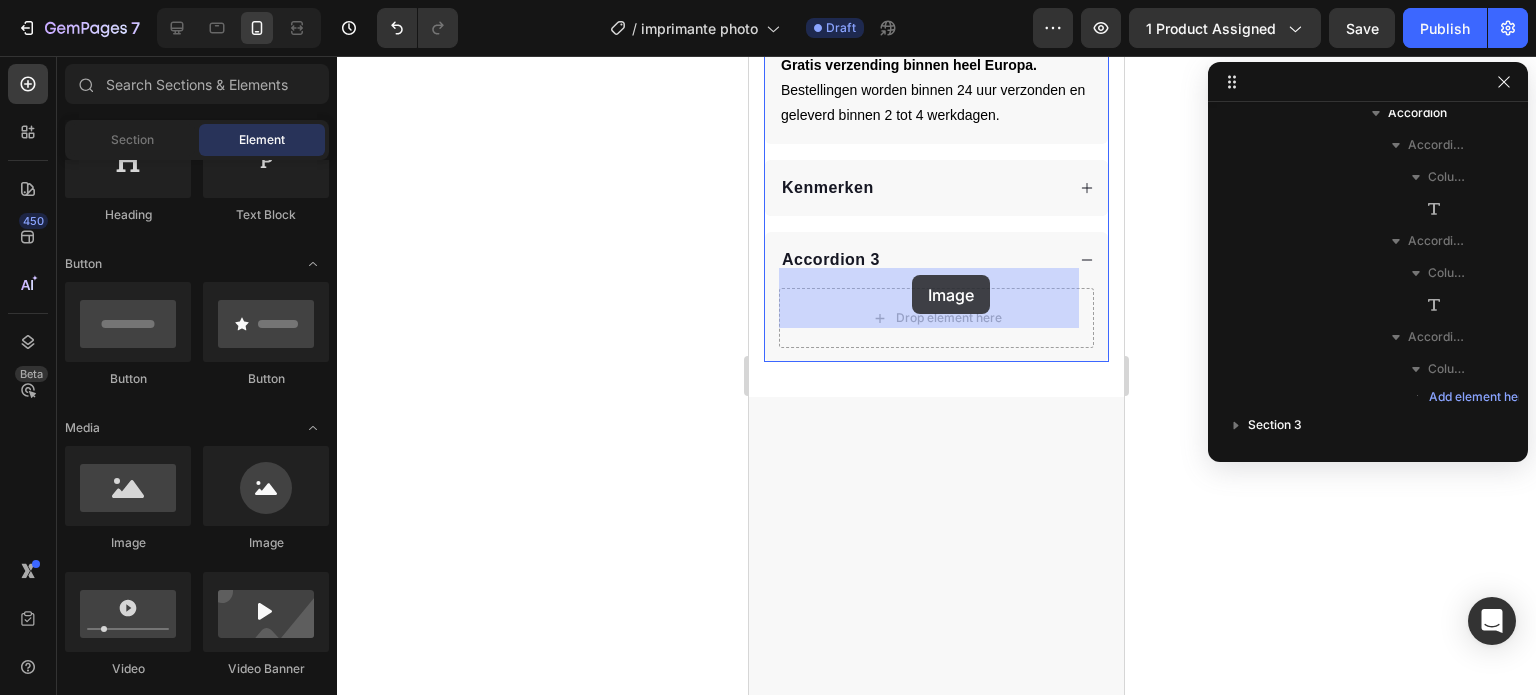 drag, startPoint x: 855, startPoint y: 545, endPoint x: 912, endPoint y: 275, distance: 275.95108 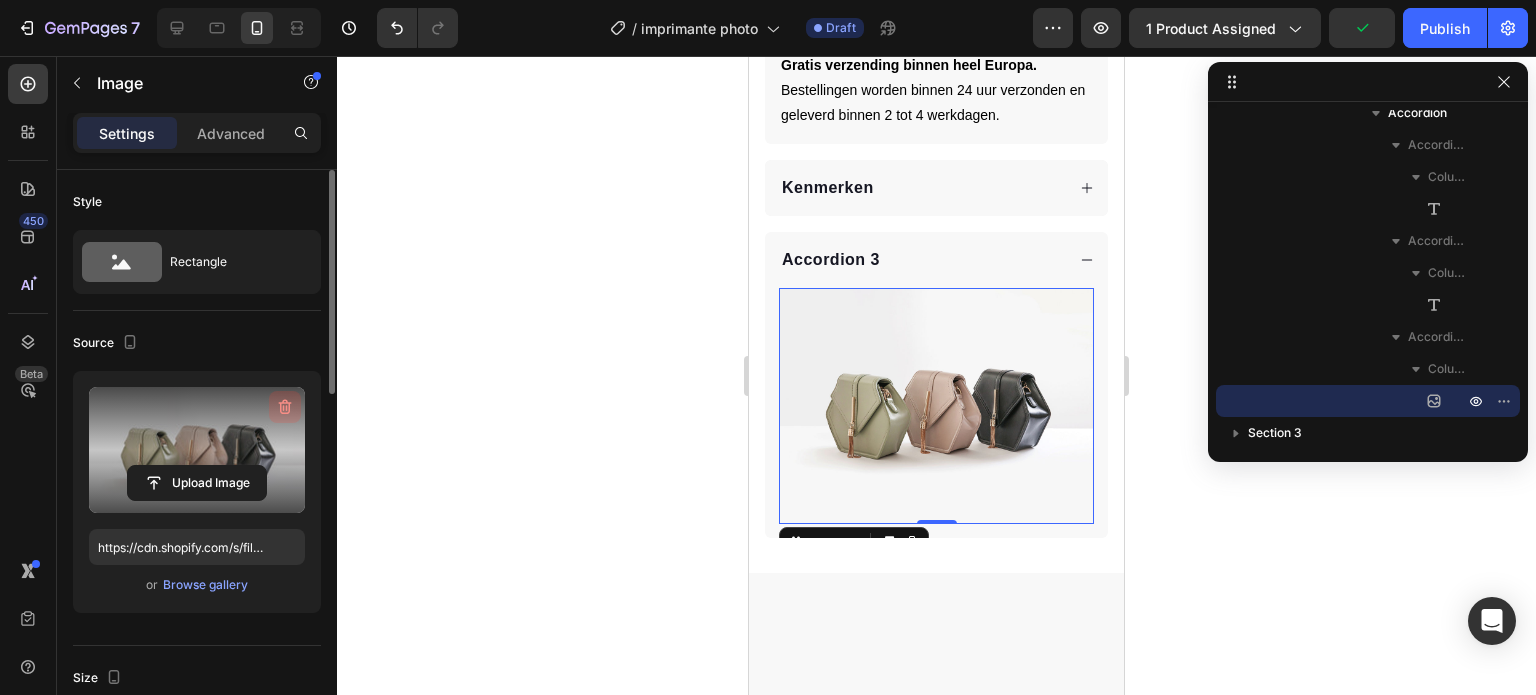 click at bounding box center [285, 407] 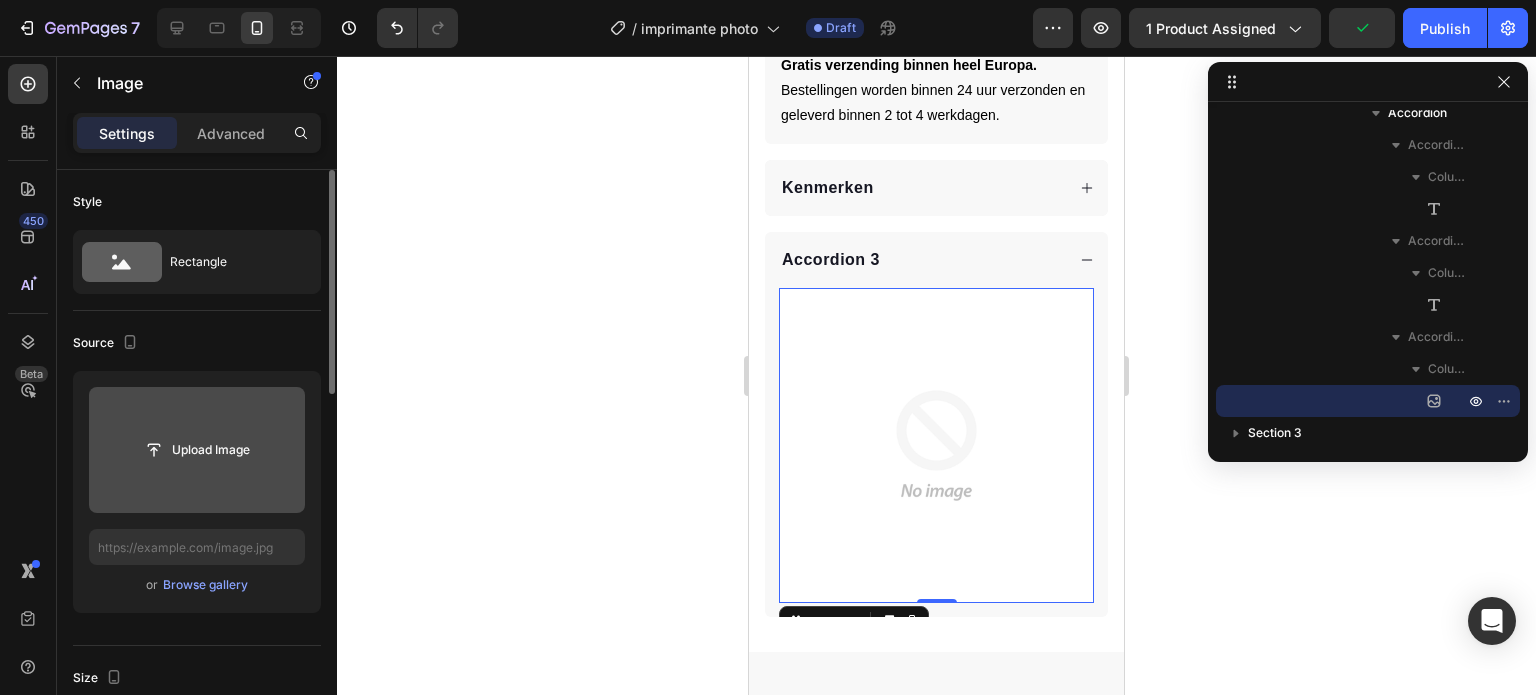click at bounding box center (197, 450) 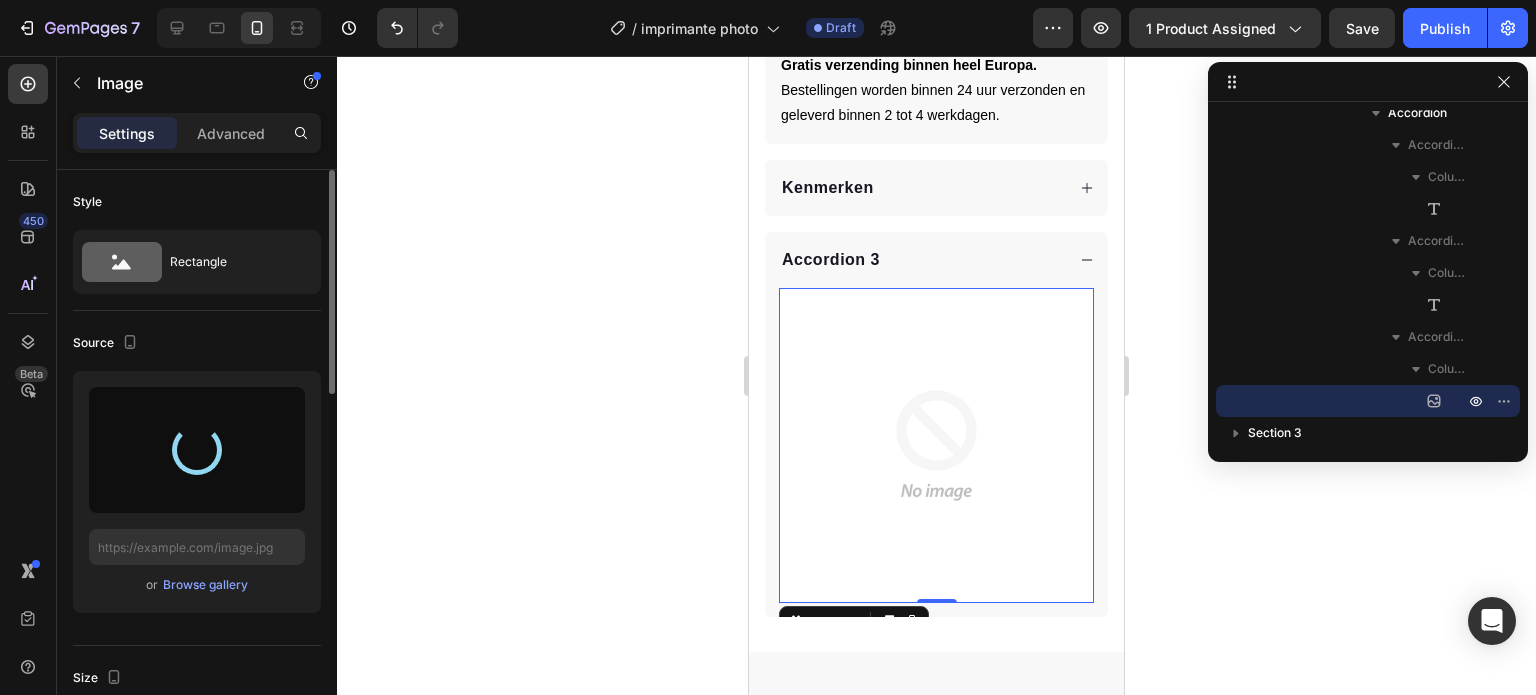 type on "https://cdn.shopify.com/s/files/1/0951/5571/6433/files/gempages_576732224502629202-a82493ed-826a-4626-aaec-fcfdd7b7efd3.png" 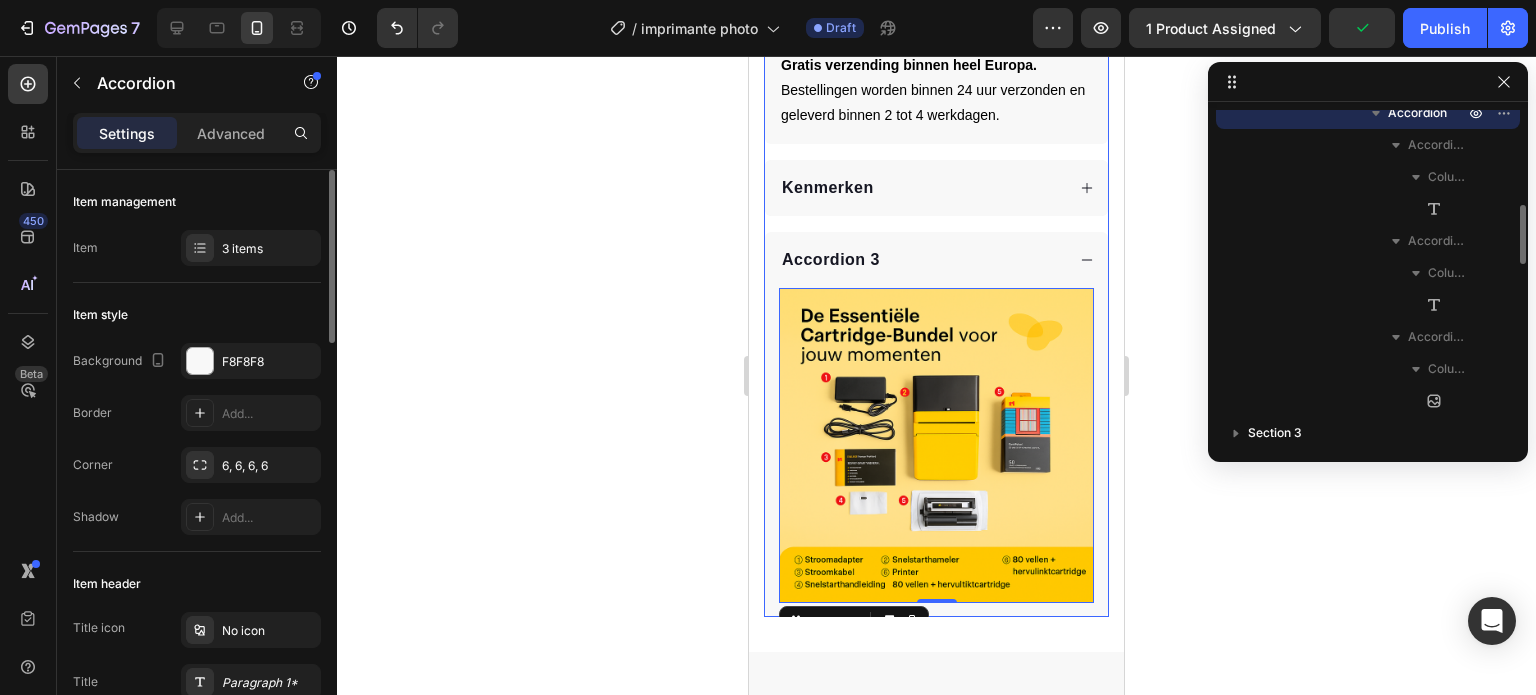 click on "Accordion 3" at bounding box center [831, 260] 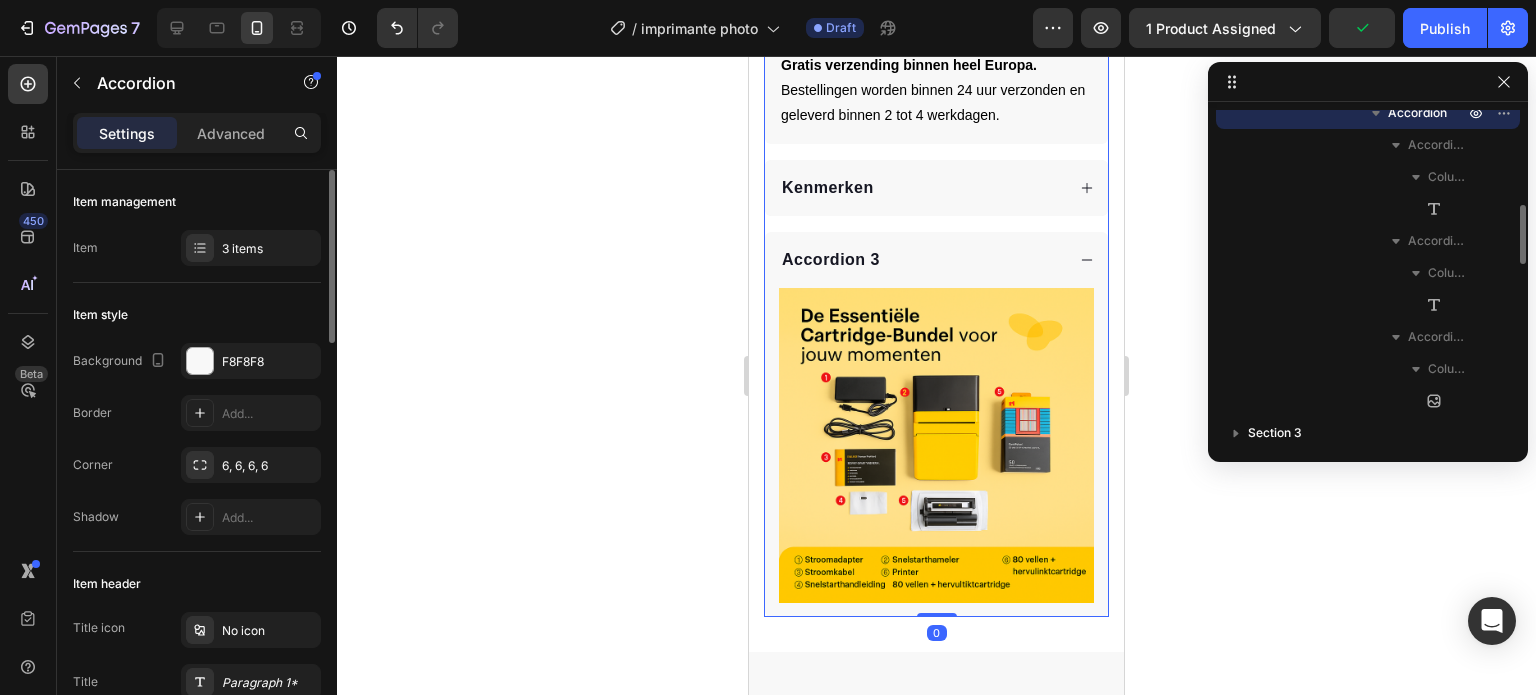 scroll, scrollTop: 1338, scrollLeft: 0, axis: vertical 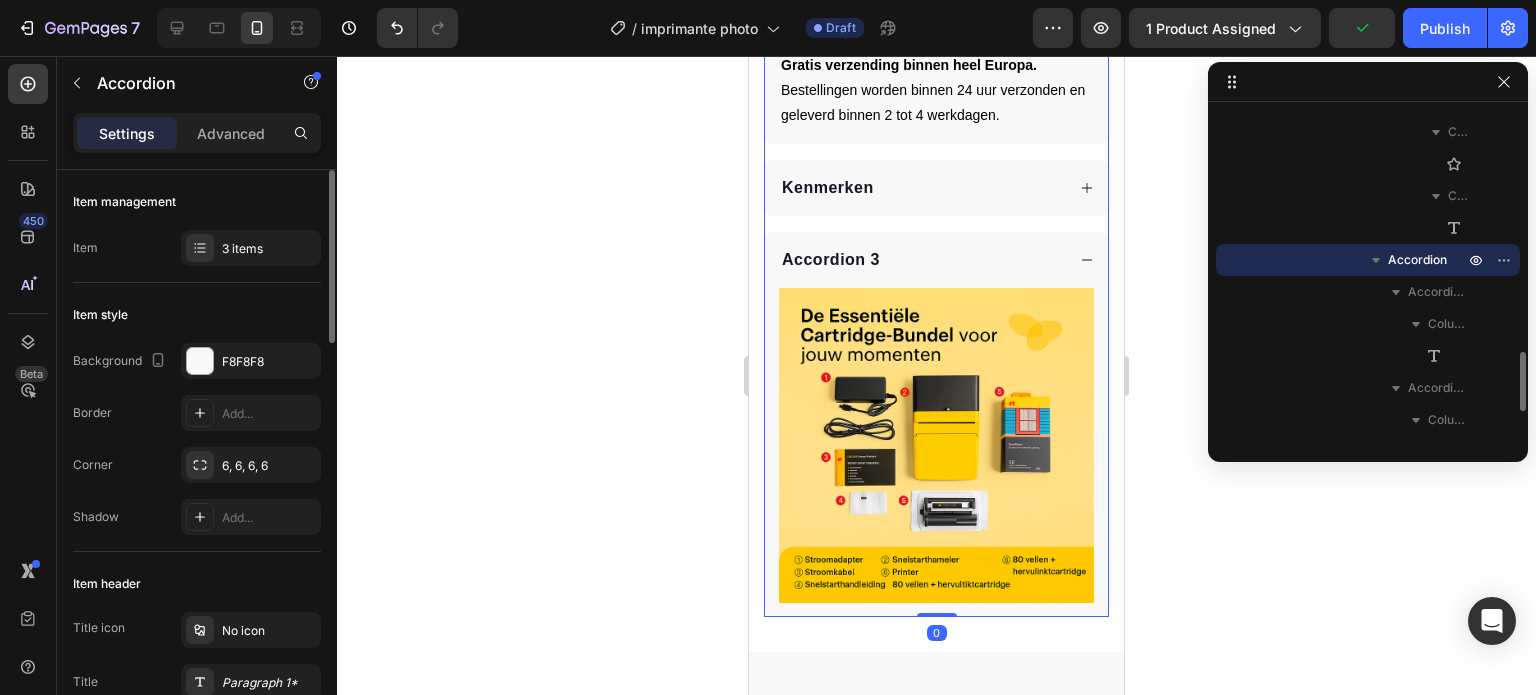 click on "Accordion 3" at bounding box center [831, 260] 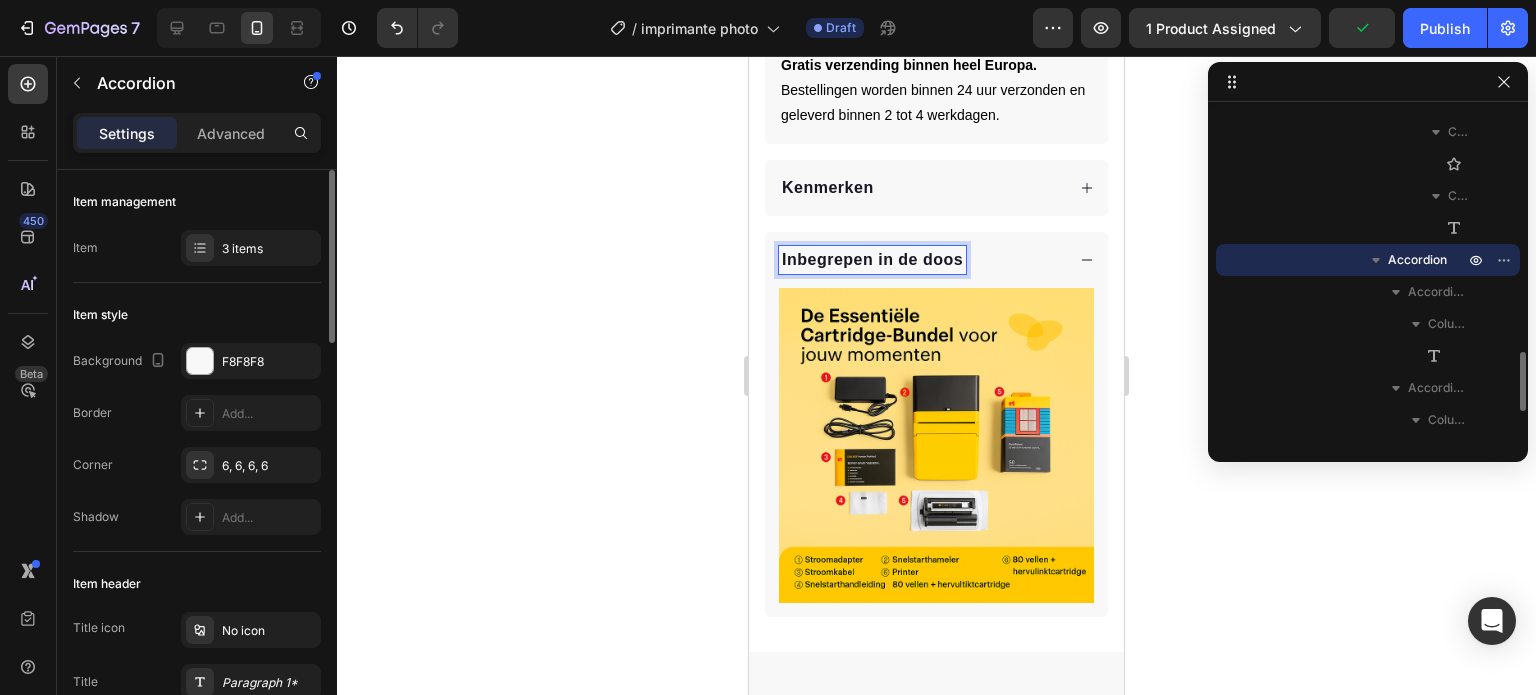 click on "Inbegrepen in de doos" at bounding box center [872, 259] 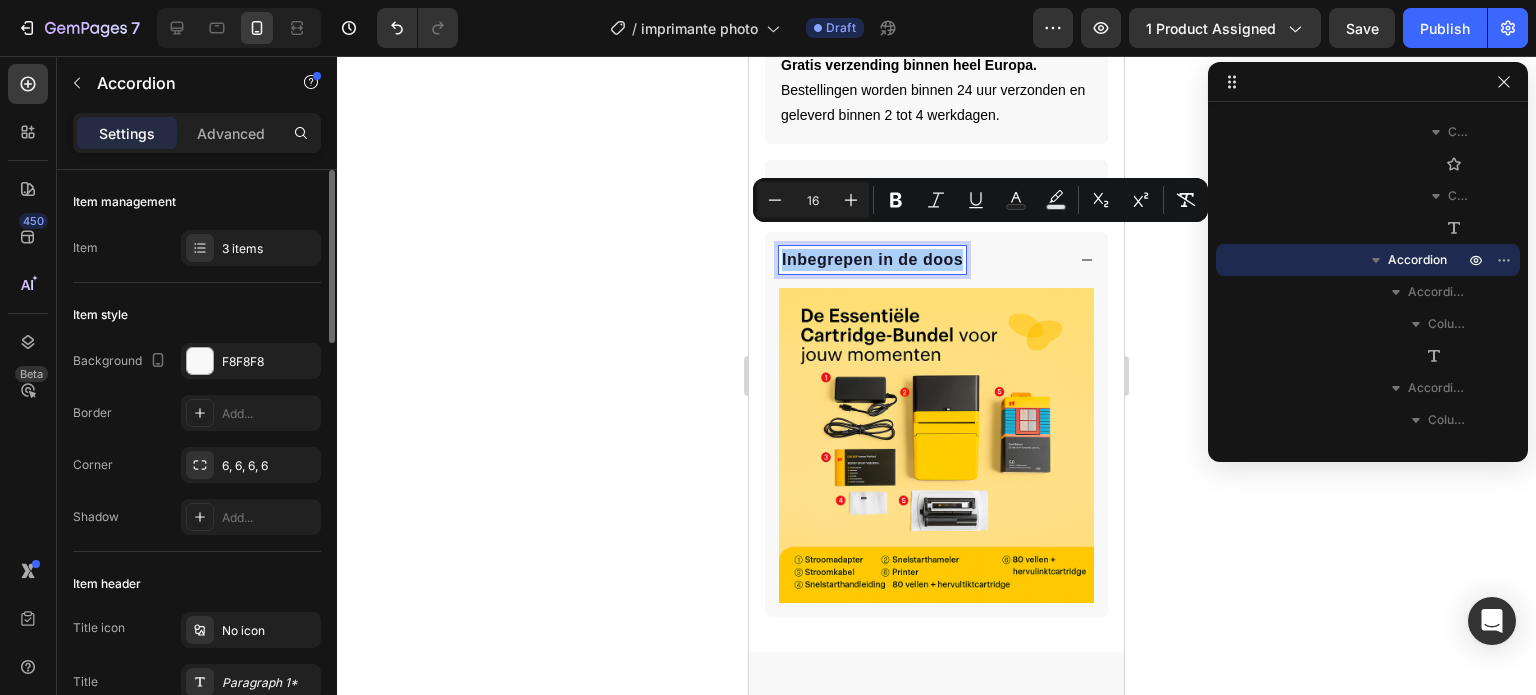 click 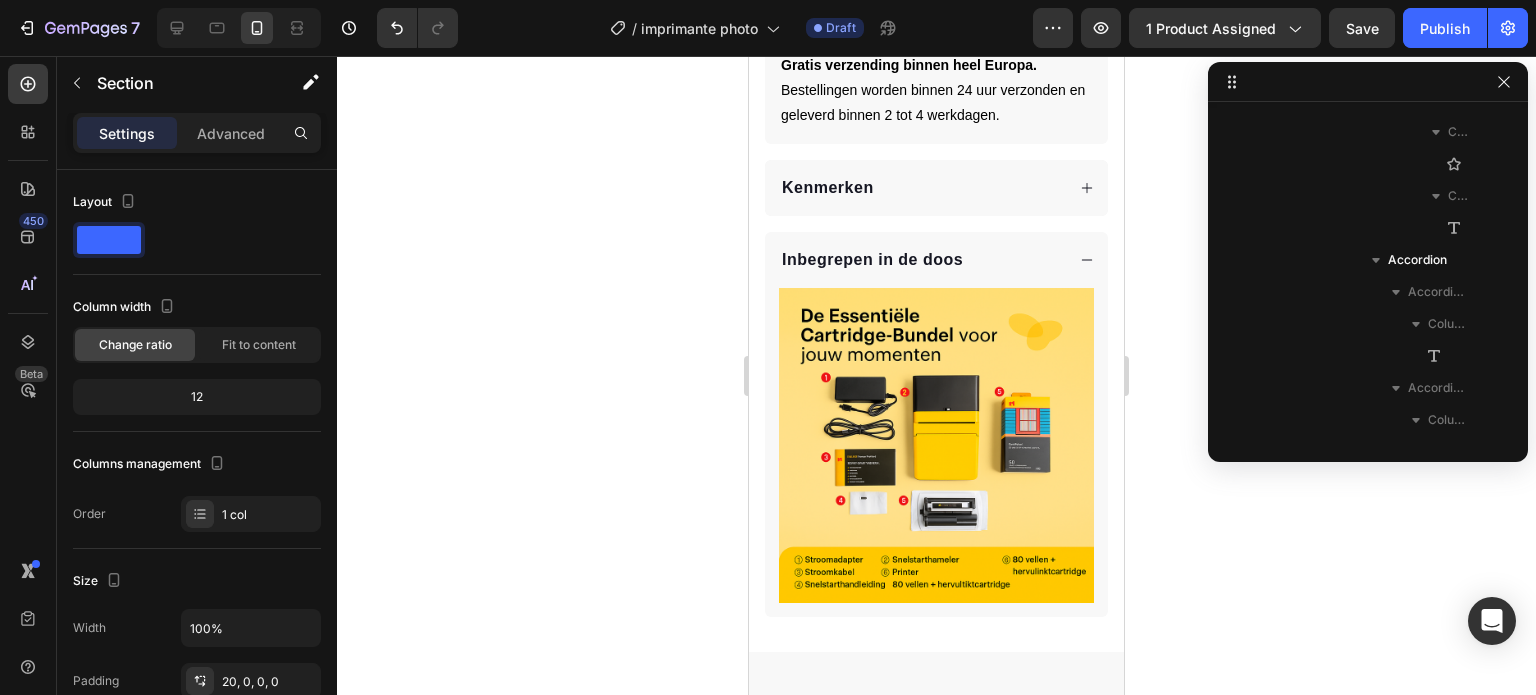 click at bounding box center [936, 948] 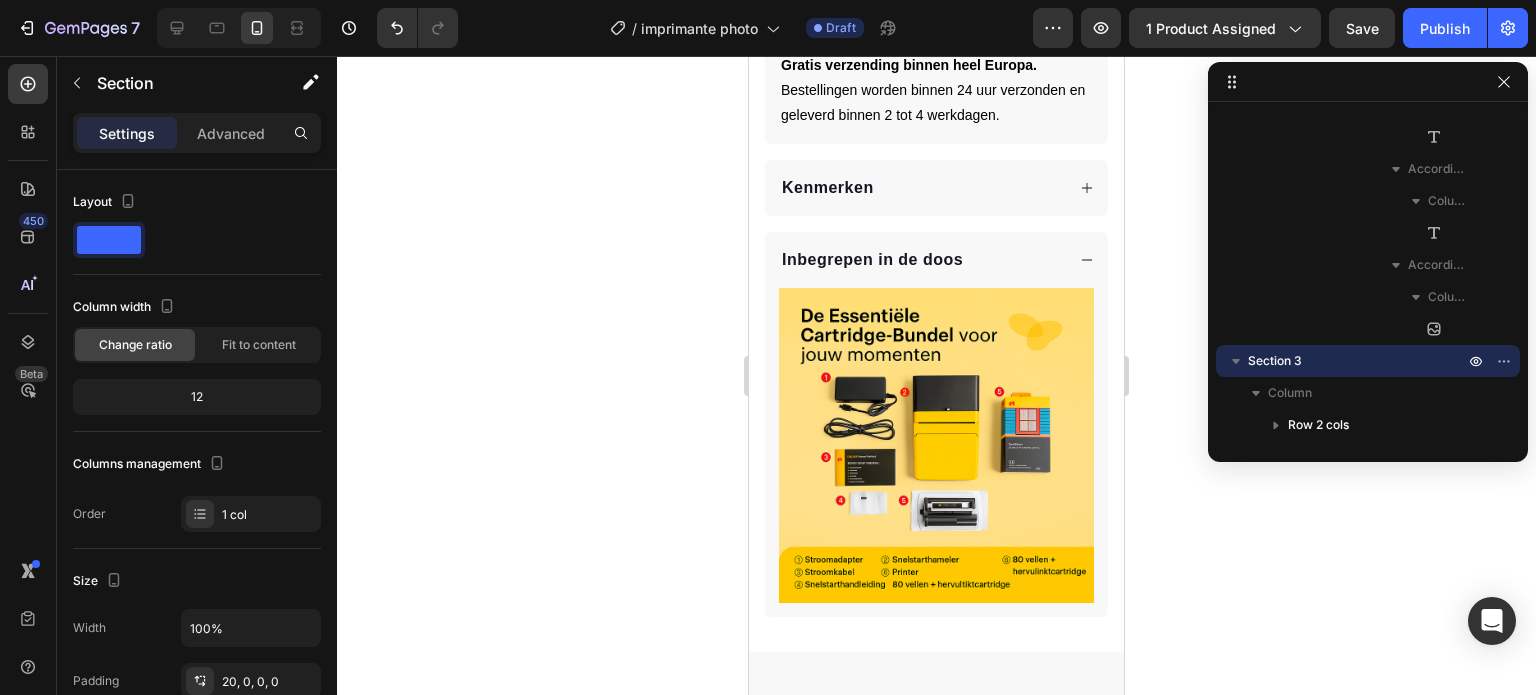 click 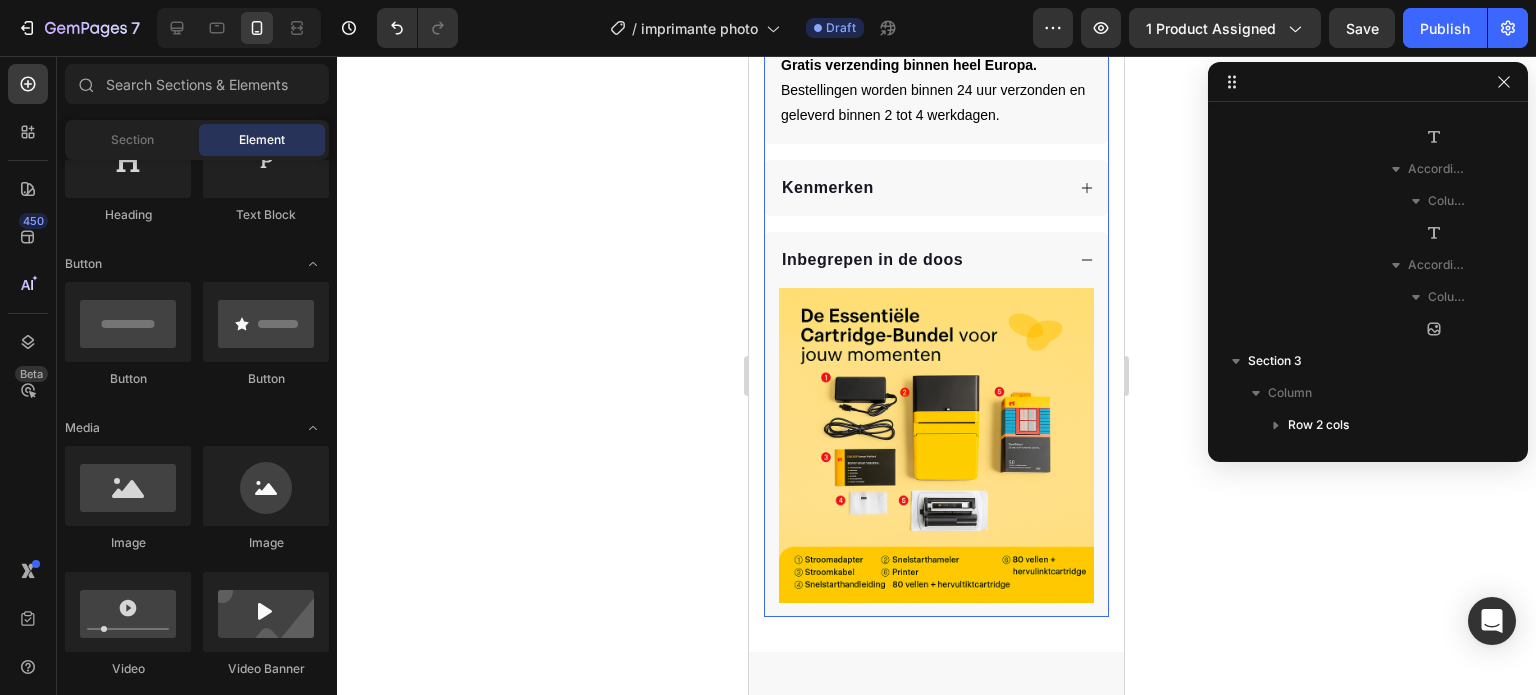 click on "Inbegrepen in de doos" at bounding box center [921, 260] 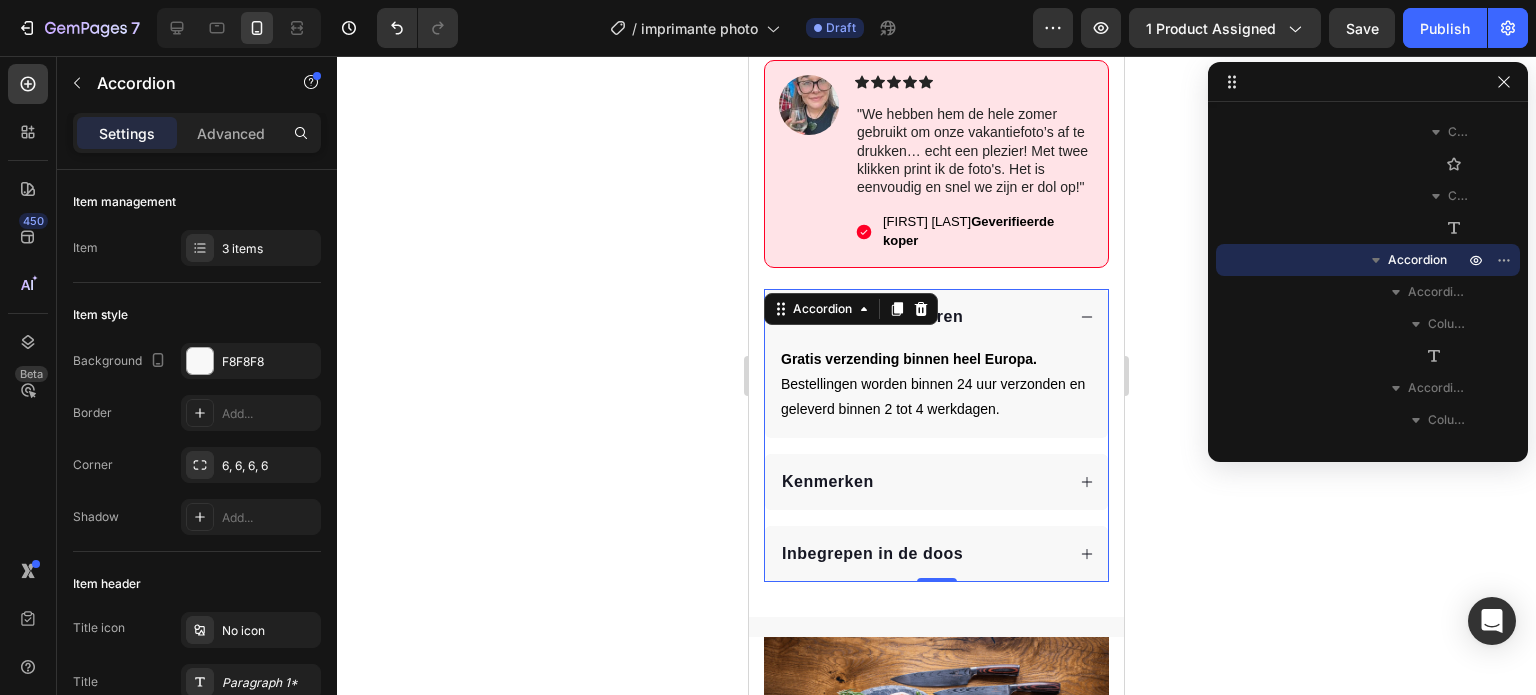 scroll, scrollTop: 936, scrollLeft: 0, axis: vertical 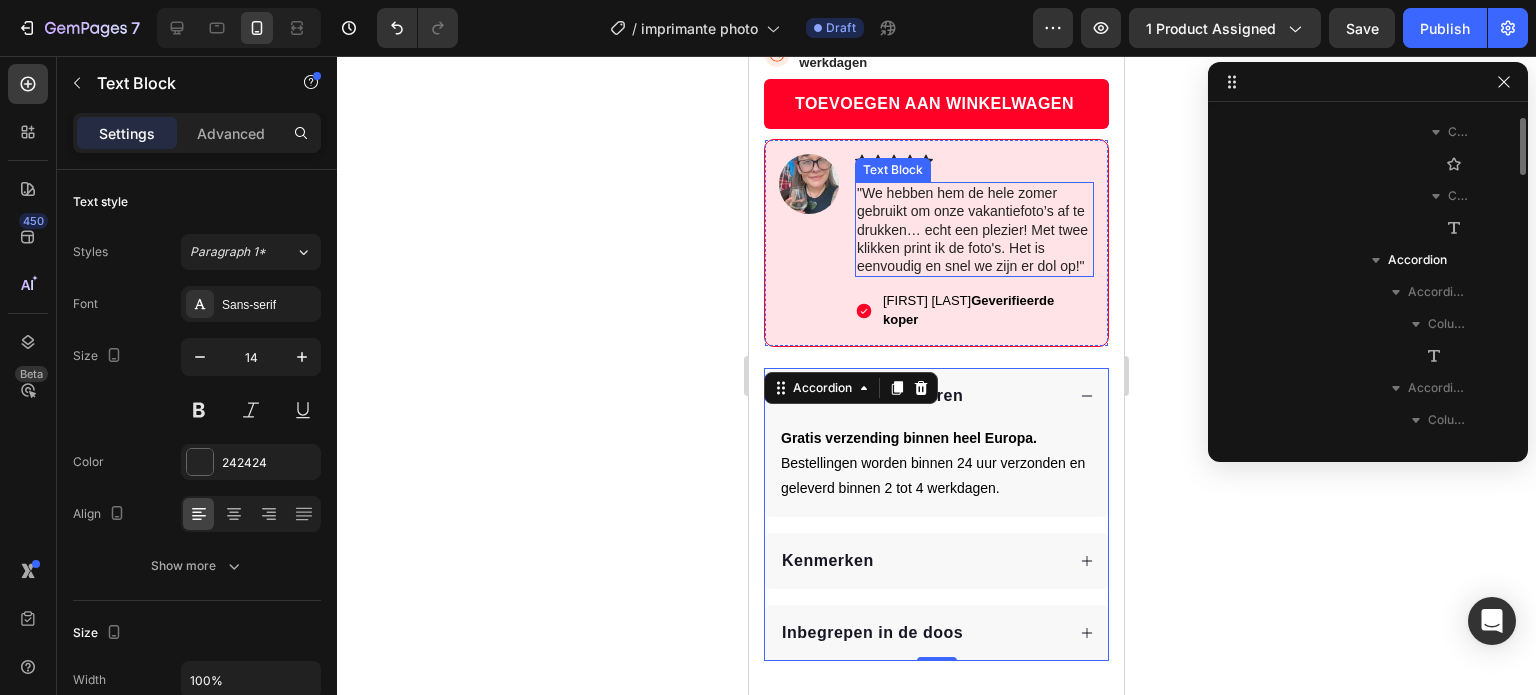 click on ""We hebben hem de hele zomer gebruikt om onze vakantiefoto’s af te drukken… echt een plezier! Met twee klikken print ik de foto's. Het is eenvoudig en snel we zijn er dol op!"" at bounding box center [974, 229] 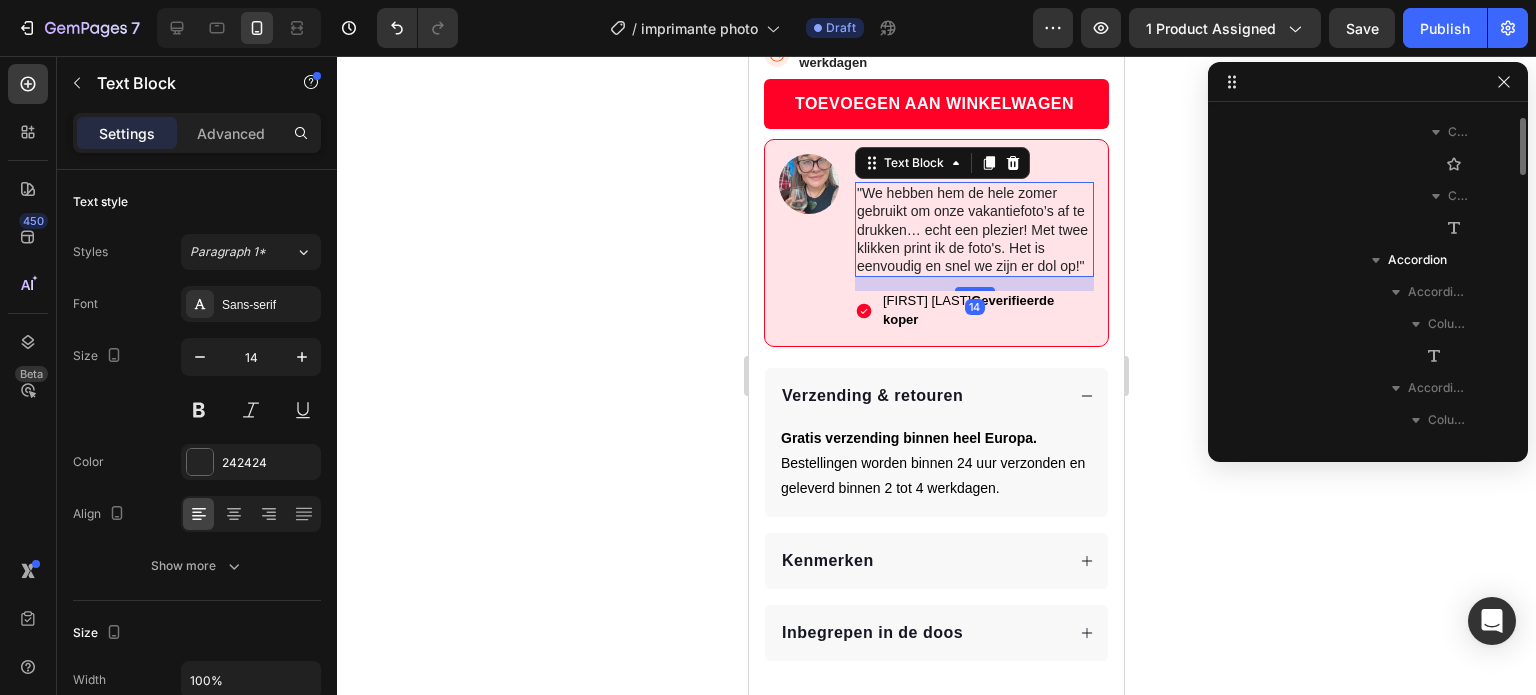 scroll, scrollTop: 1146, scrollLeft: 0, axis: vertical 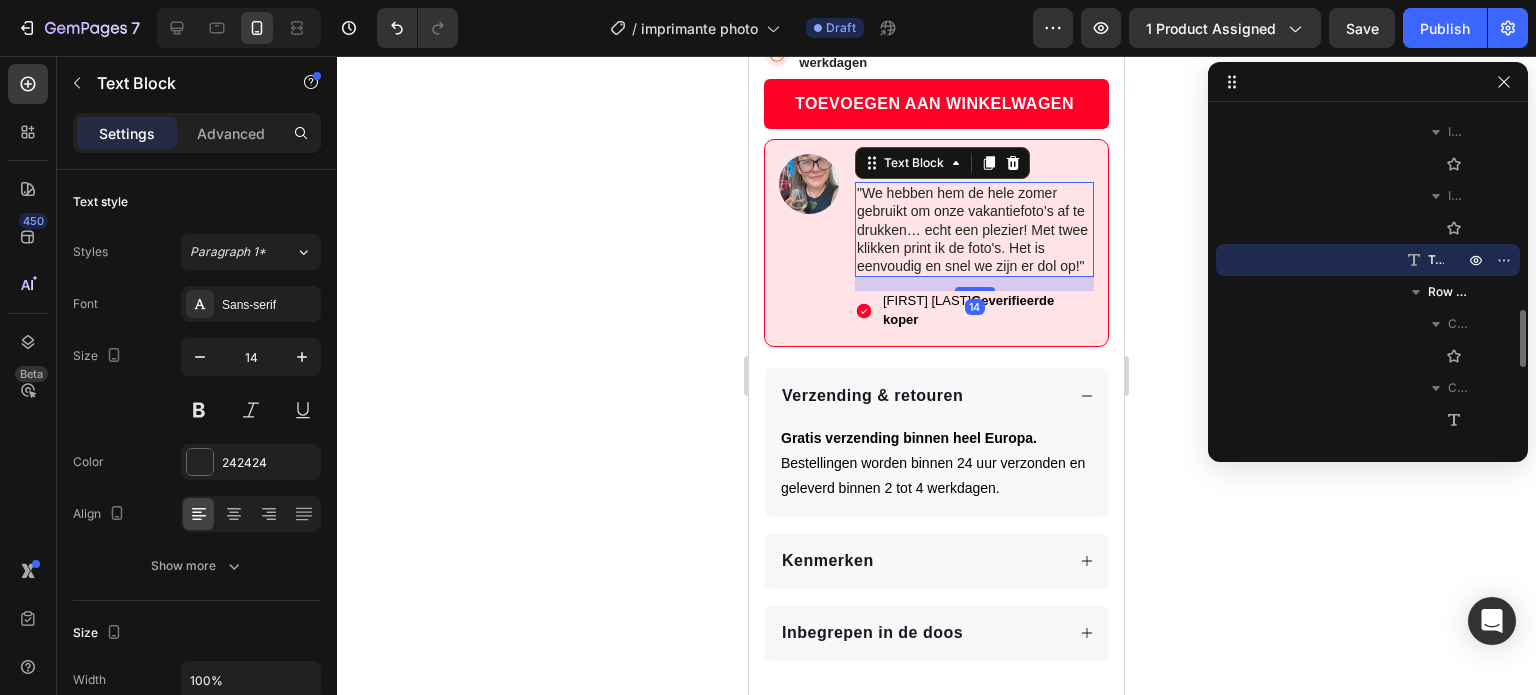 click on ""We hebben hem de hele zomer gebruikt om onze vakantiefoto’s af te drukken… echt een plezier! Met twee klikken print ik de foto's. Het is eenvoudig en snel we zijn er dol op!"" at bounding box center [974, 229] 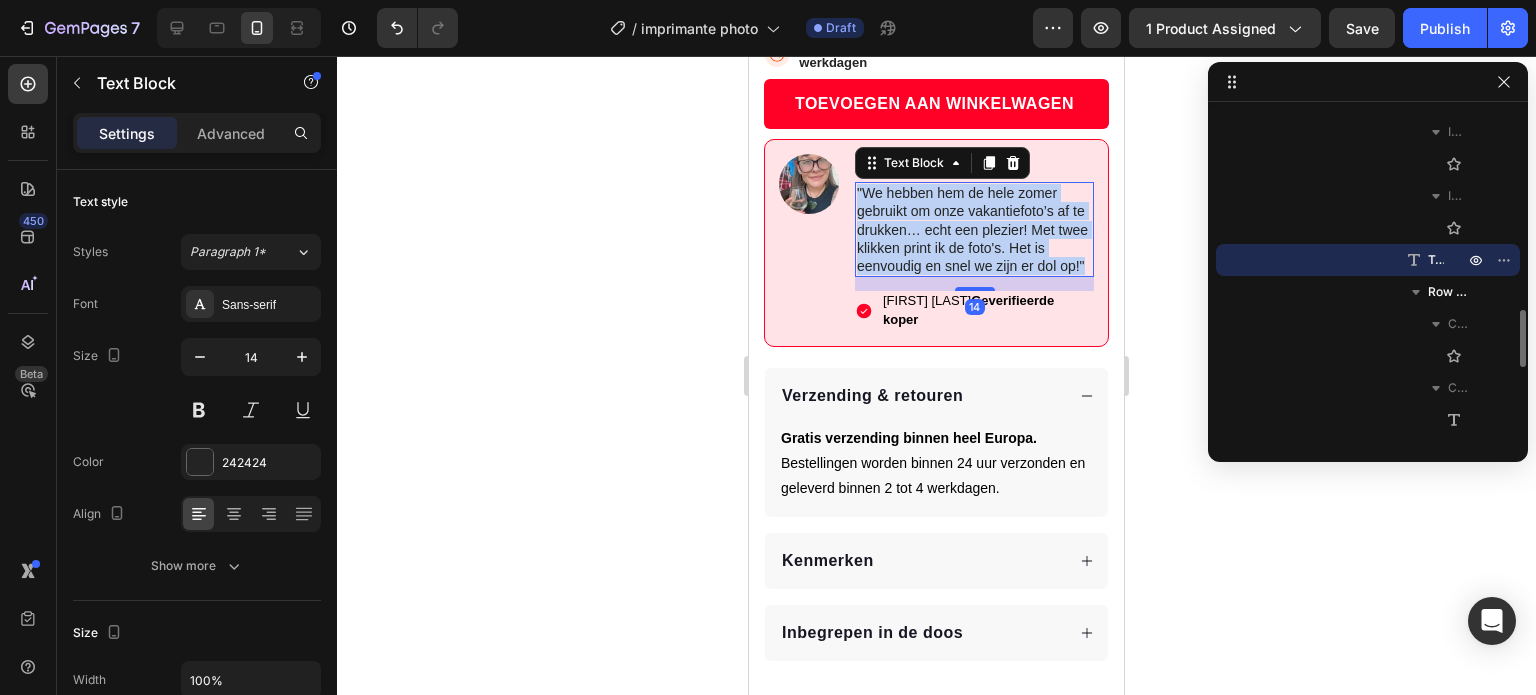 click on ""We hebben hem de hele zomer gebruikt om onze vakantiefoto’s af te drukken… echt een plezier! Met twee klikken print ik de foto's. Het is eenvoudig en snel we zijn er dol op!"" at bounding box center (974, 229) 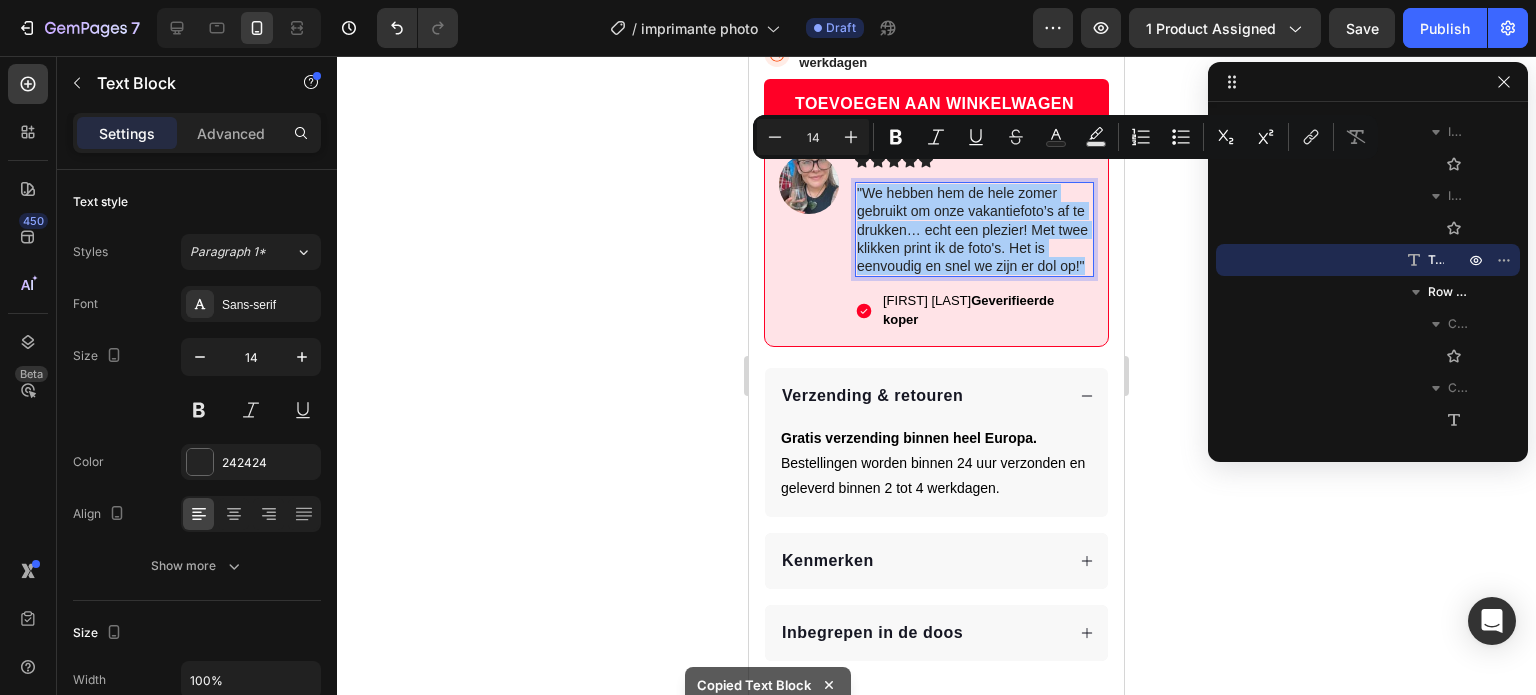 click 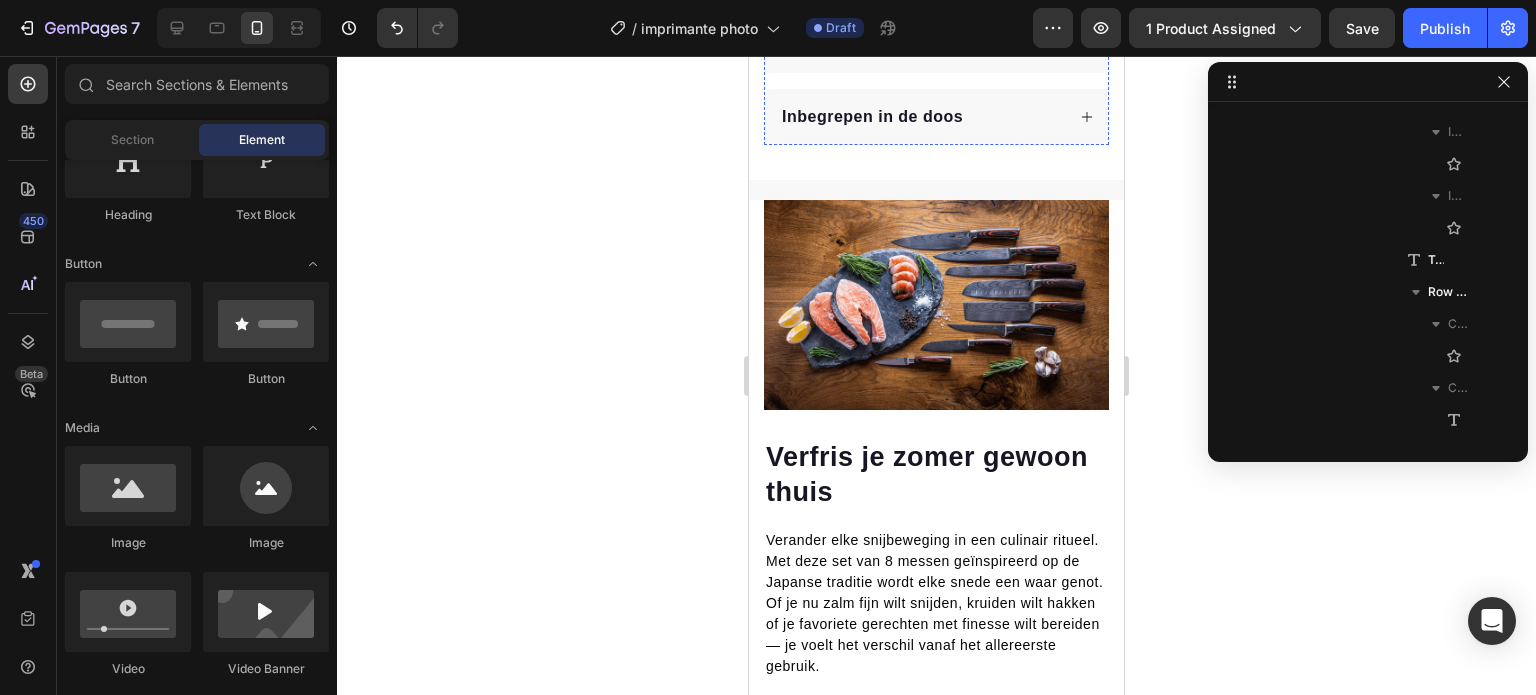 scroll, scrollTop: 1457, scrollLeft: 0, axis: vertical 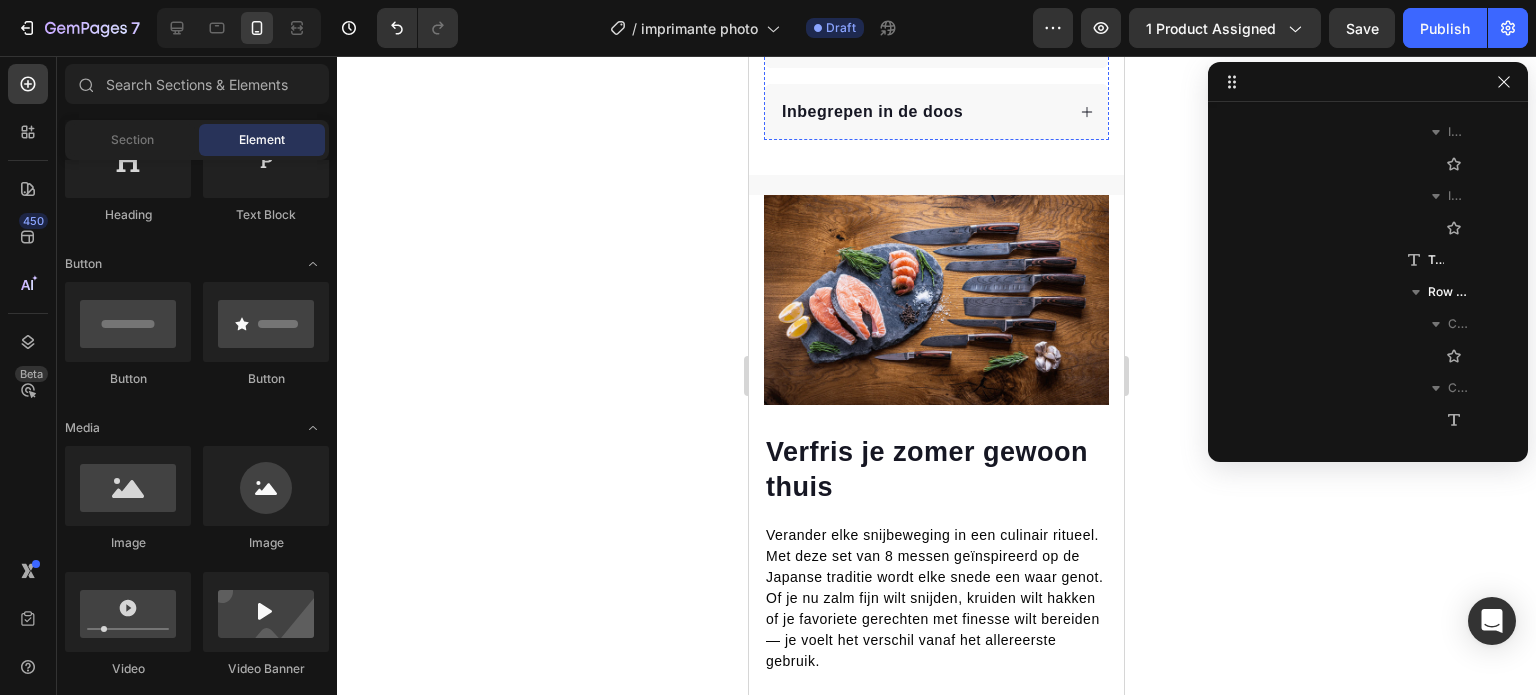 click at bounding box center [936, 299] 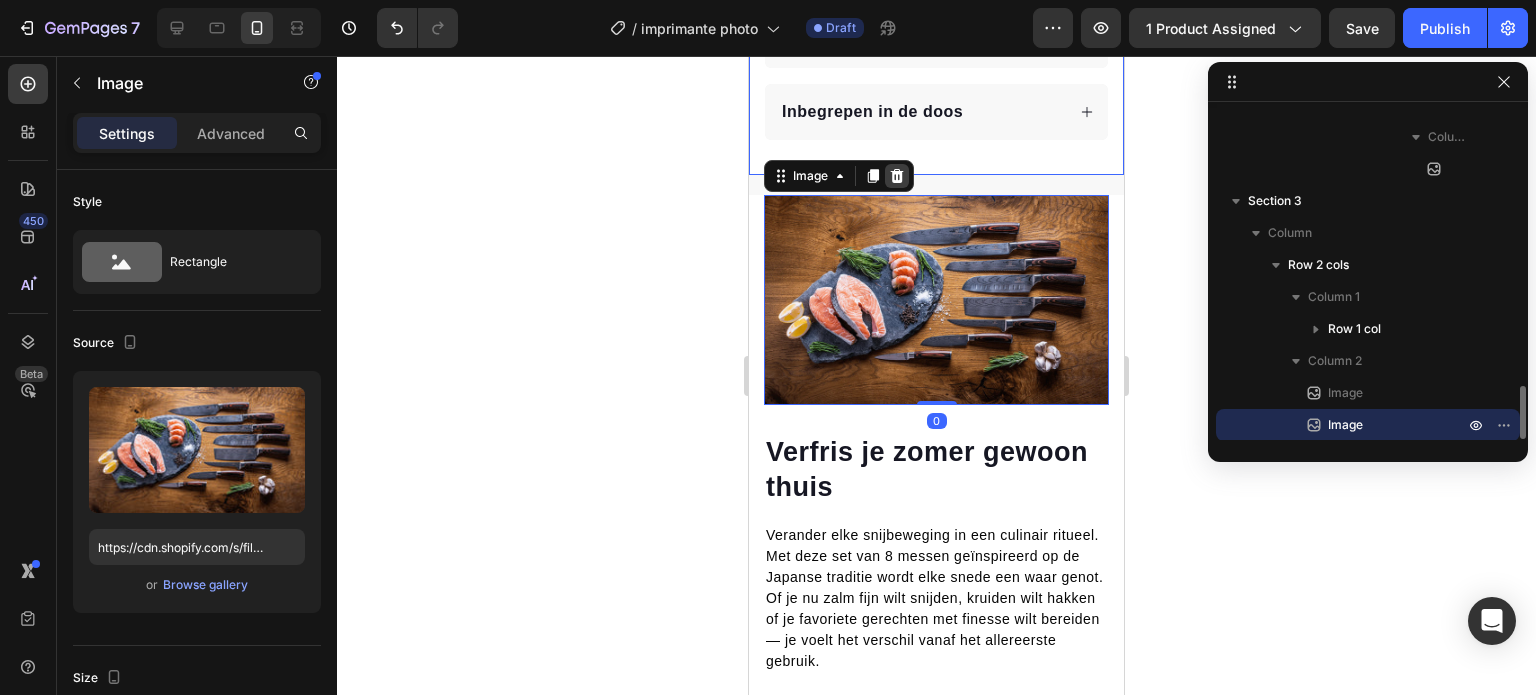 click 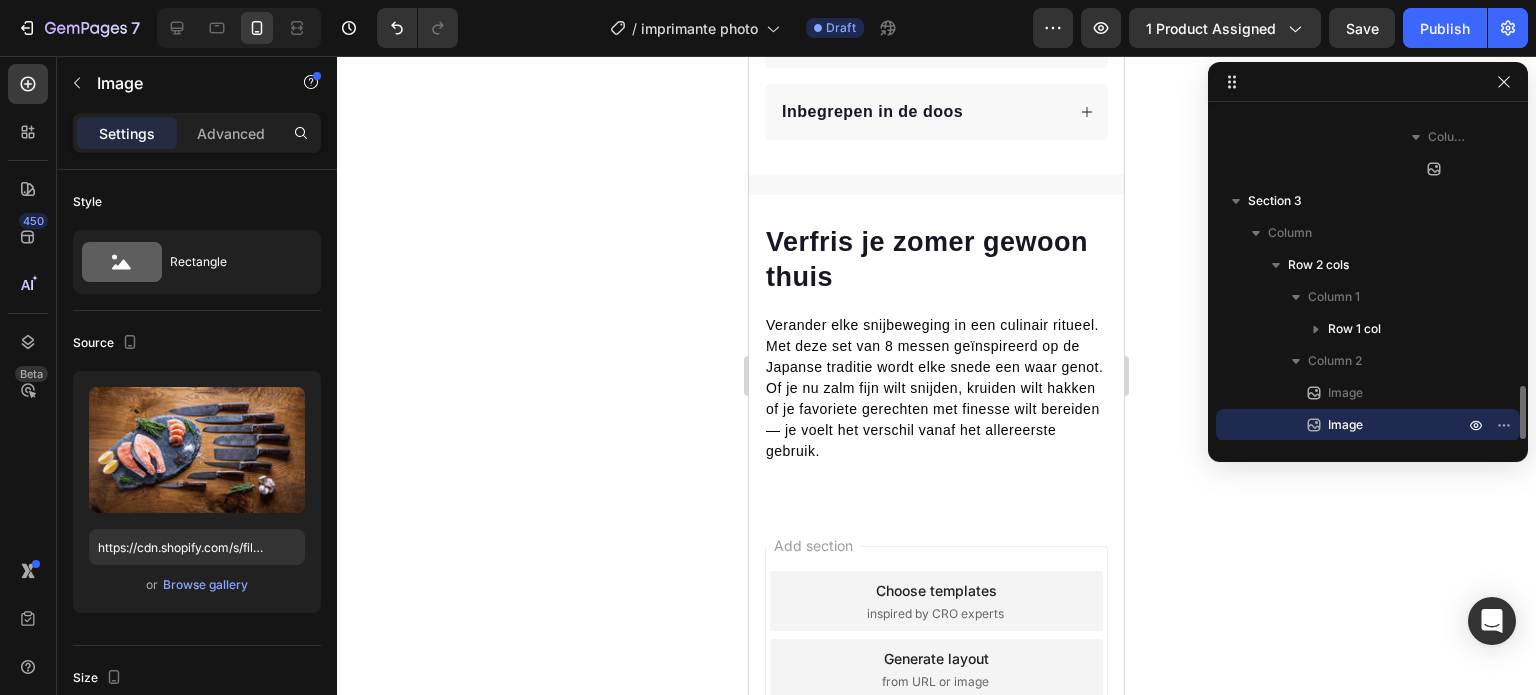 scroll, scrollTop: 1685, scrollLeft: 0, axis: vertical 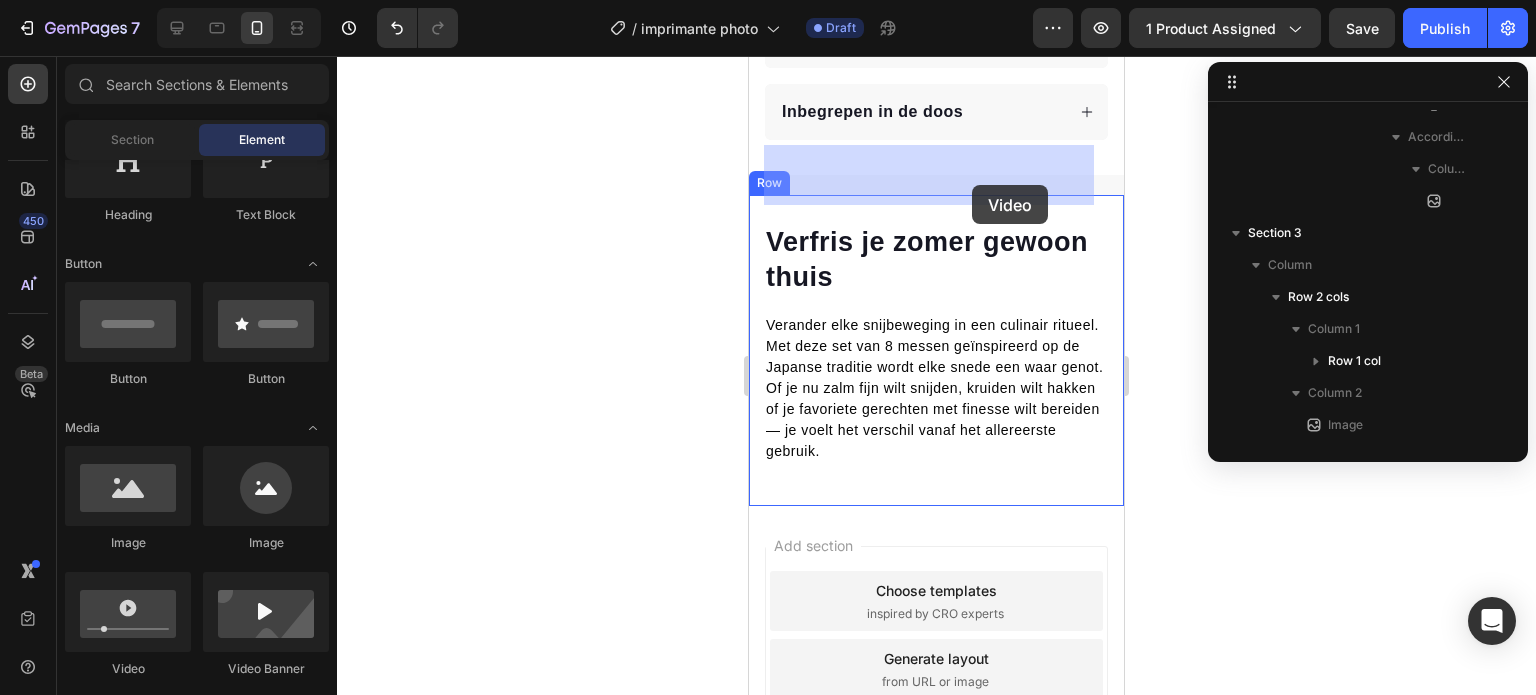 drag, startPoint x: 874, startPoint y: 655, endPoint x: 972, endPoint y: 184, distance: 481.0873 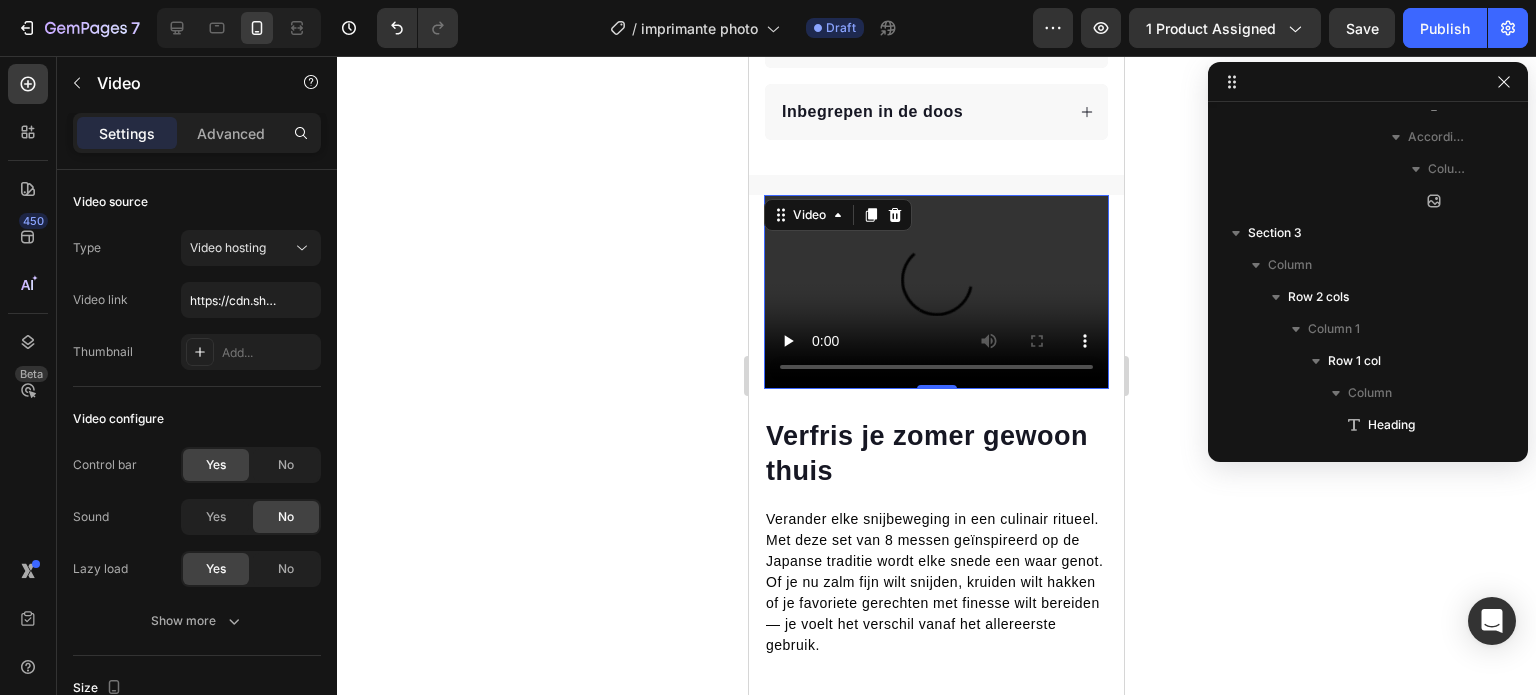 scroll, scrollTop: 1813, scrollLeft: 0, axis: vertical 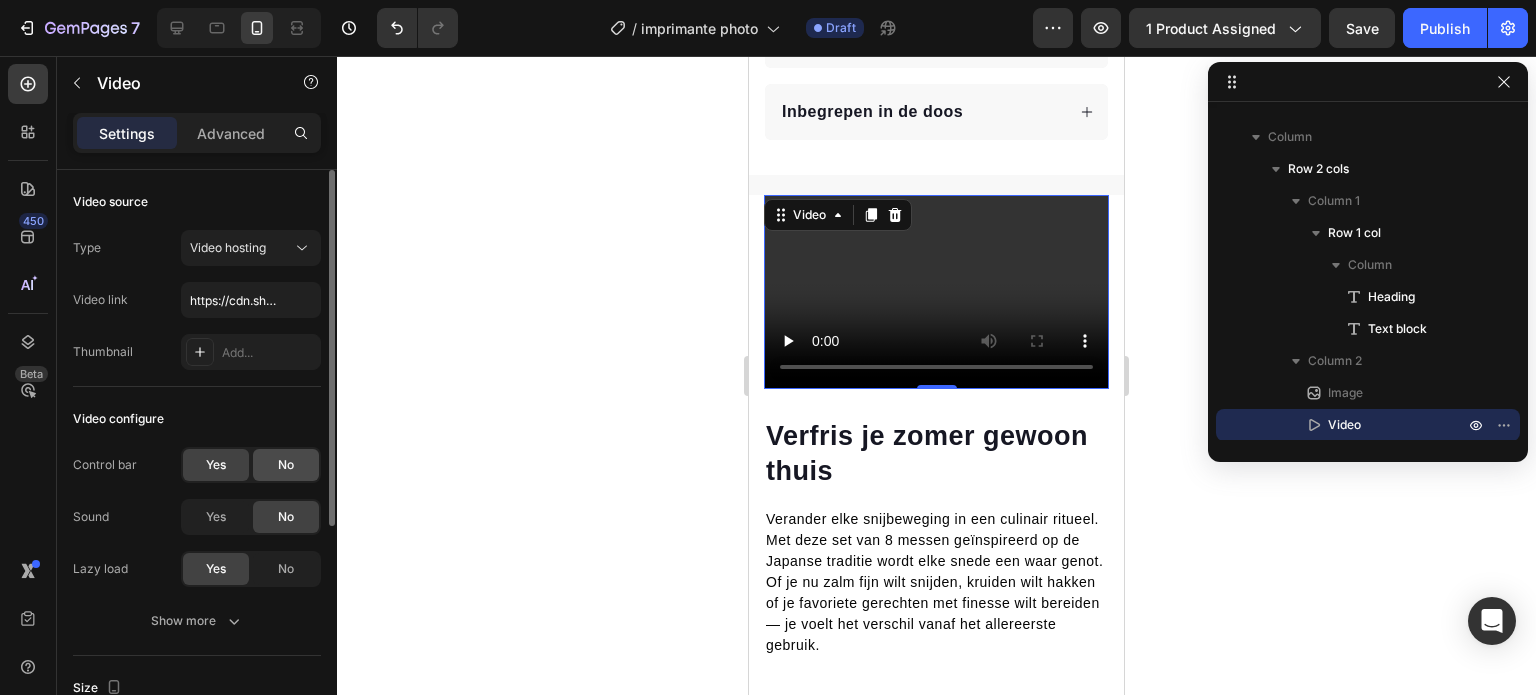 click on "No" 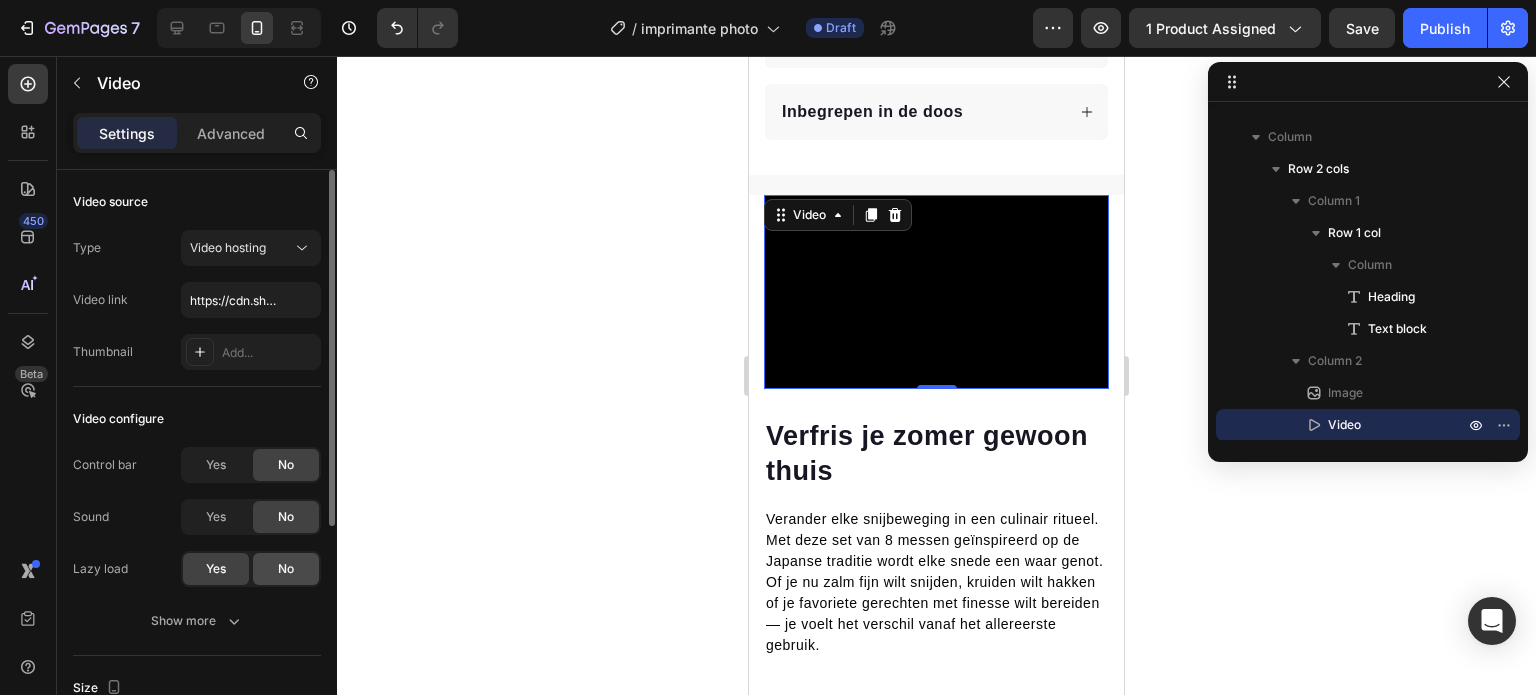 click on "No" 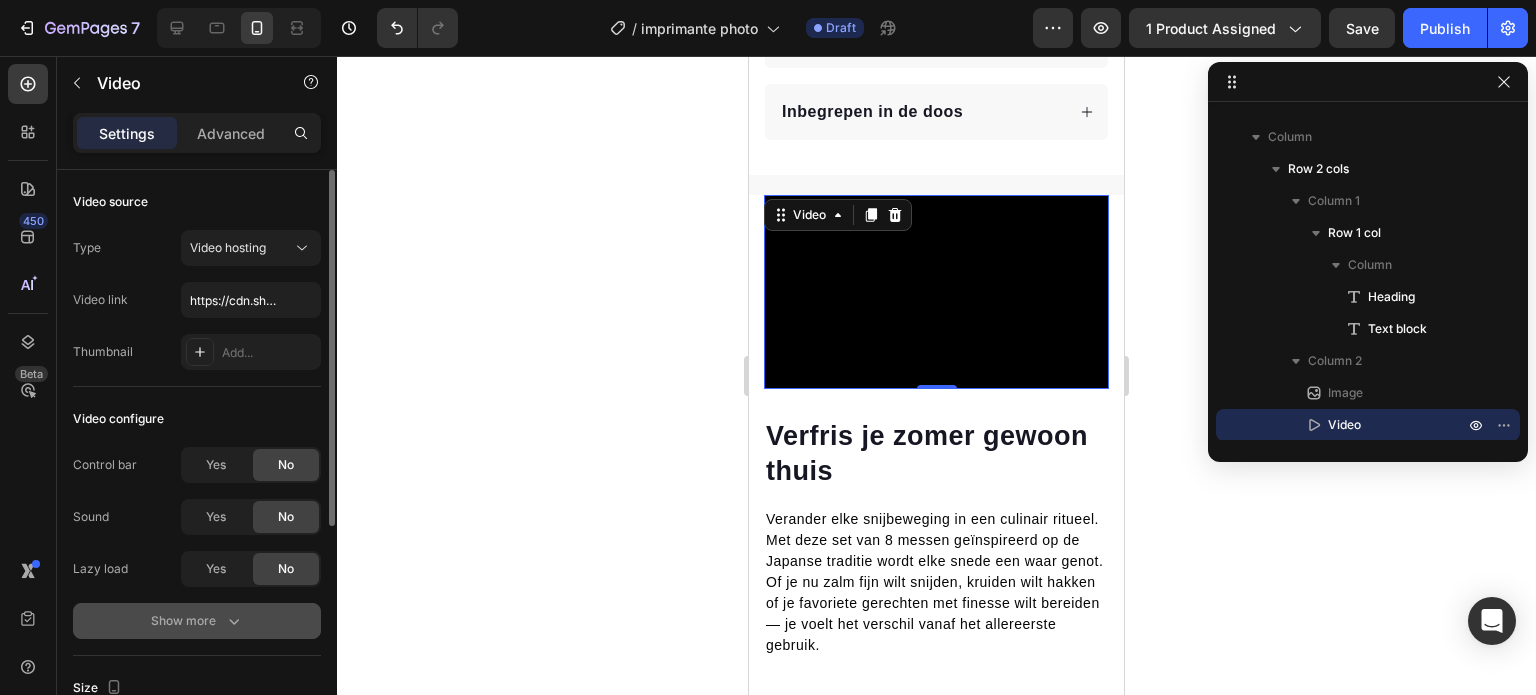 click on "Show more" at bounding box center [197, 621] 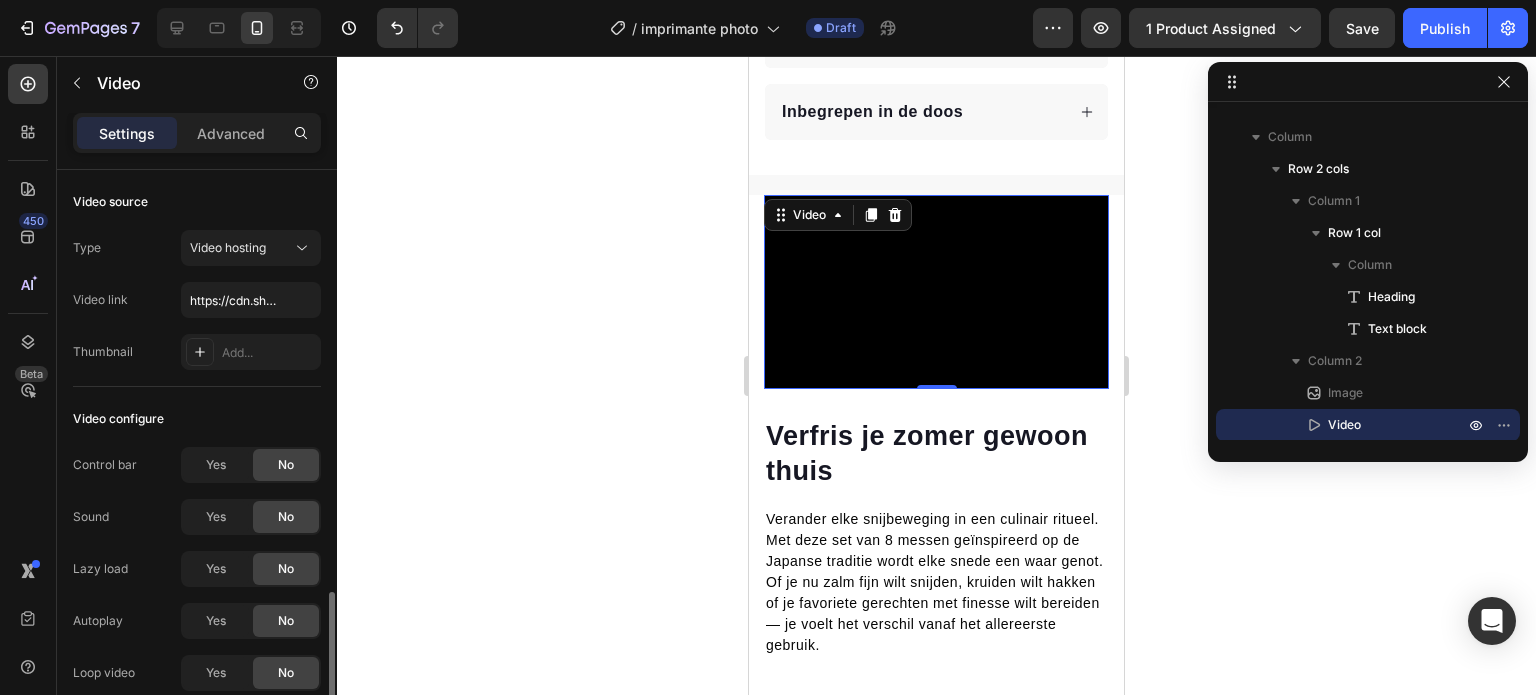 scroll, scrollTop: 285, scrollLeft: 0, axis: vertical 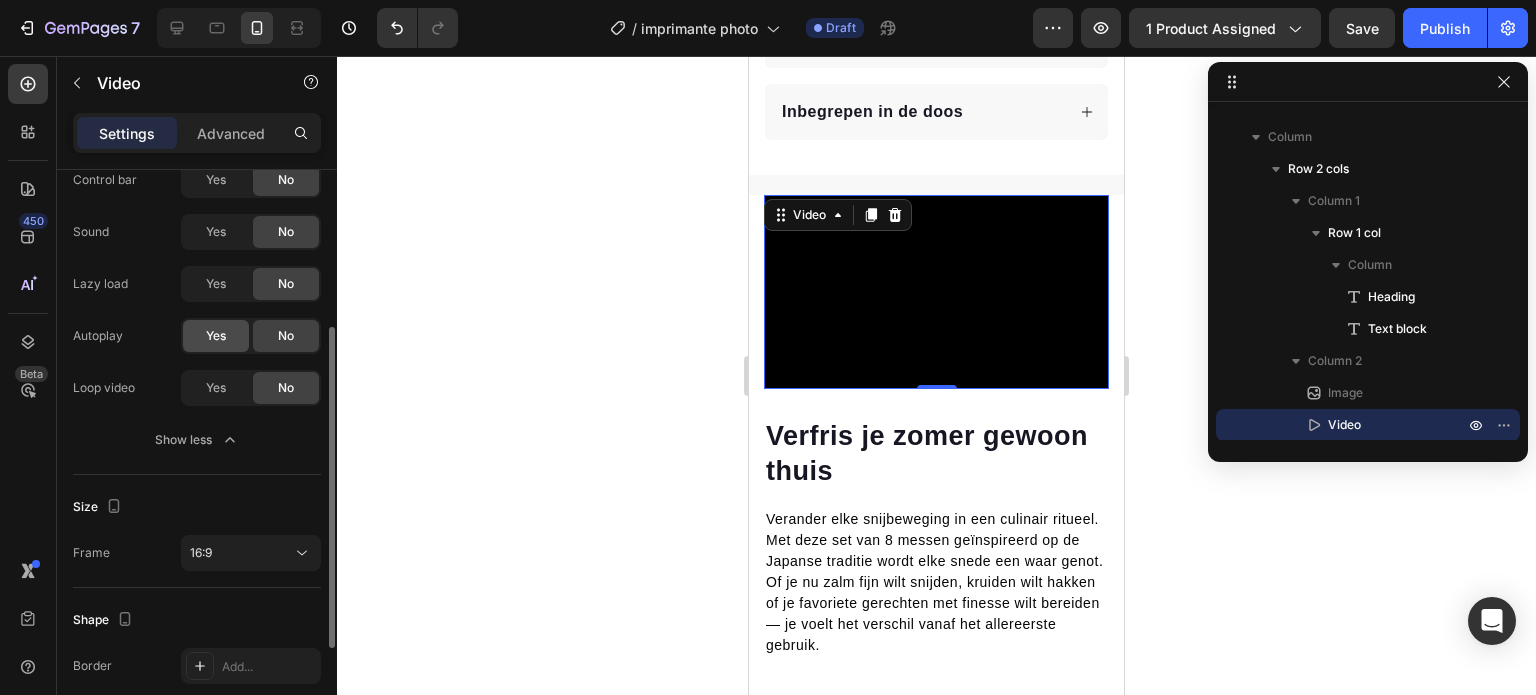 click on "Yes" 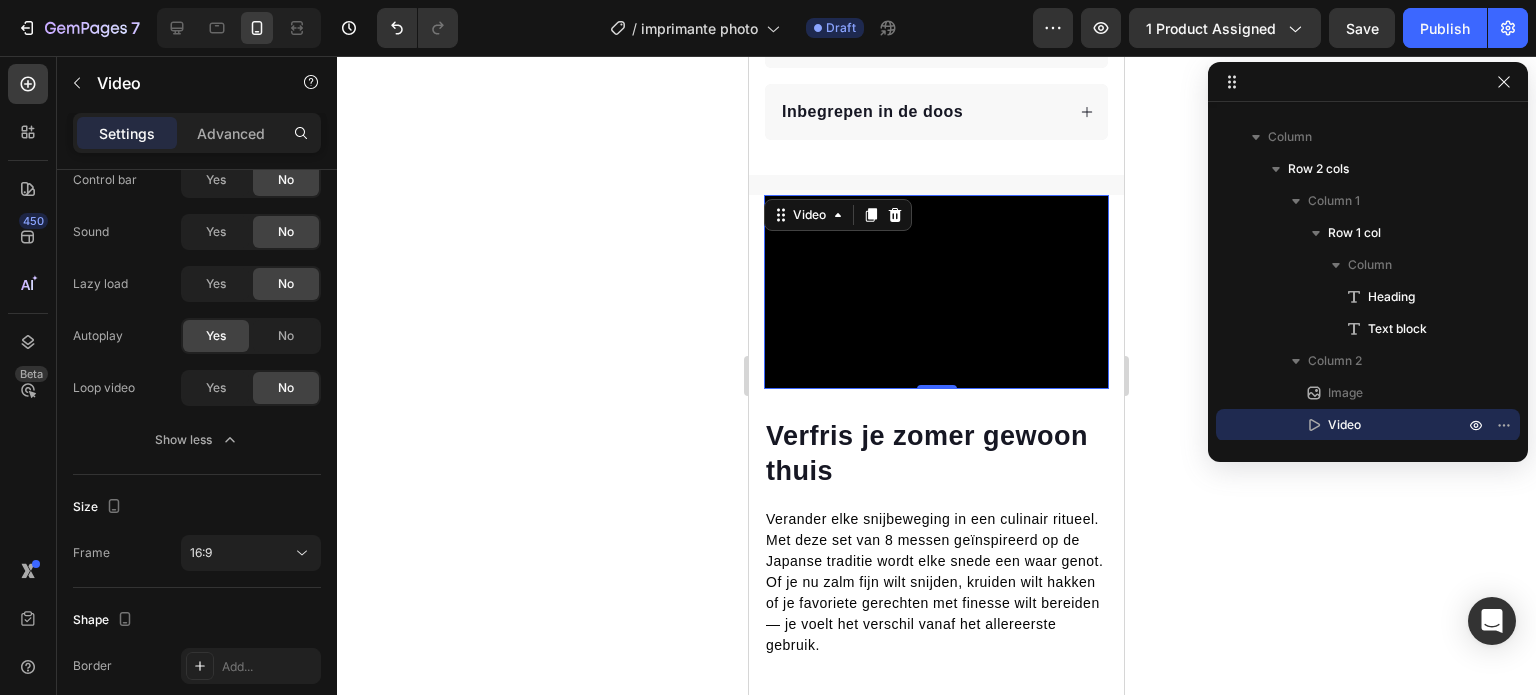 click at bounding box center (936, 292) 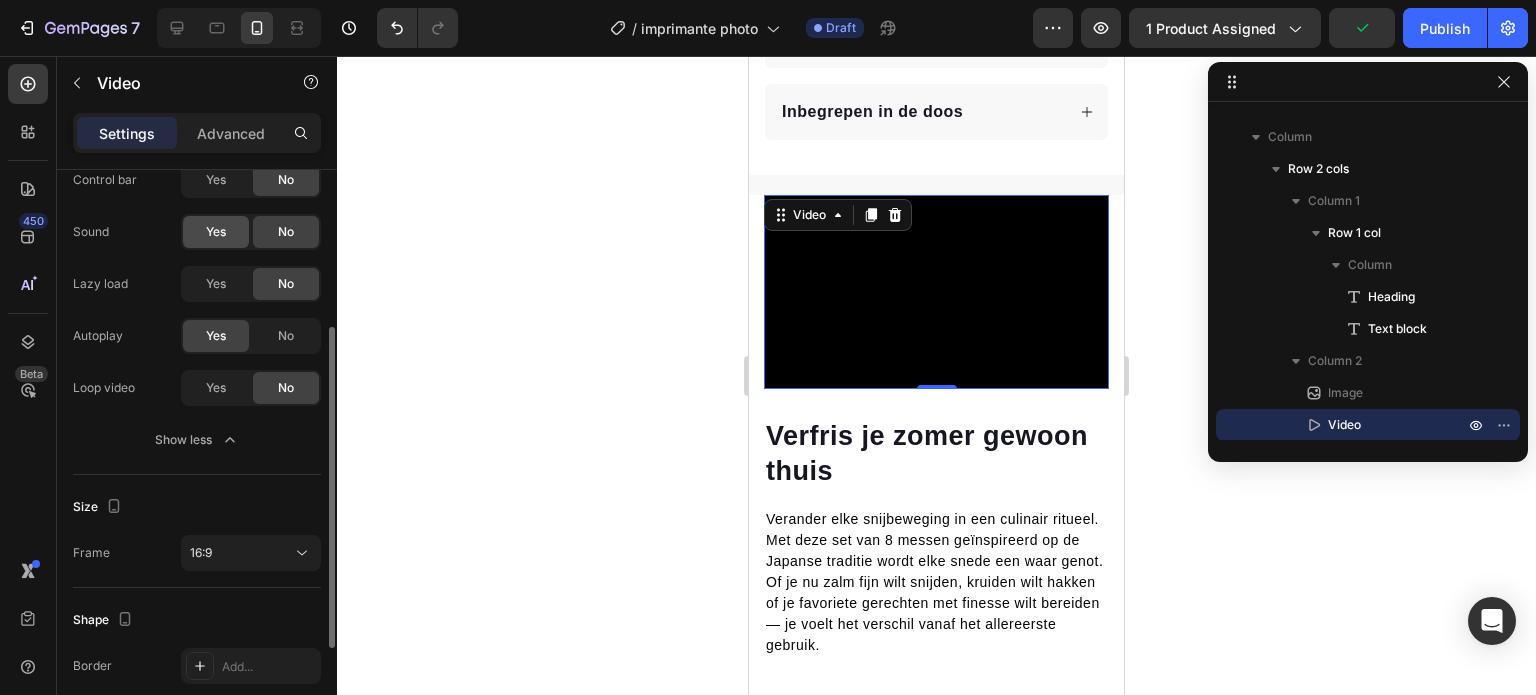 scroll, scrollTop: 0, scrollLeft: 0, axis: both 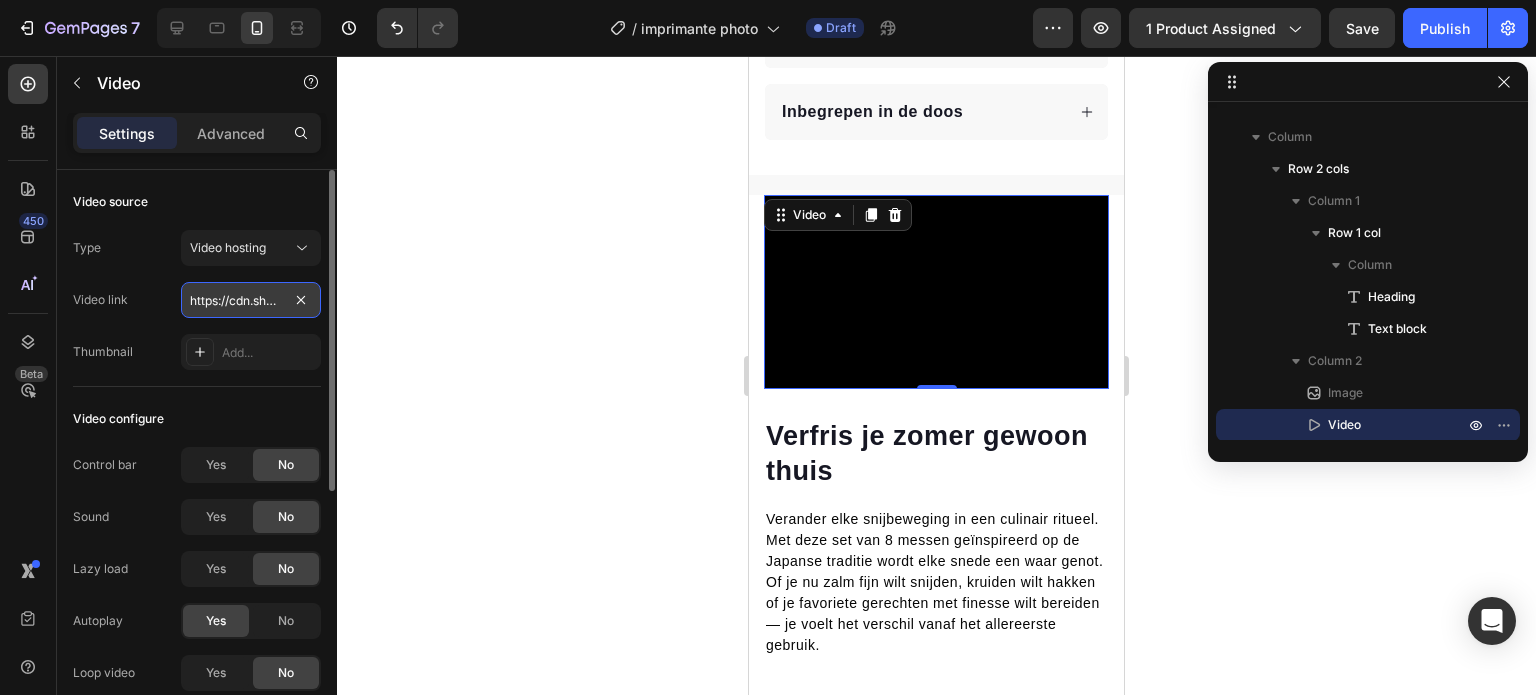 click on "https://cdn.shopify.com/videos/c/o/v/2cd3deb506b54b009063f7270ab5cf2e.mp4" at bounding box center (251, 300) 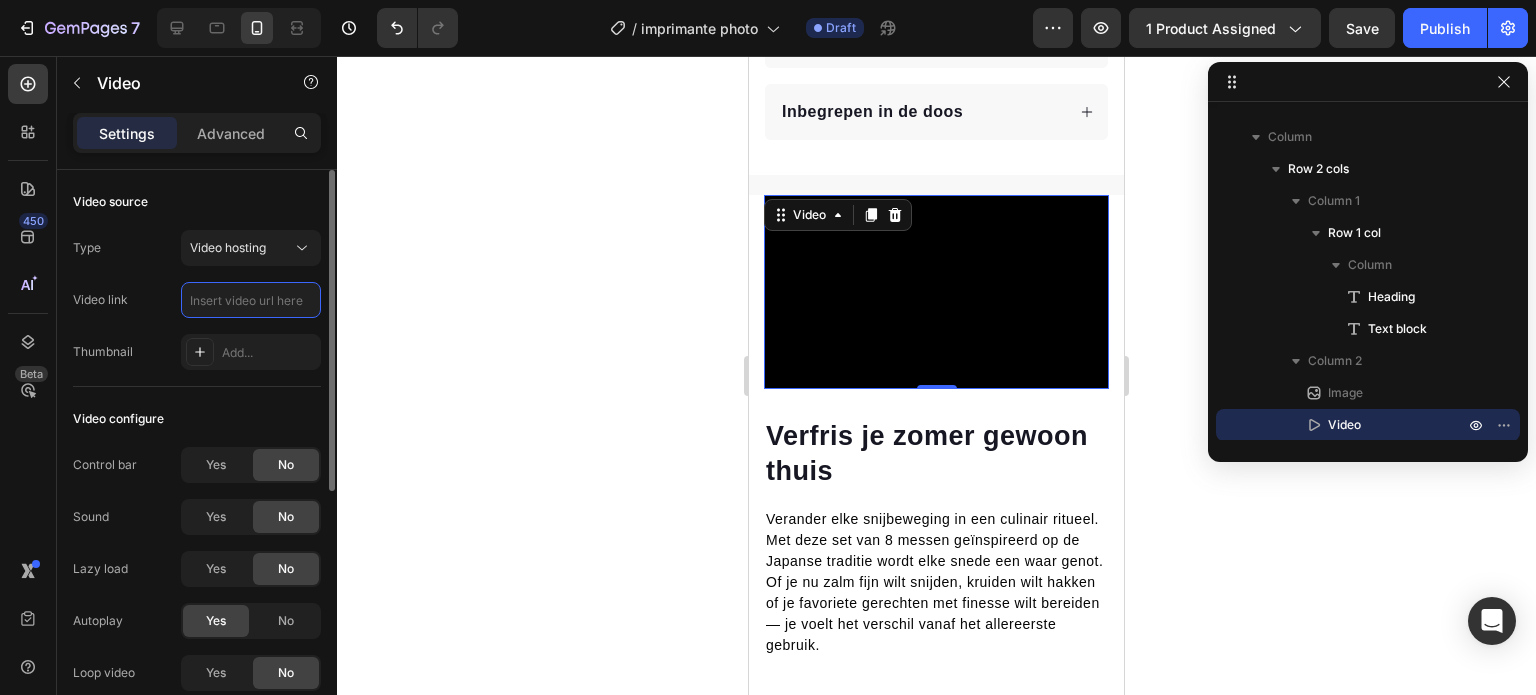 paste on "https://cdn.shopify.com/videos/c/o/v/611ebf860f1d4c0ea6dc719ec1cf1c2a.mp4" 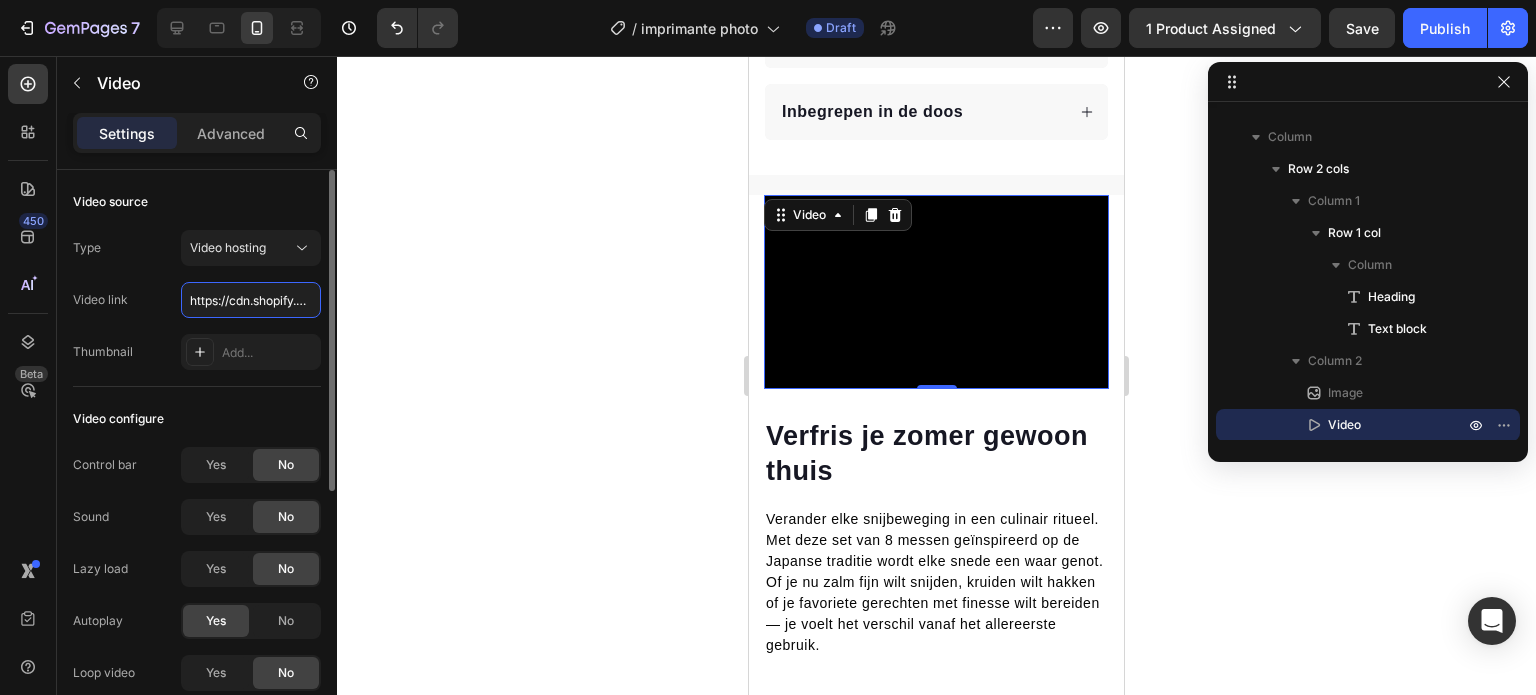 scroll, scrollTop: 0, scrollLeft: 360, axis: horizontal 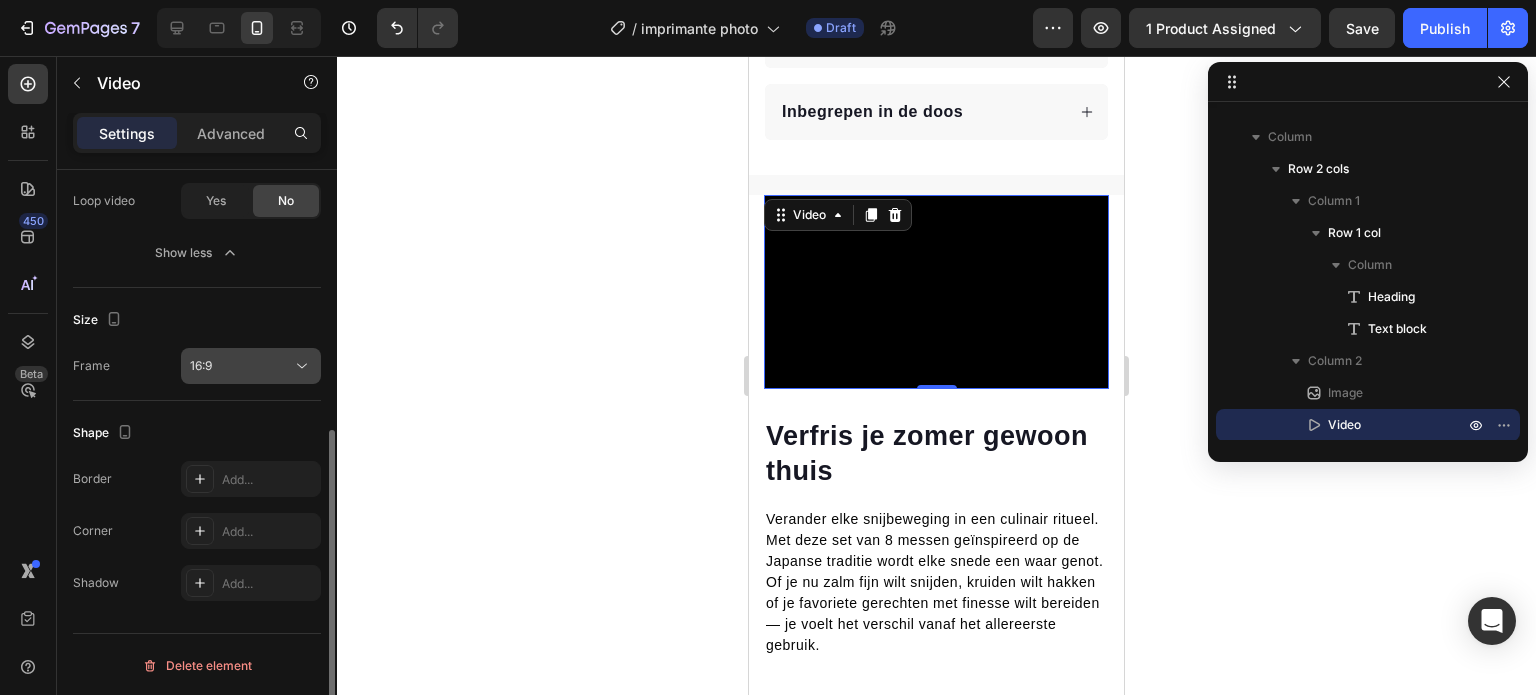 type on "https://cdn.shopify.com/videos/c/o/v/611ebf860f1d4c0ea6dc719ec1cf1c2a.mp4" 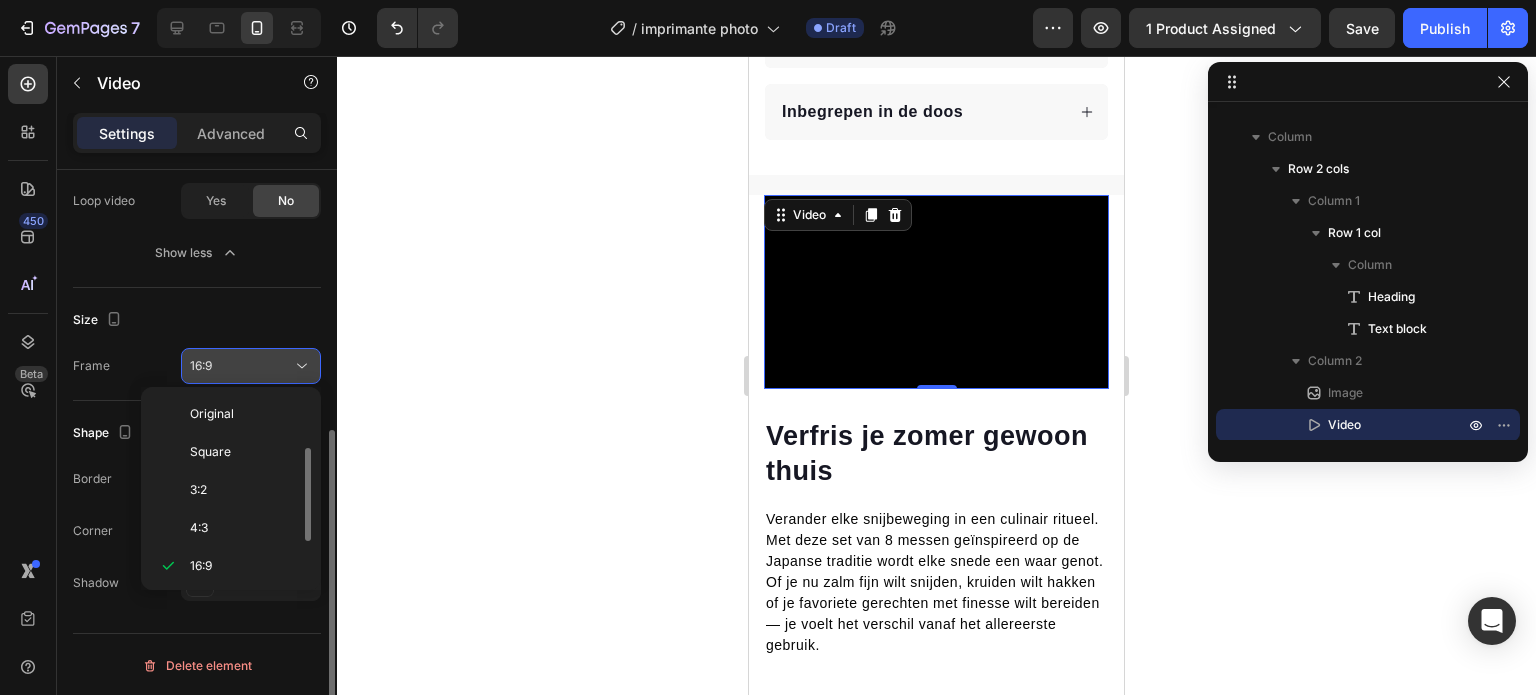 scroll, scrollTop: 36, scrollLeft: 0, axis: vertical 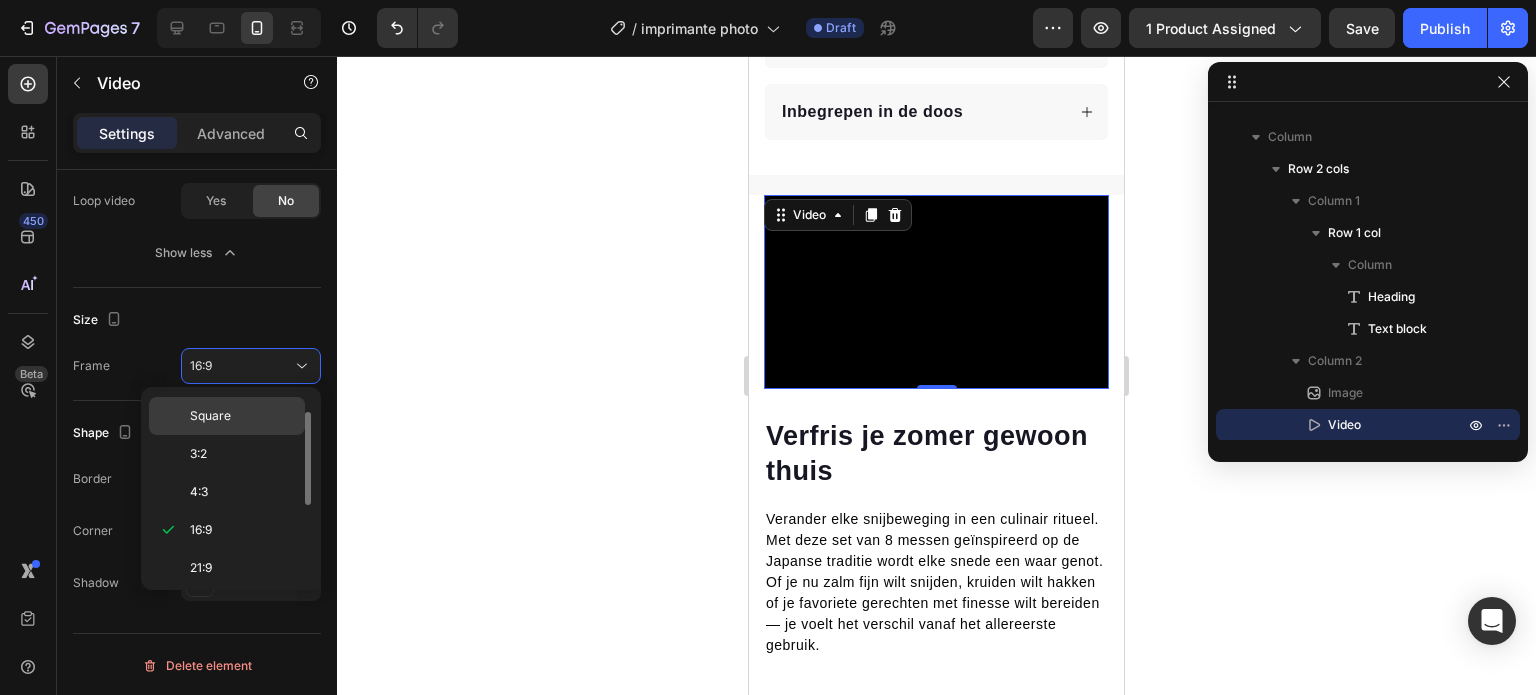 click on "Square" 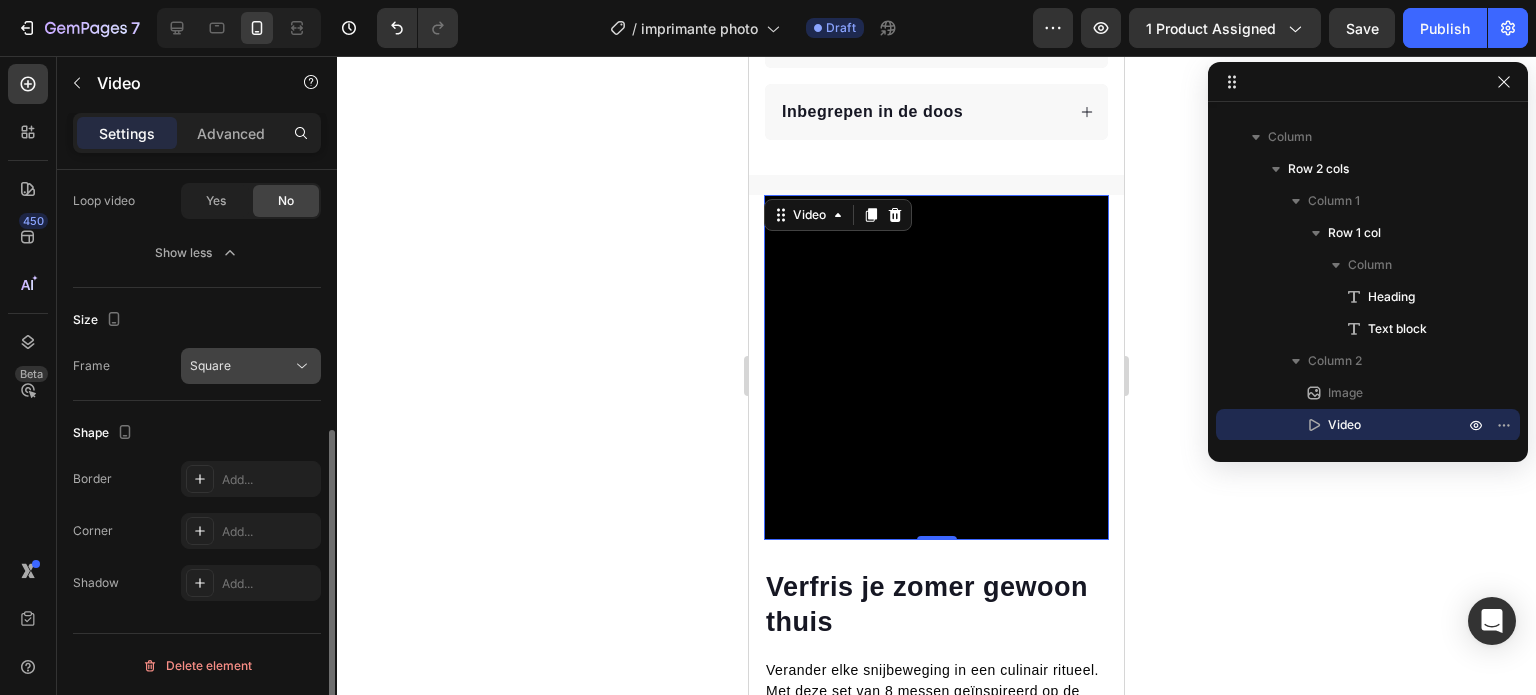 click on "Square" at bounding box center [251, 366] 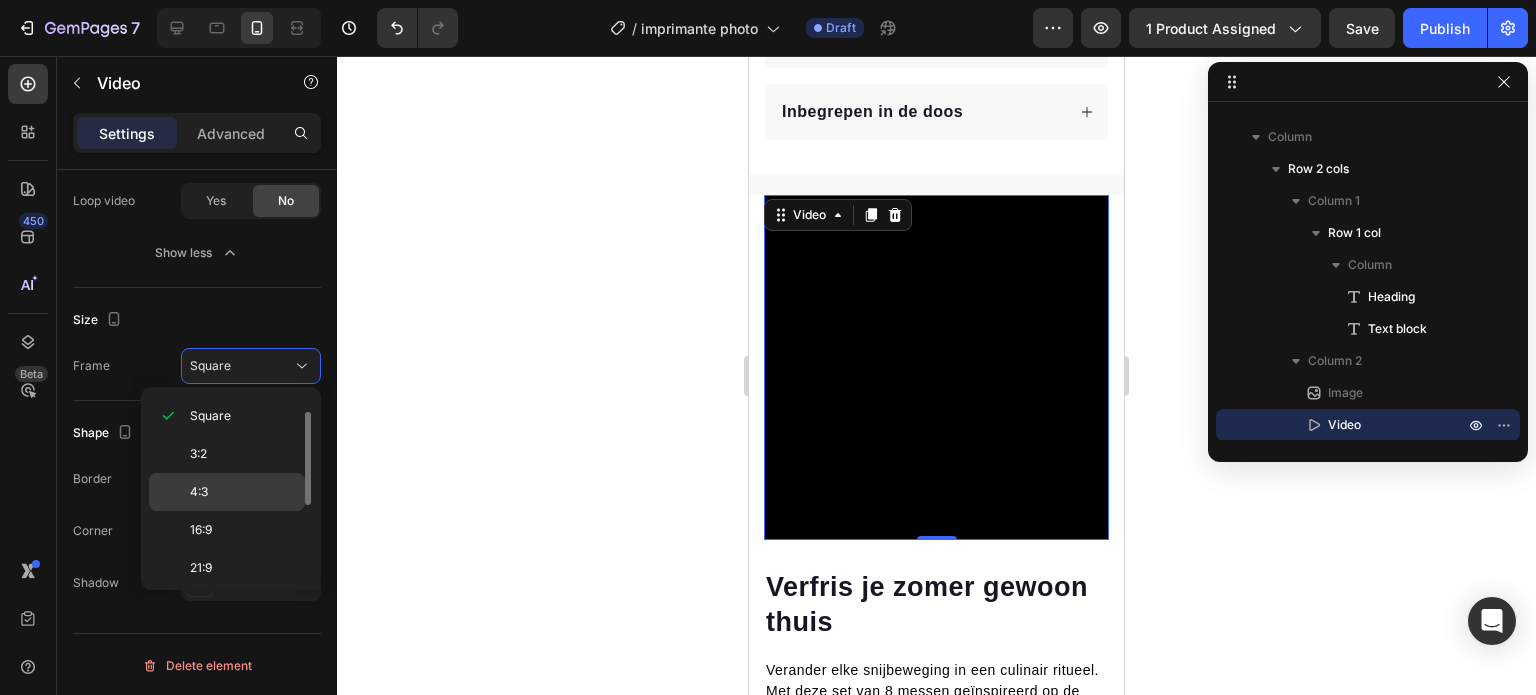 scroll, scrollTop: 188, scrollLeft: 0, axis: vertical 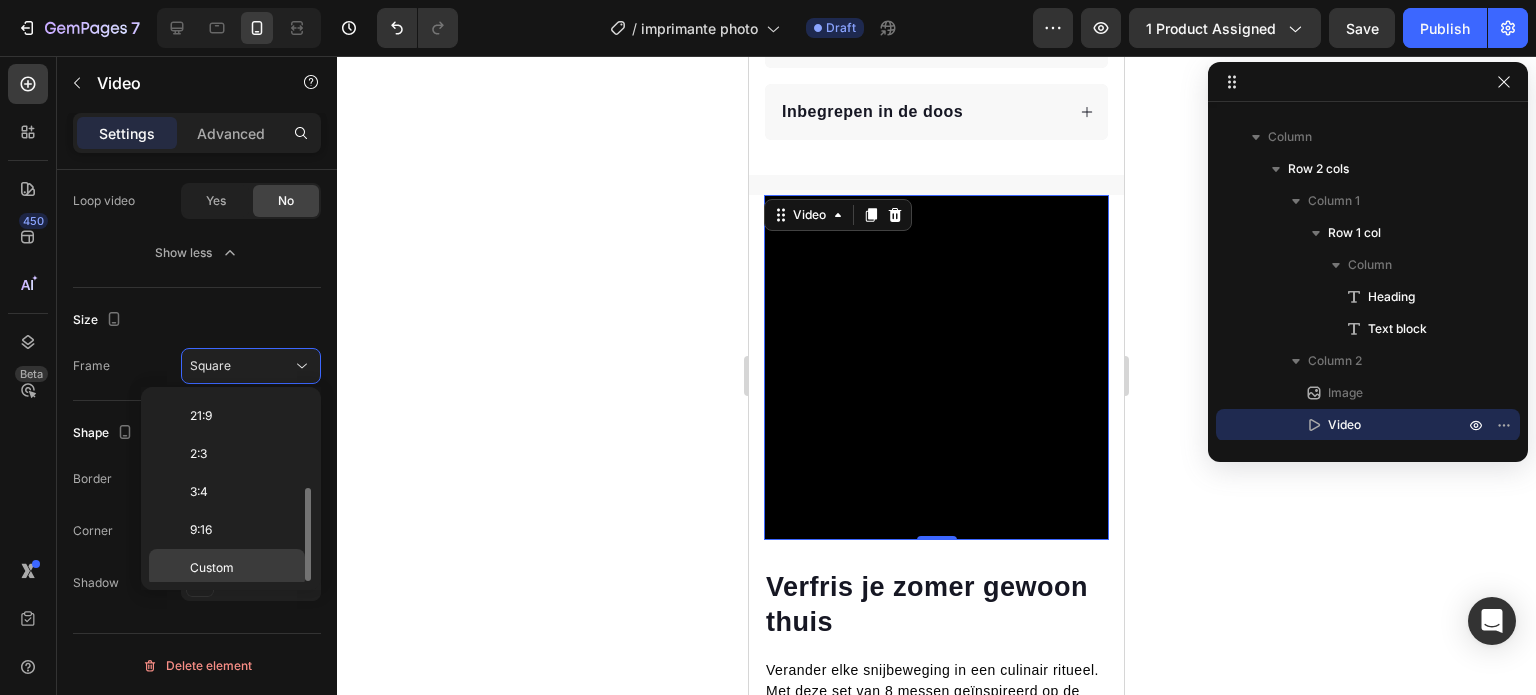 click on "Custom" at bounding box center (243, 568) 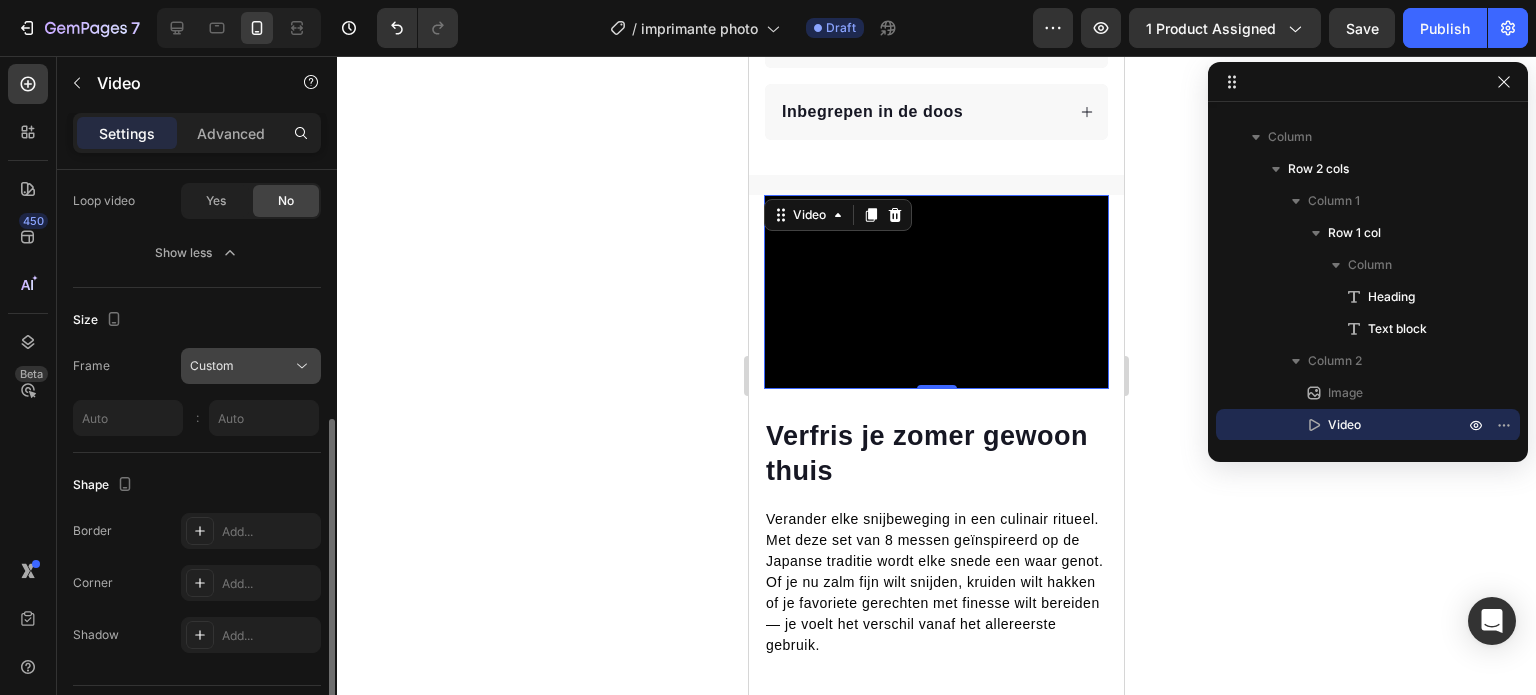 click on "Custom" at bounding box center (241, 366) 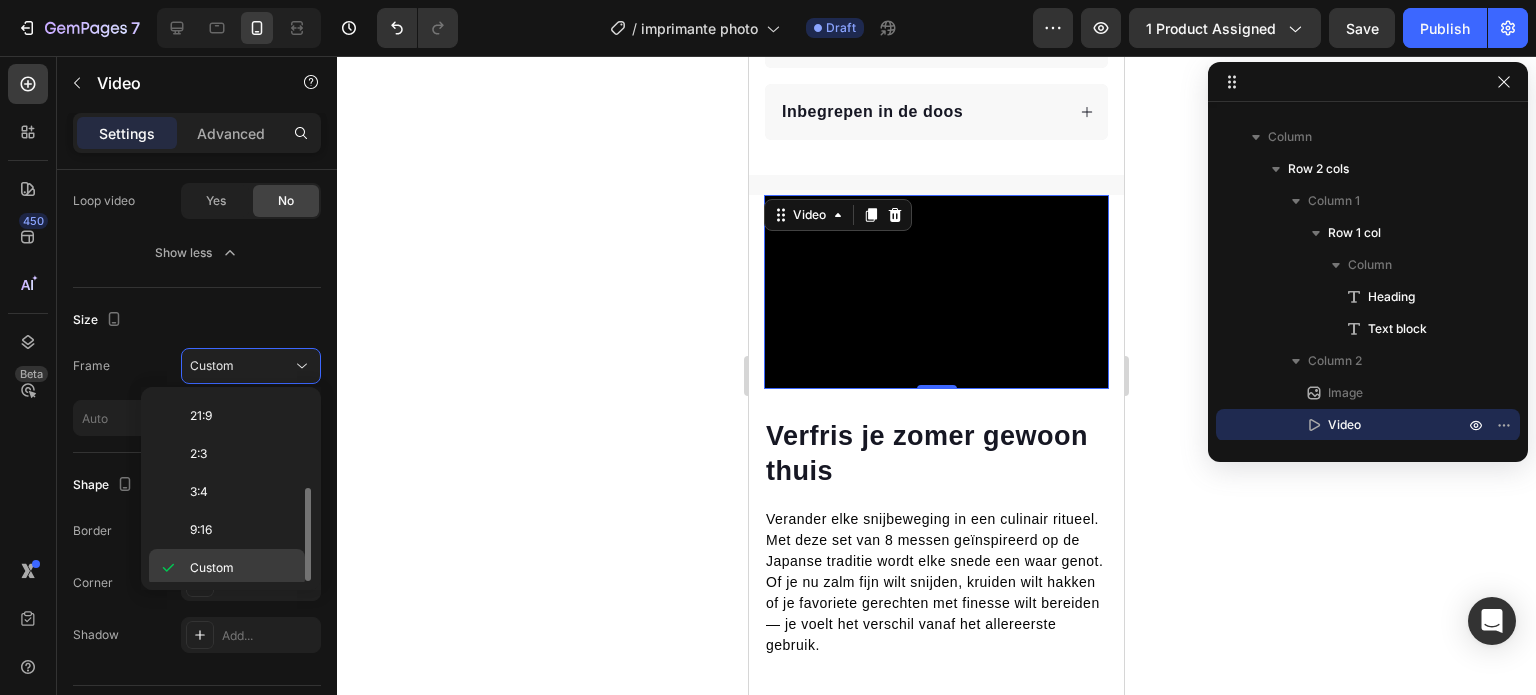 scroll, scrollTop: 0, scrollLeft: 0, axis: both 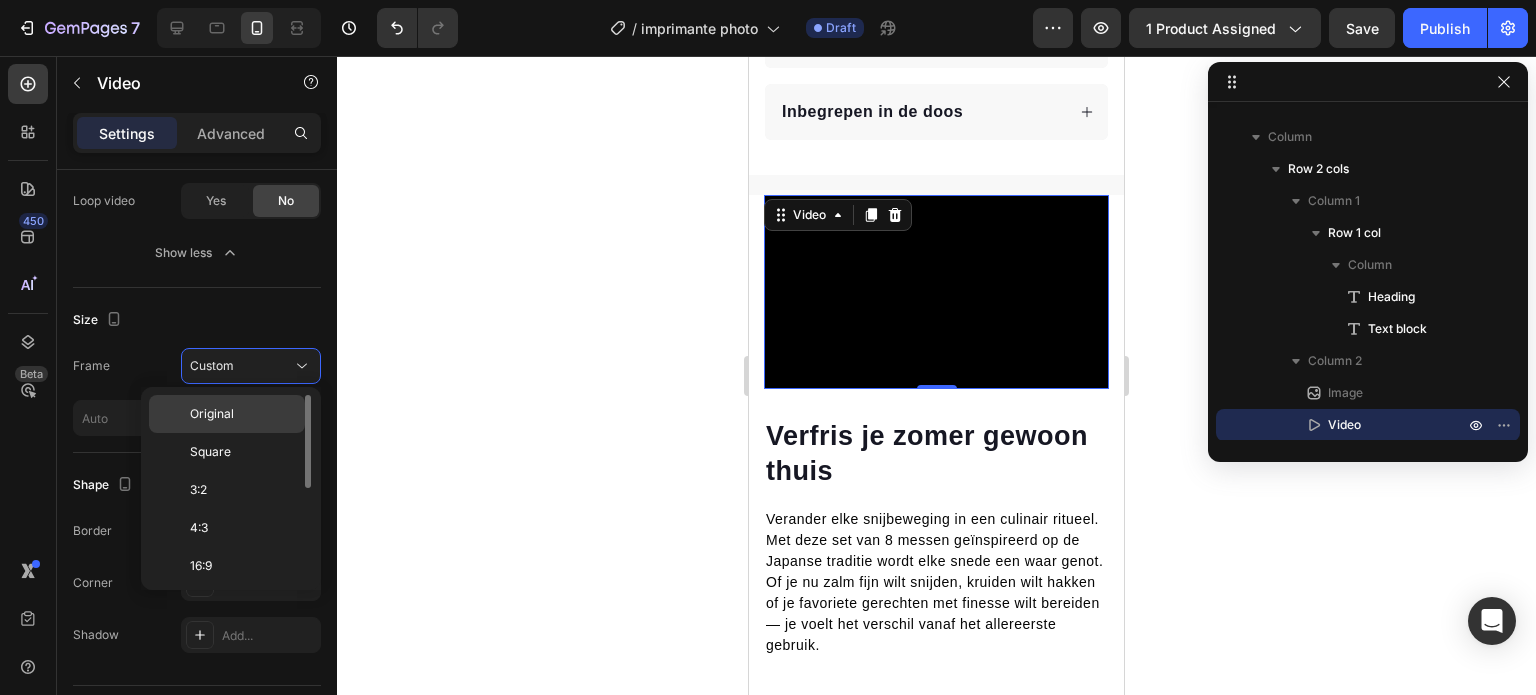 click on "Original" at bounding box center (212, 414) 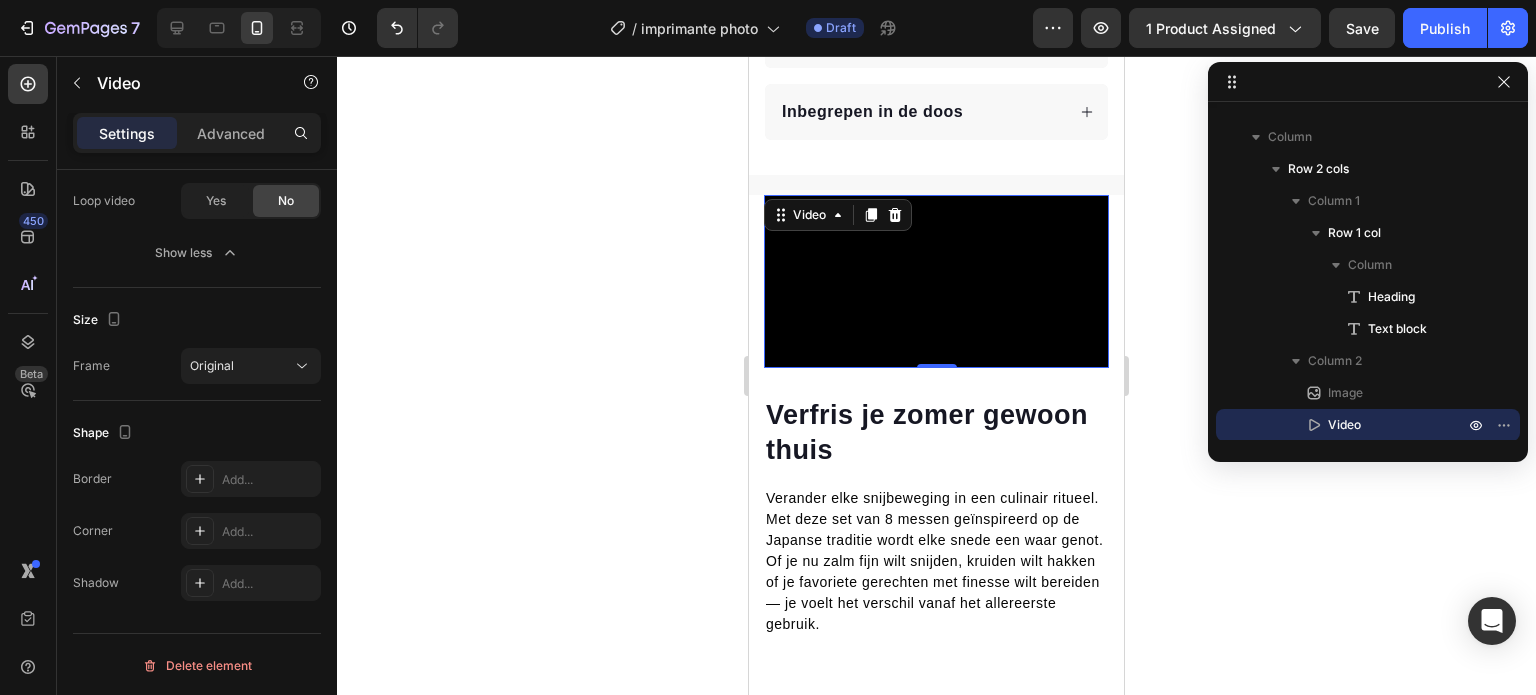 click 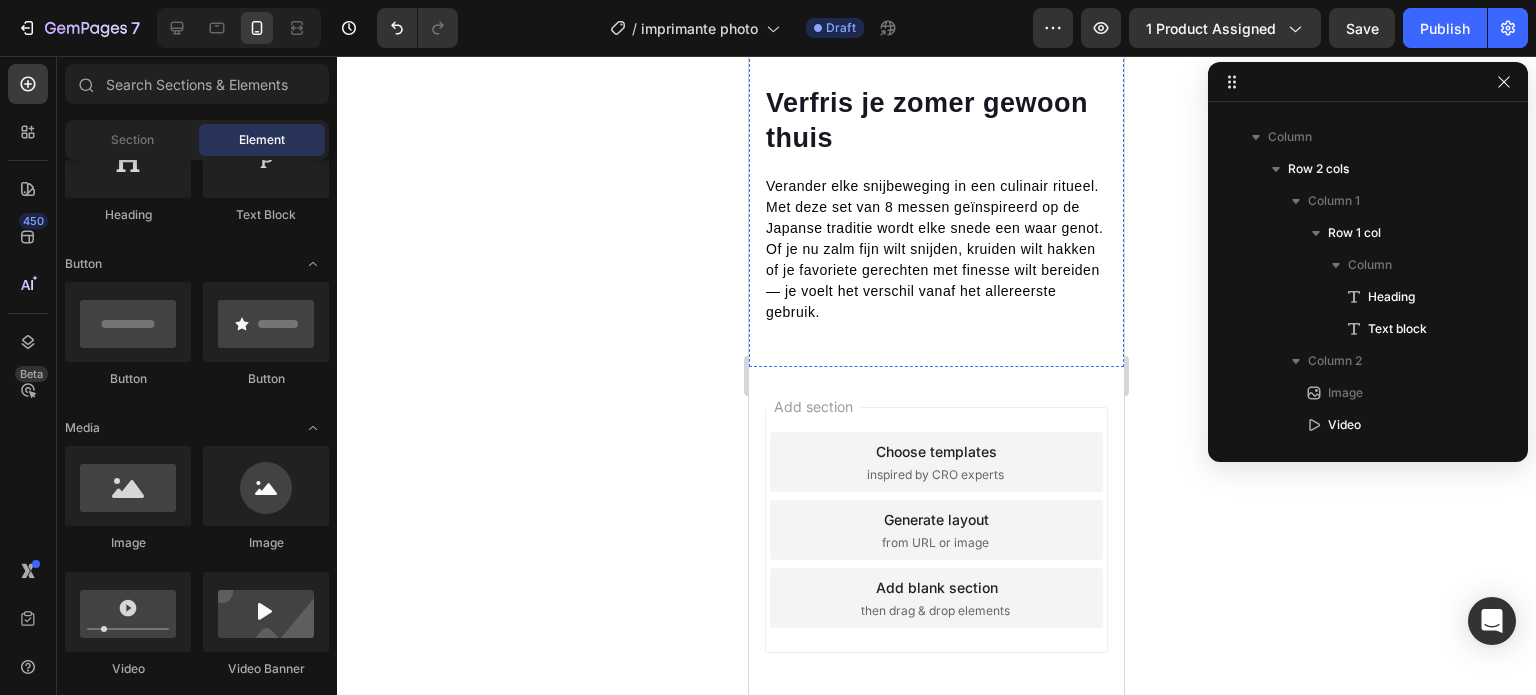scroll, scrollTop: 1781, scrollLeft: 0, axis: vertical 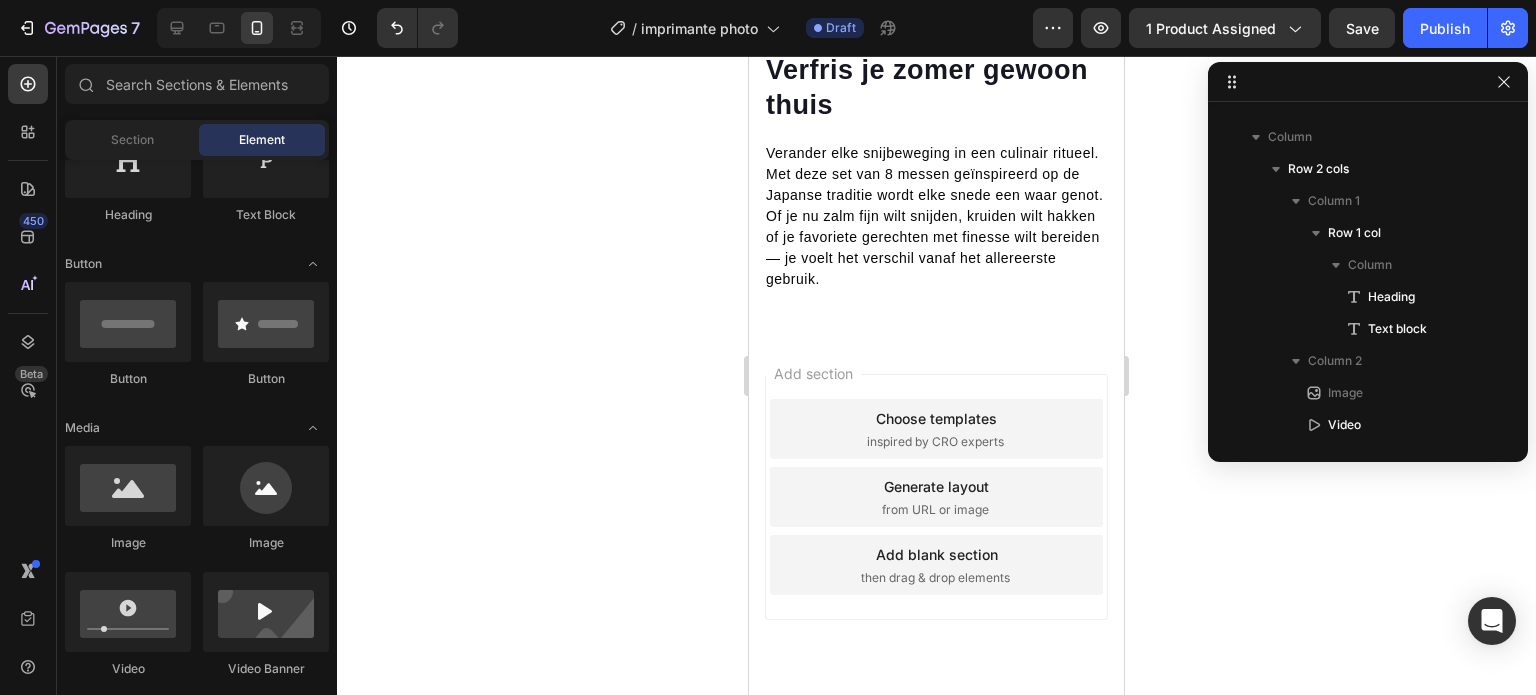 click 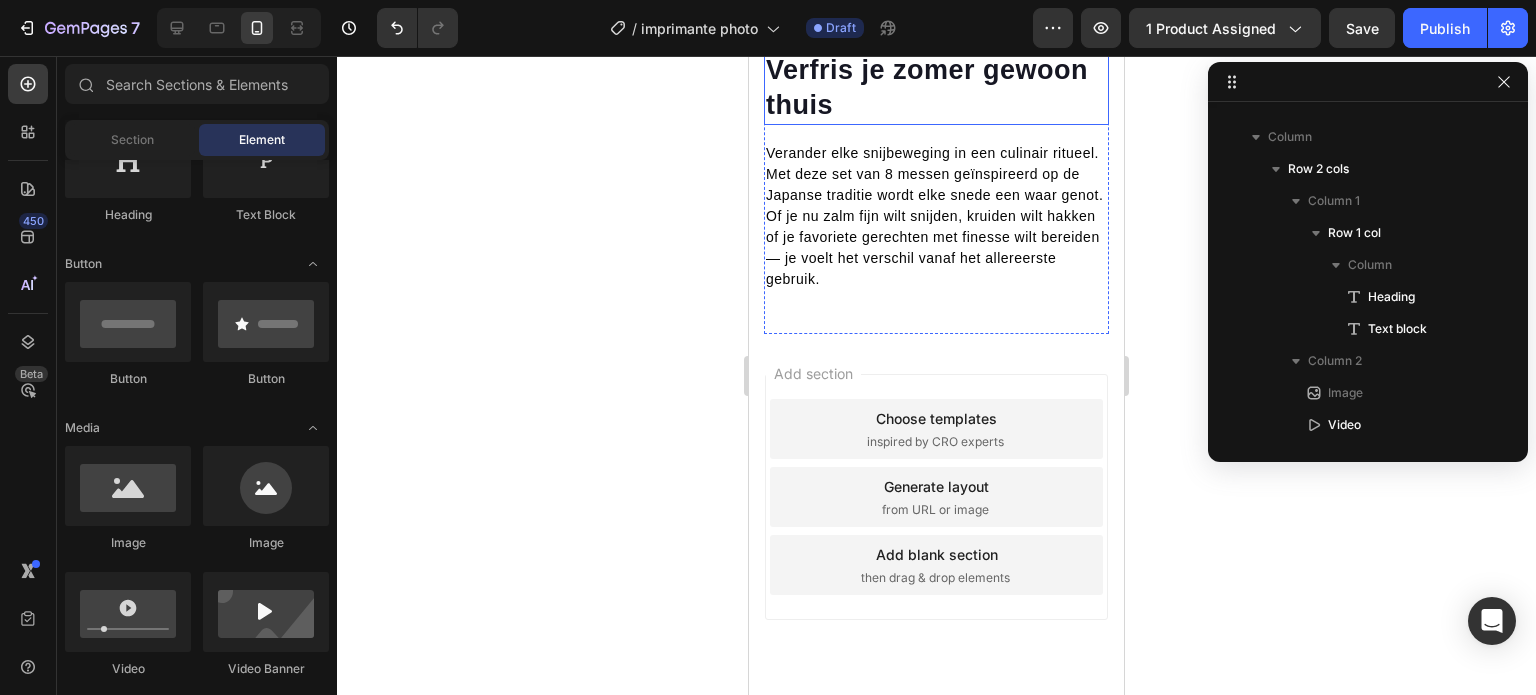 click on "Verfris je zomer gewoon thuis" at bounding box center [936, 88] 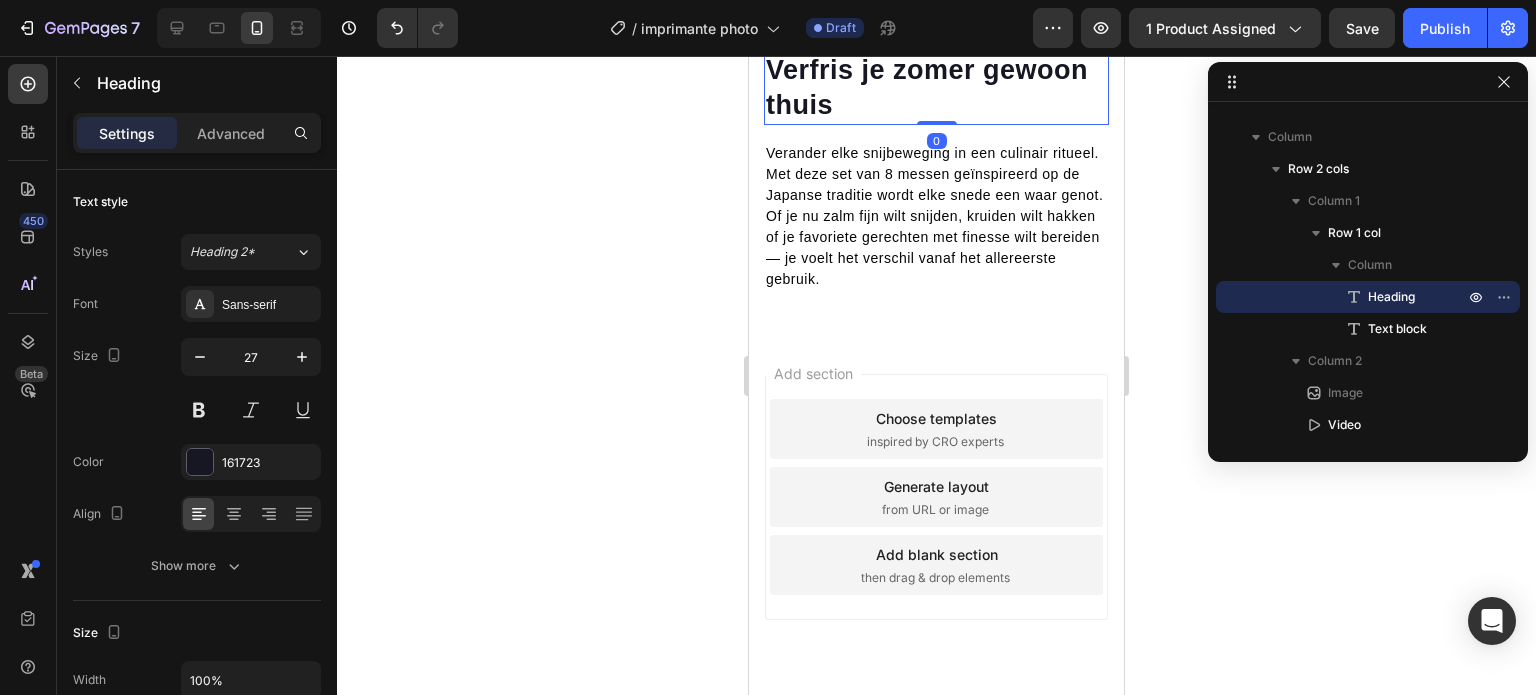 click on "Verfris je zomer gewoon thuis" at bounding box center (936, 88) 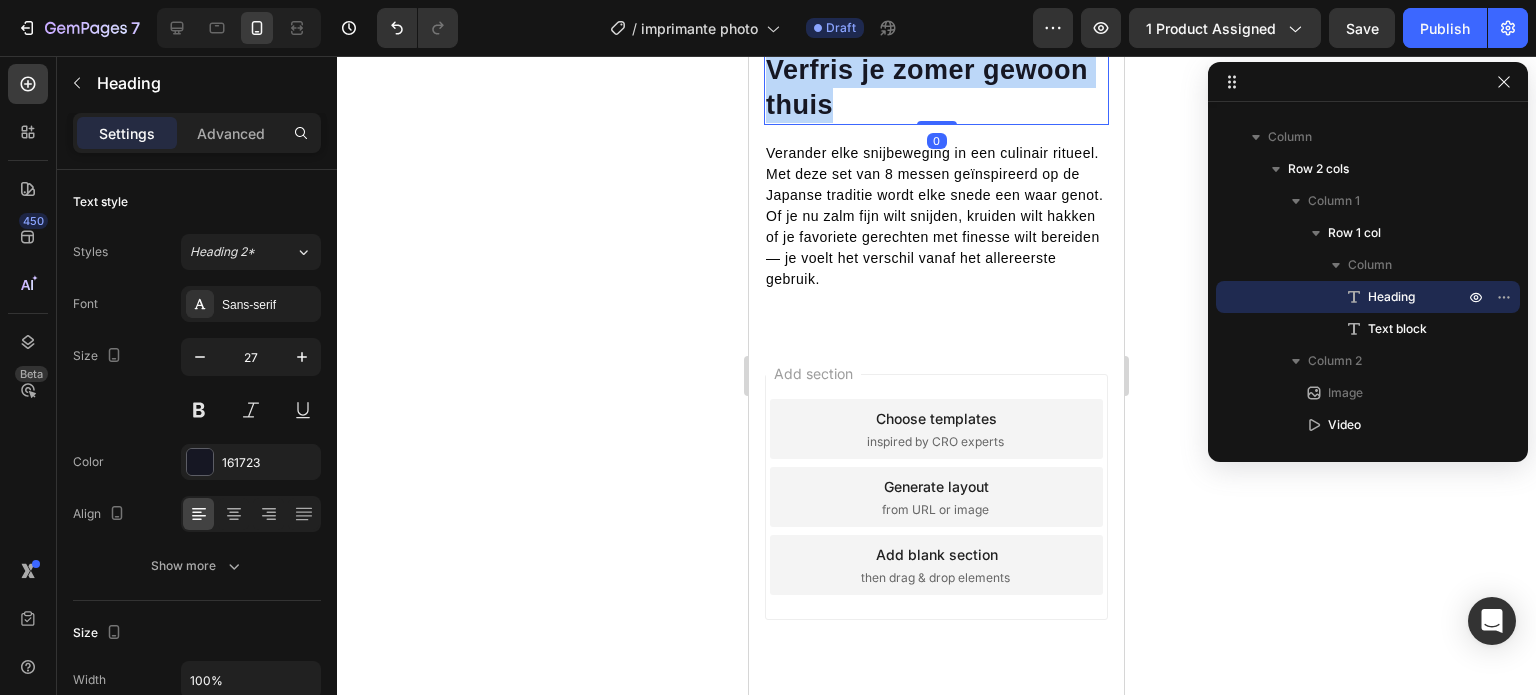 click on "Verfris je zomer gewoon thuis" at bounding box center (936, 88) 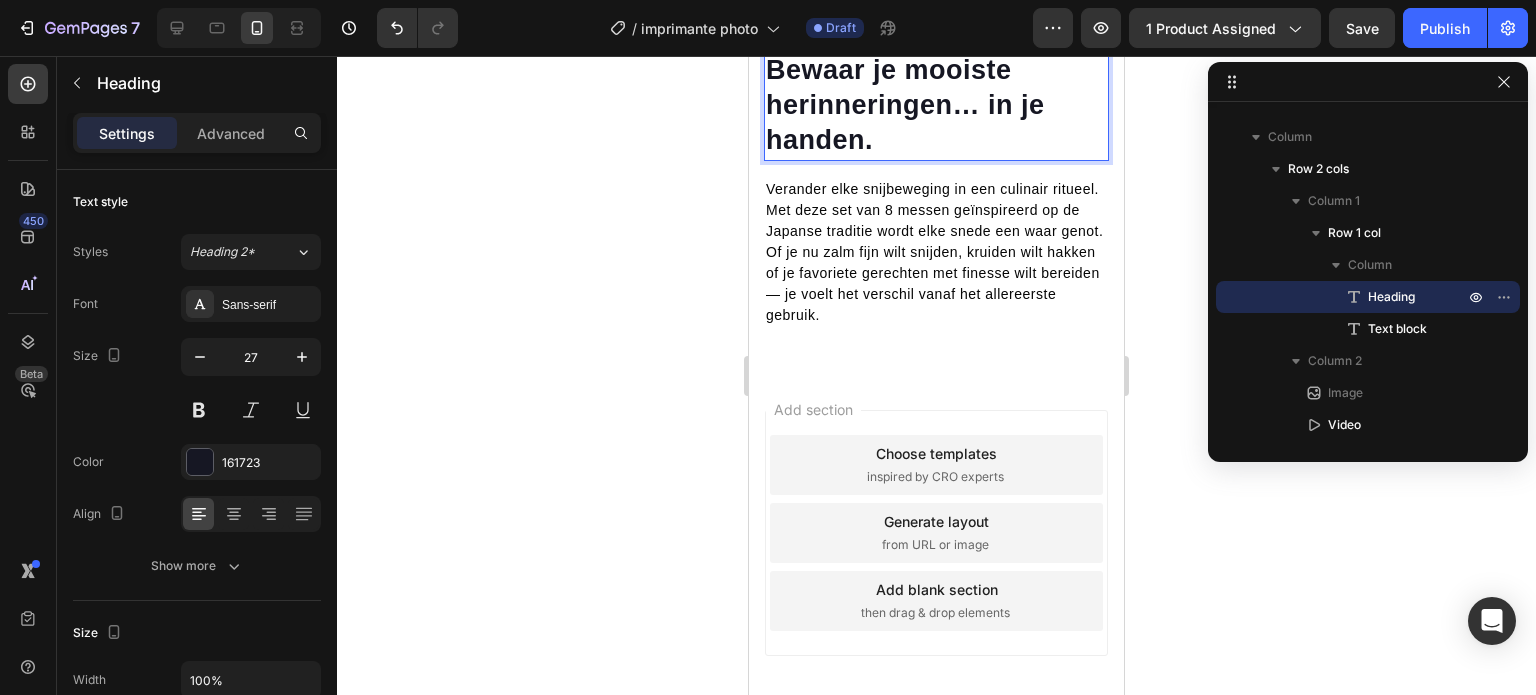 click 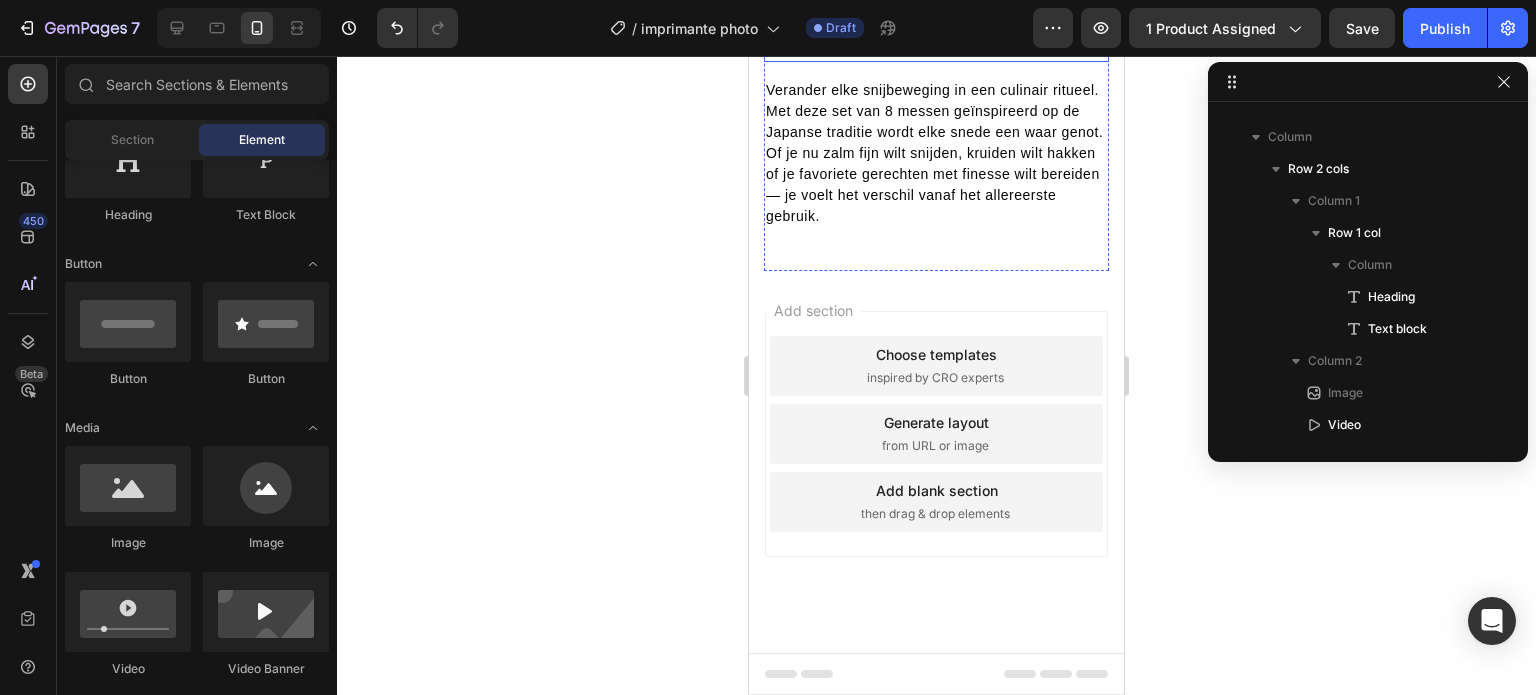 scroll, scrollTop: 1957, scrollLeft: 0, axis: vertical 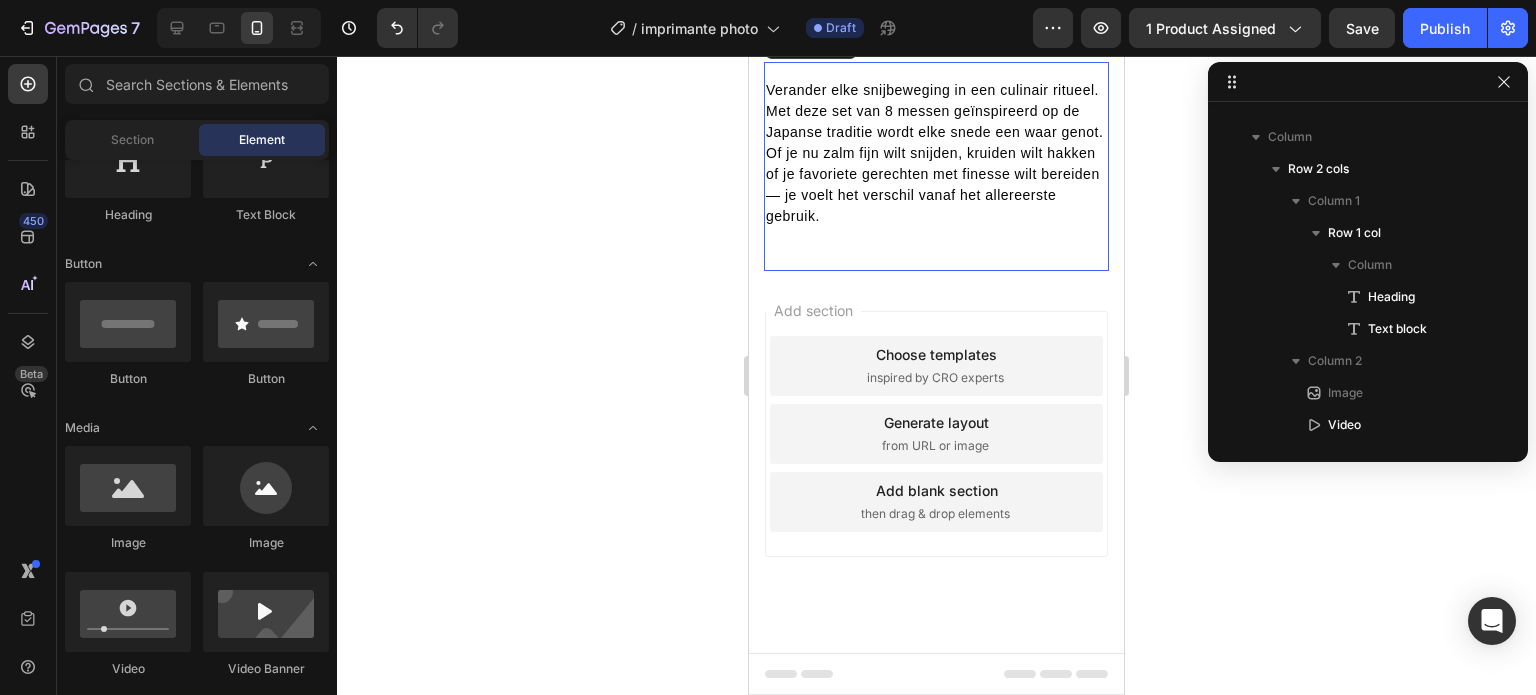 click on "Of je nu zalm fijn wilt snijden, kruiden wilt hakken of je favoriete gerechten met finesse wilt bereiden — je voelt het verschil vanaf het allereerste gebruik." at bounding box center [933, 184] 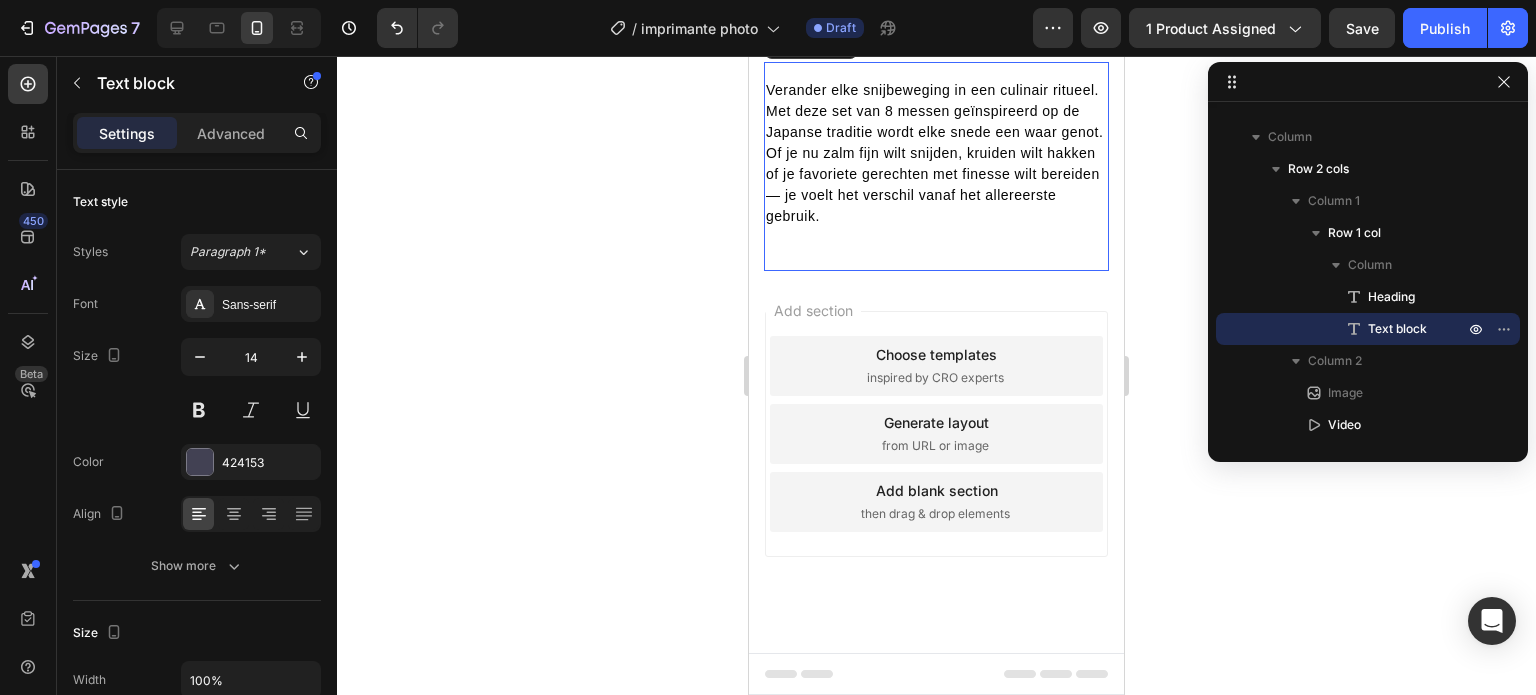 click on "Of je nu zalm fijn wilt snijden, kruiden wilt hakken of je favoriete gerechten met finesse wilt bereiden — je voelt het verschil vanaf het allereerste gebruik." at bounding box center [933, 184] 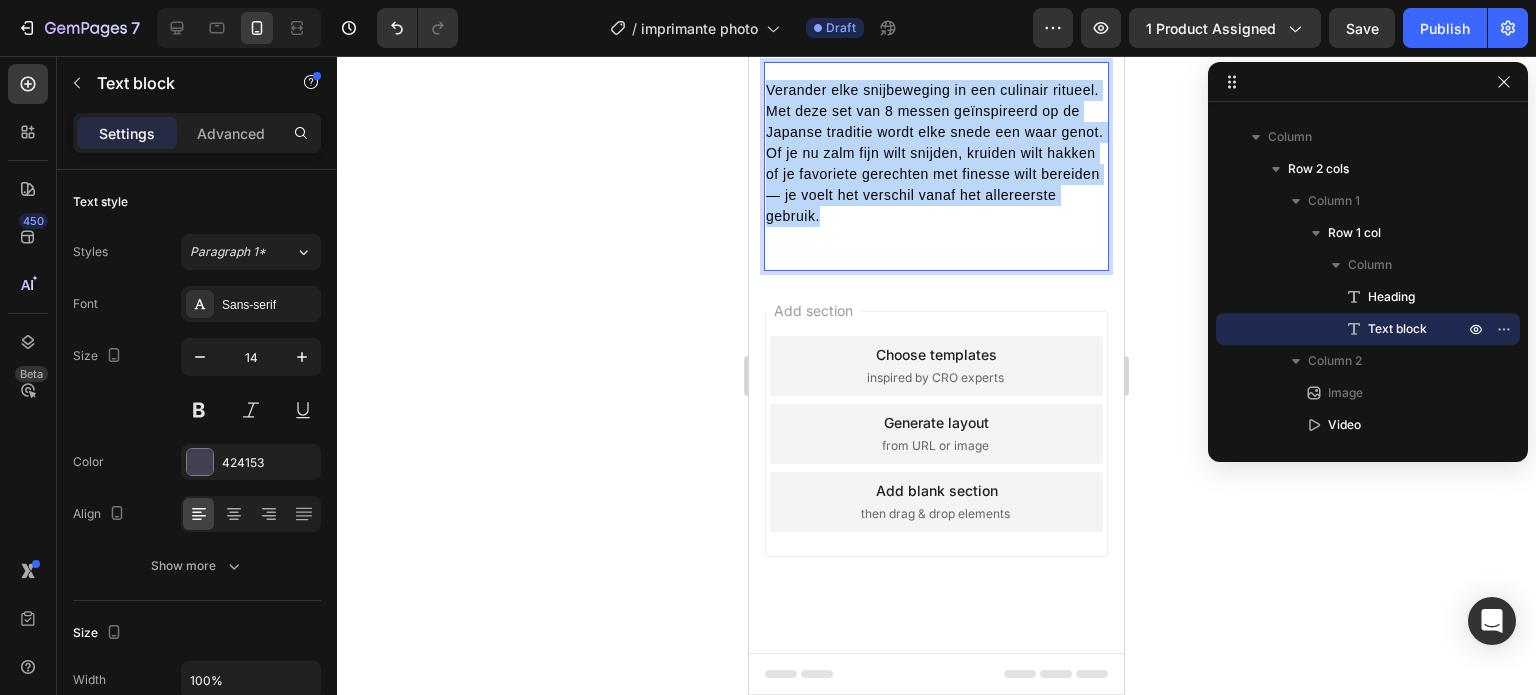drag, startPoint x: 912, startPoint y: 598, endPoint x: 764, endPoint y: 419, distance: 232.26064 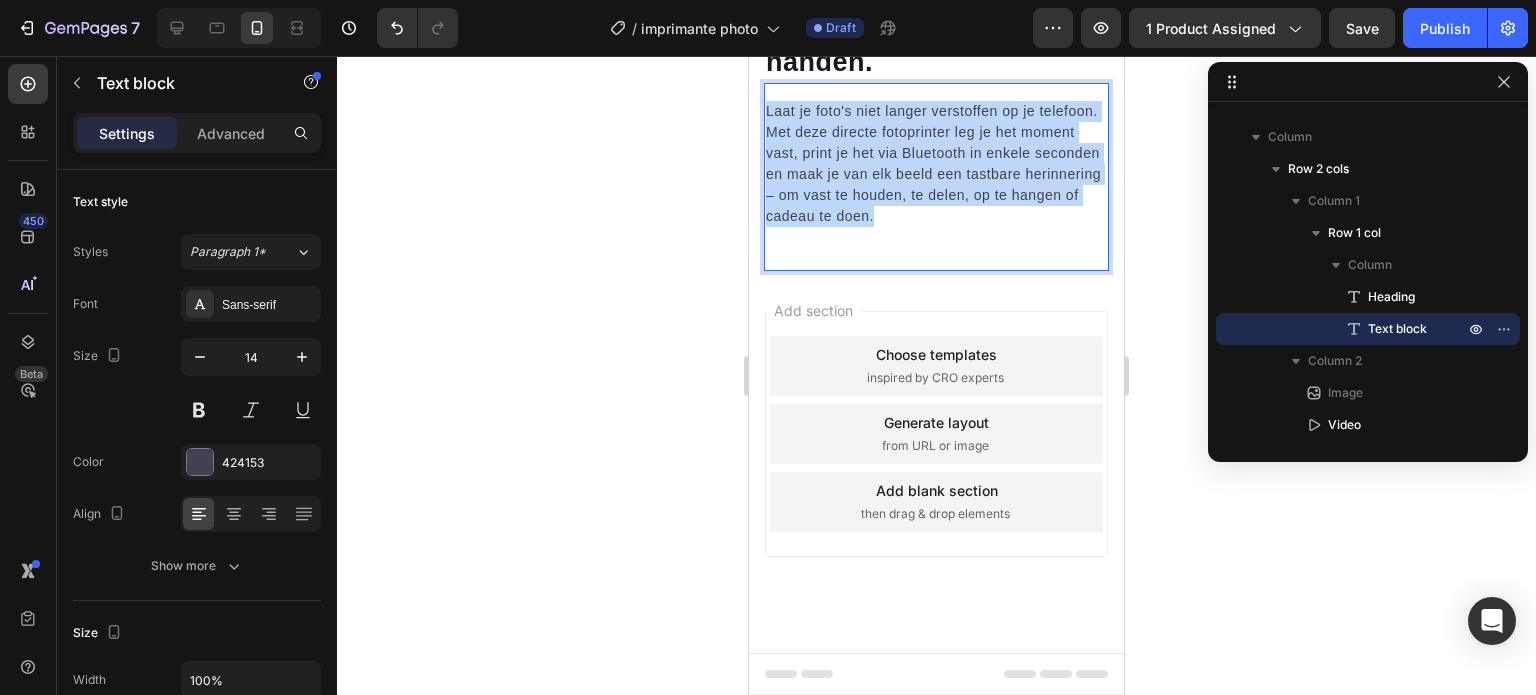 drag, startPoint x: 984, startPoint y: 563, endPoint x: 758, endPoint y: 423, distance: 265.84958 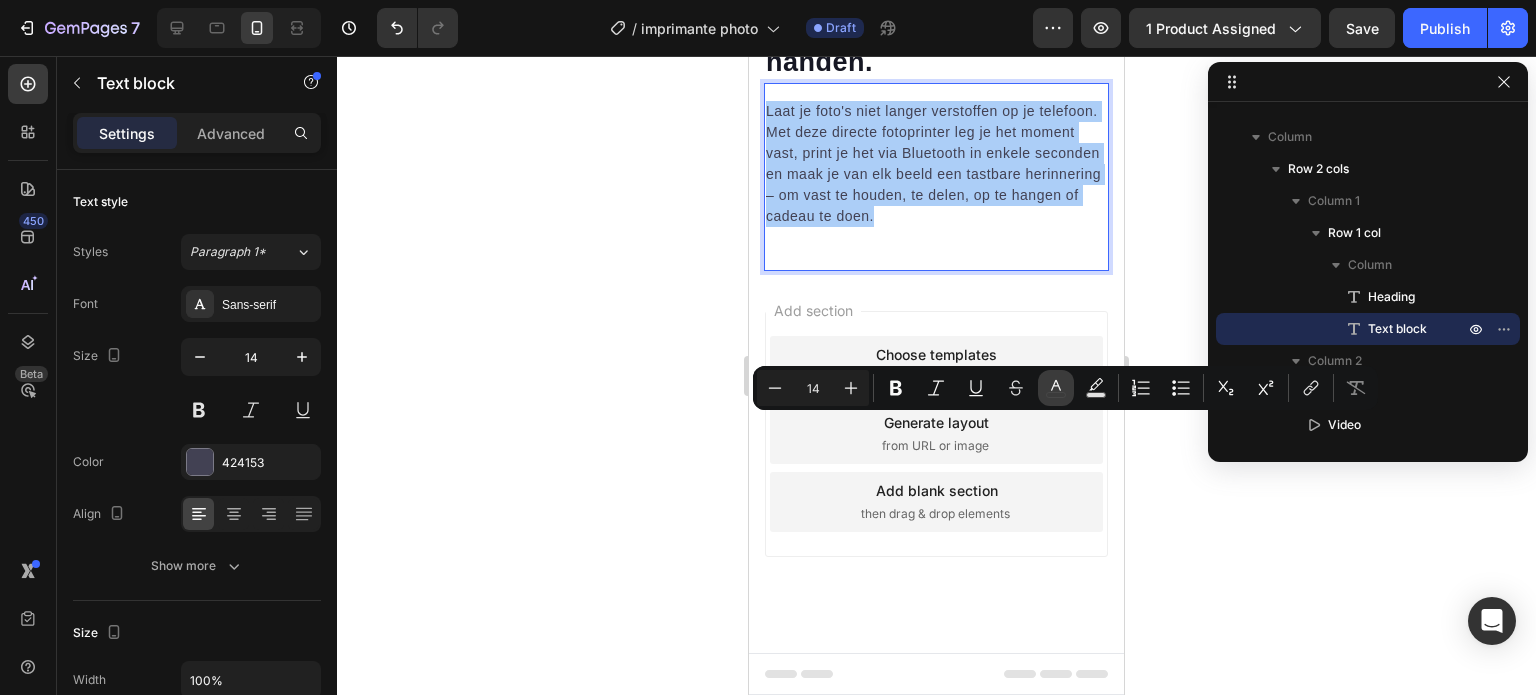 click on "Minus 14 Plus Bold Italic Underline       Strikethrough
color
Text Background Color Numbered List Bulleted List Subscript Superscript       link Remove Format" at bounding box center (1065, 388) 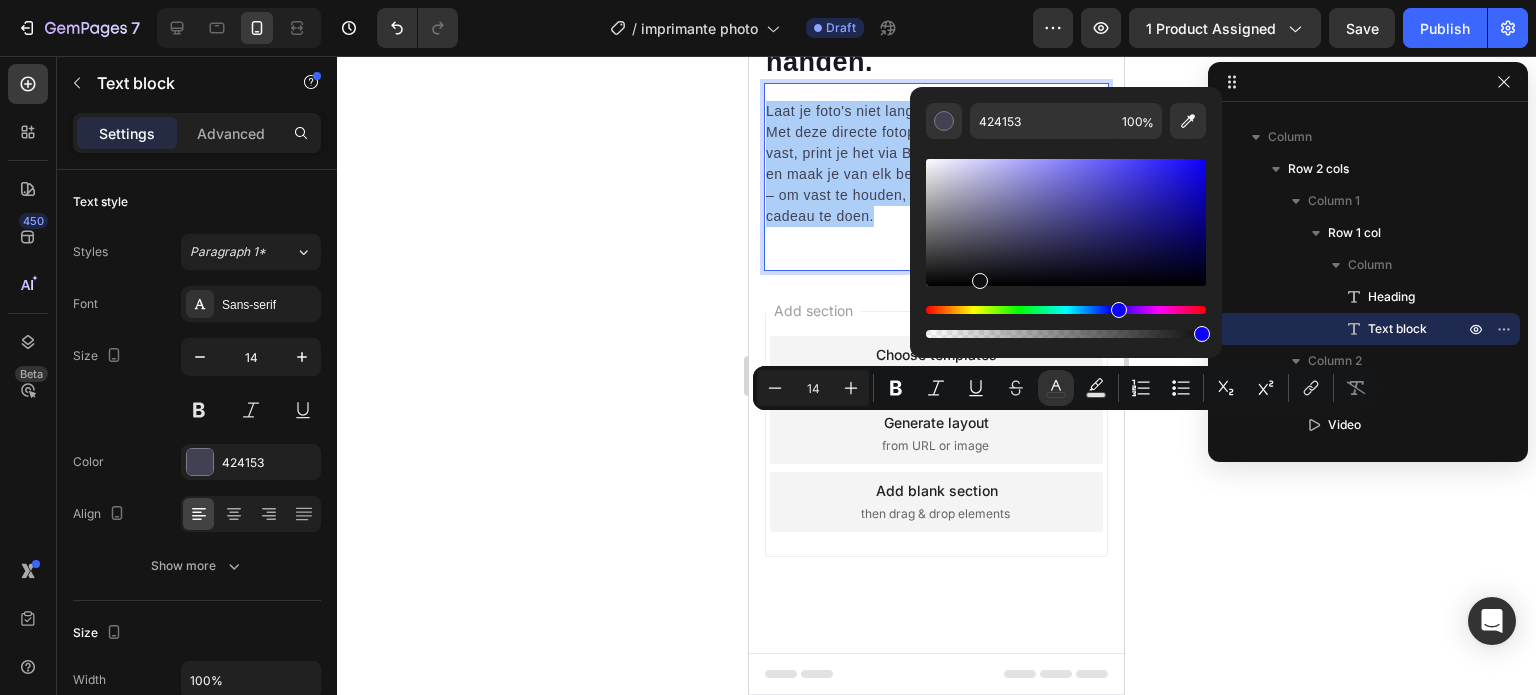 drag, startPoint x: 1725, startPoint y: 332, endPoint x: 779, endPoint y: 450, distance: 953.331 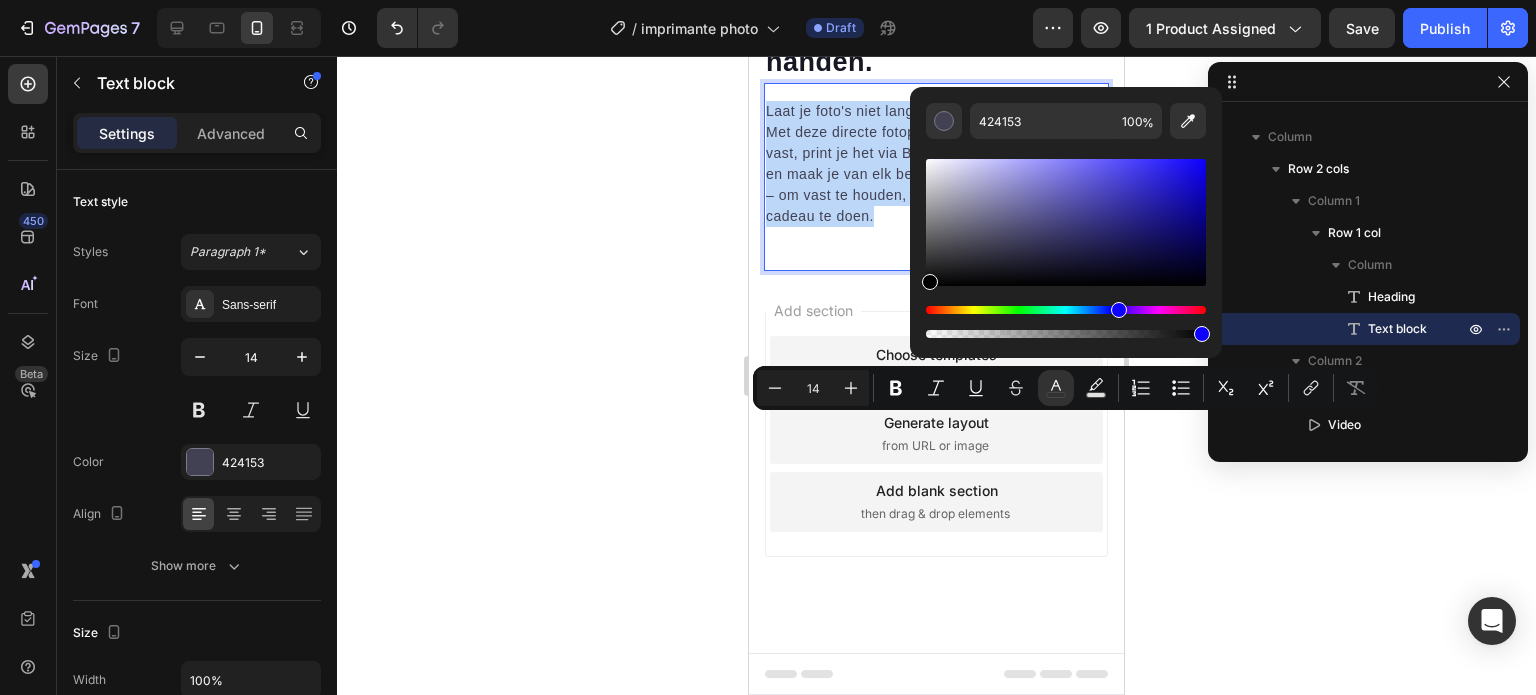 type on "000000" 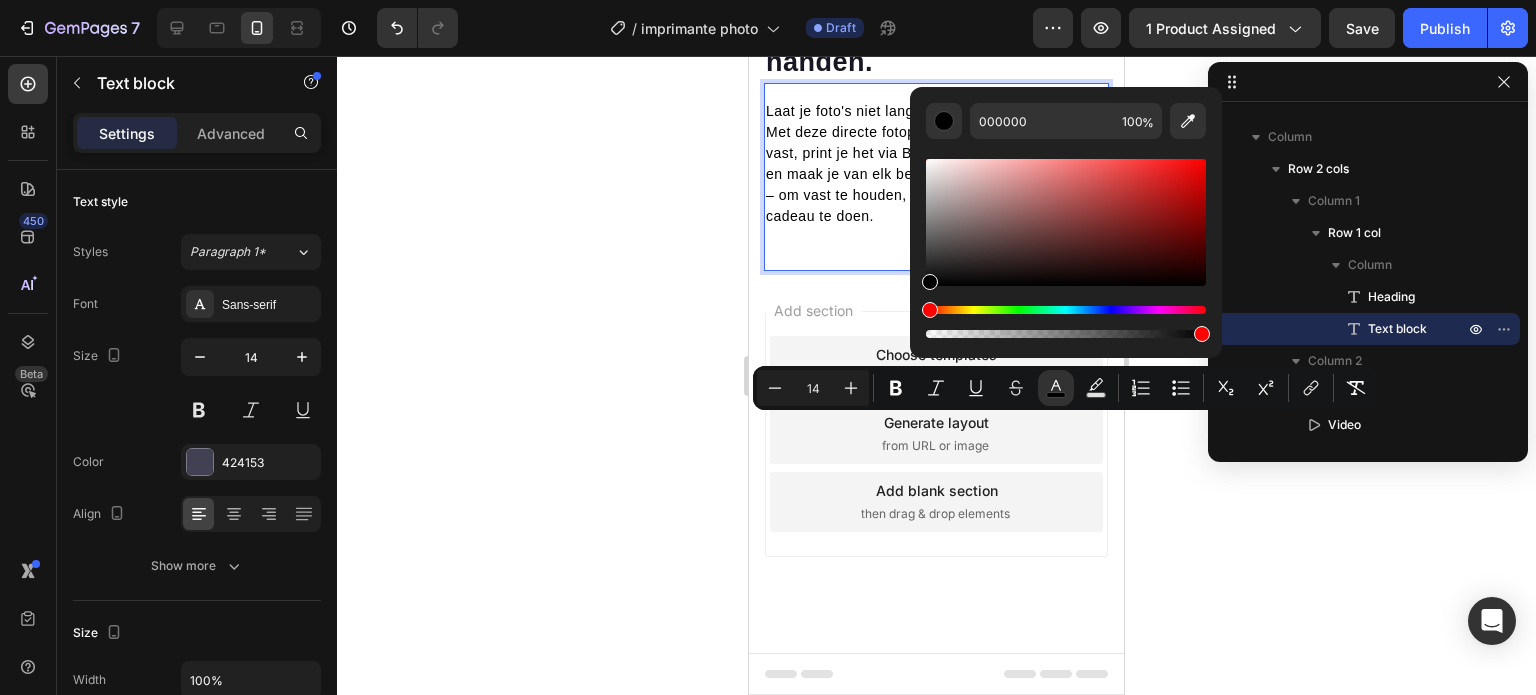 click on "Met deze directe fotoprinter leg je het moment vast, print je het via Bluetooth in enkele seconden en maak je van elk beeld een tastbare herinnering – om vast te houden, te delen, op te hangen of cadeau te doen." at bounding box center [933, 174] 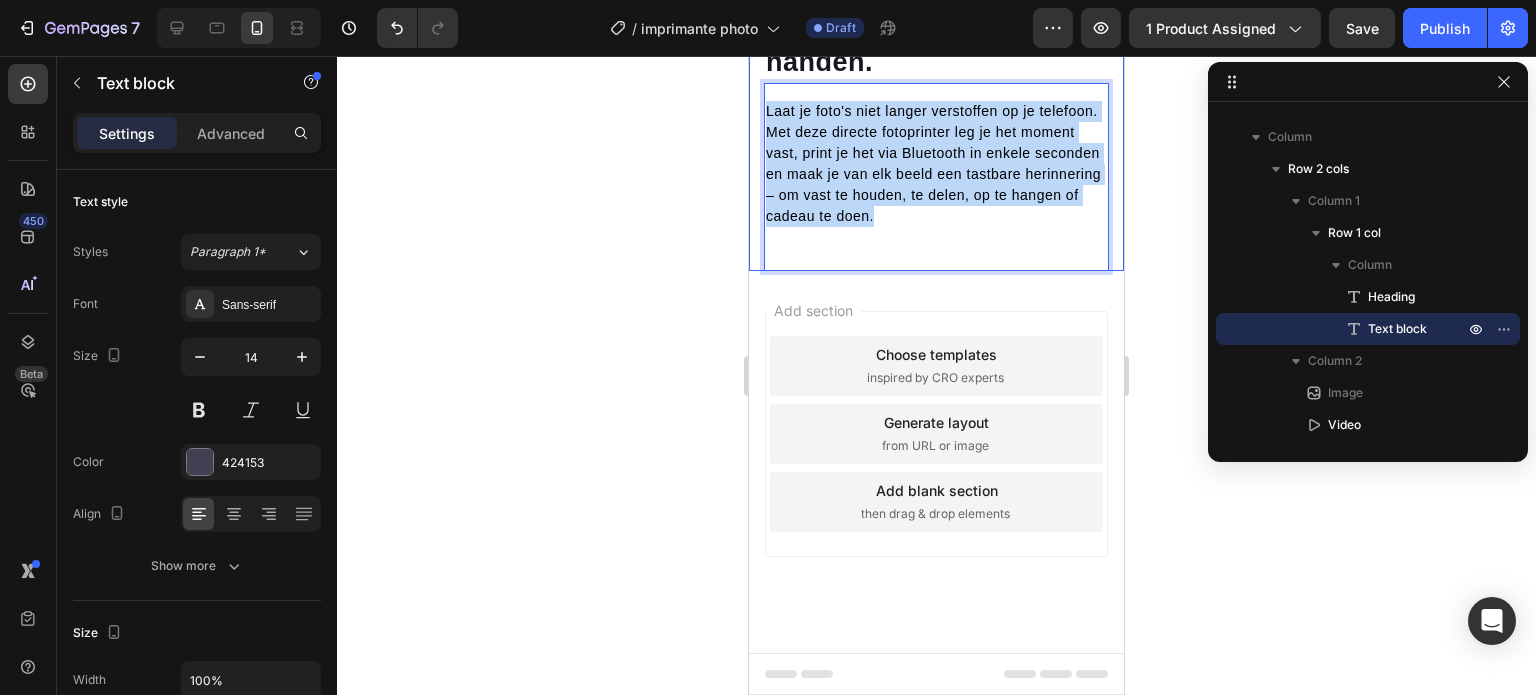 drag, startPoint x: 998, startPoint y: 525, endPoint x: 757, endPoint y: 430, distance: 259.04825 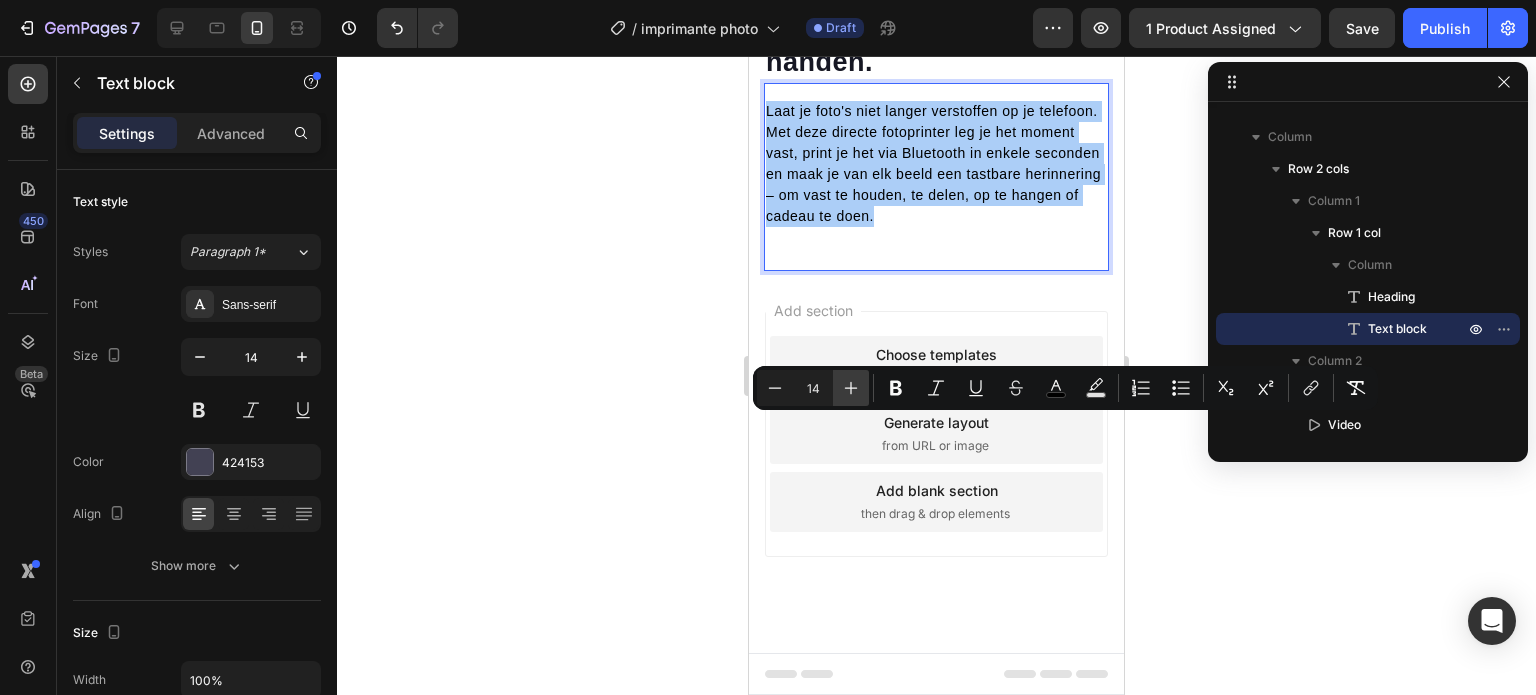 click 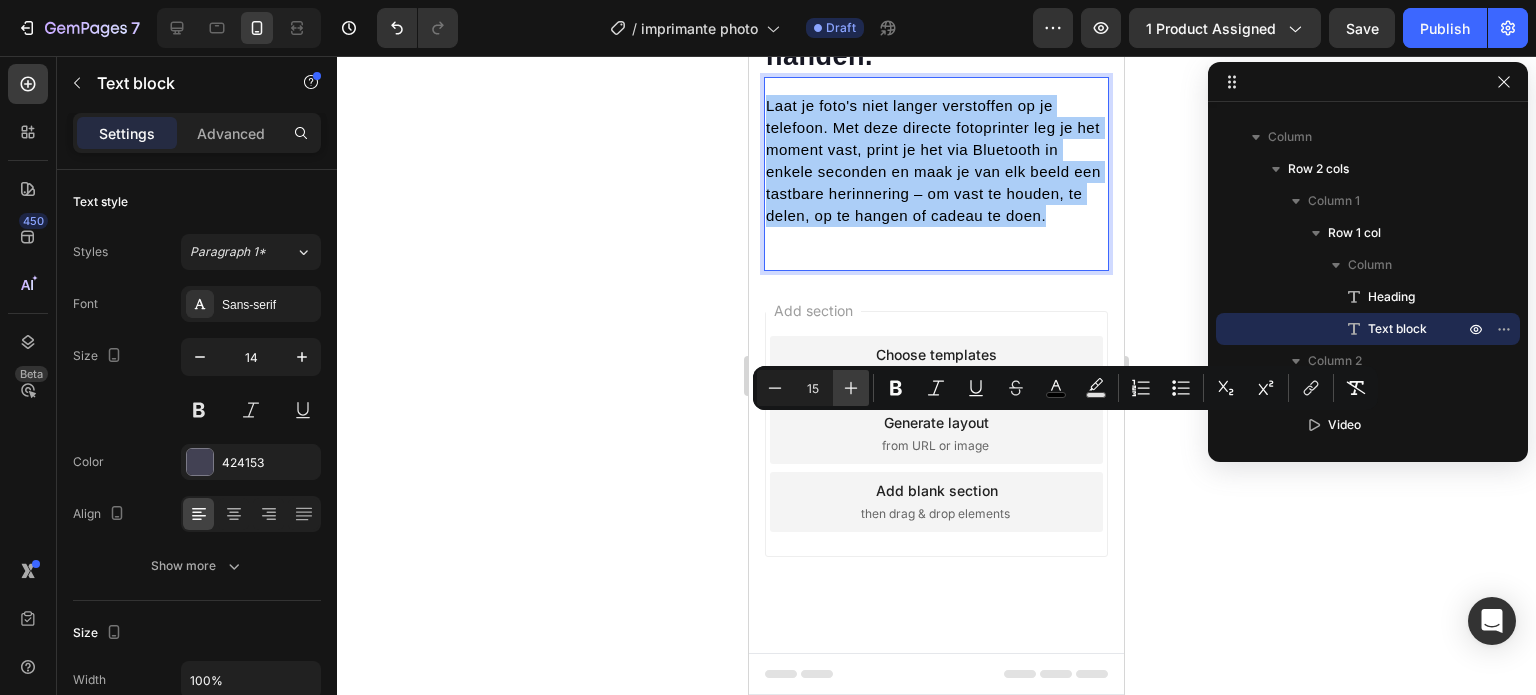 click 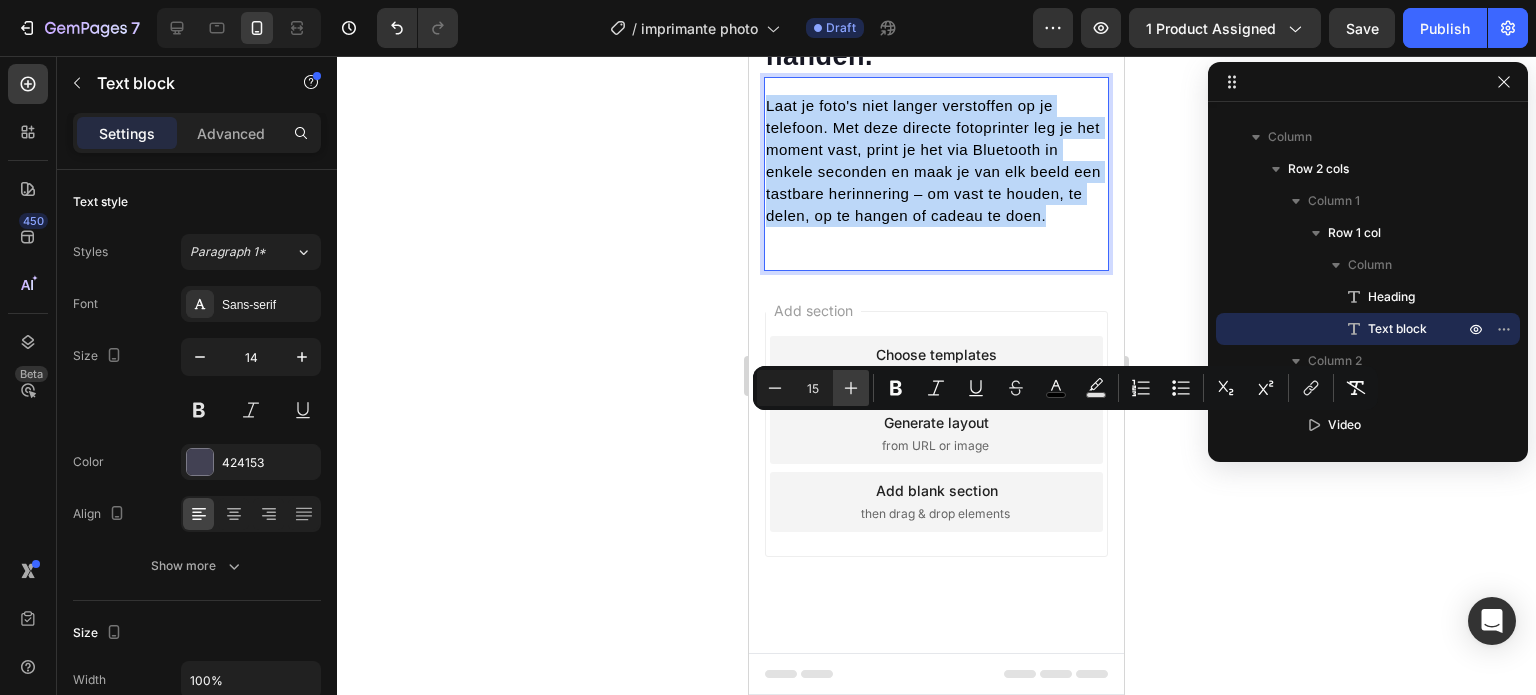 type on "16" 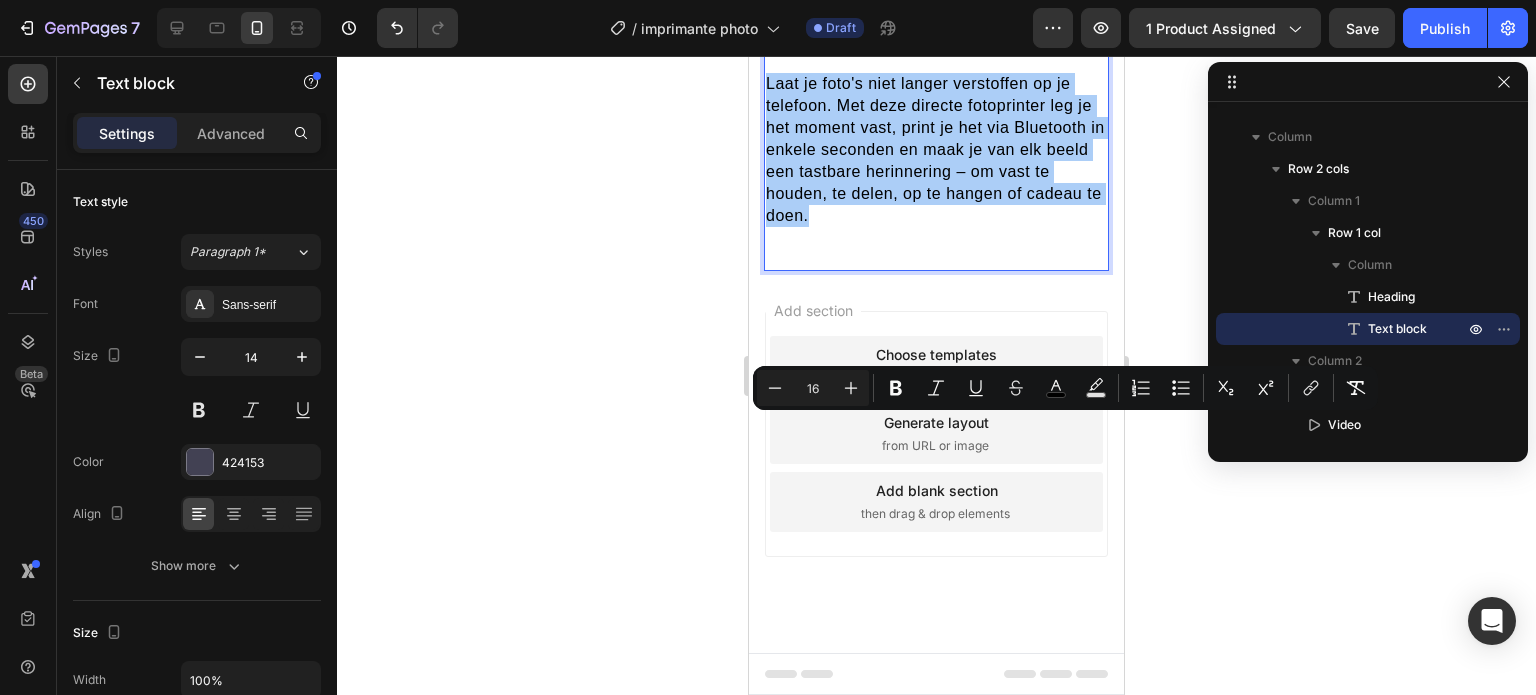 click 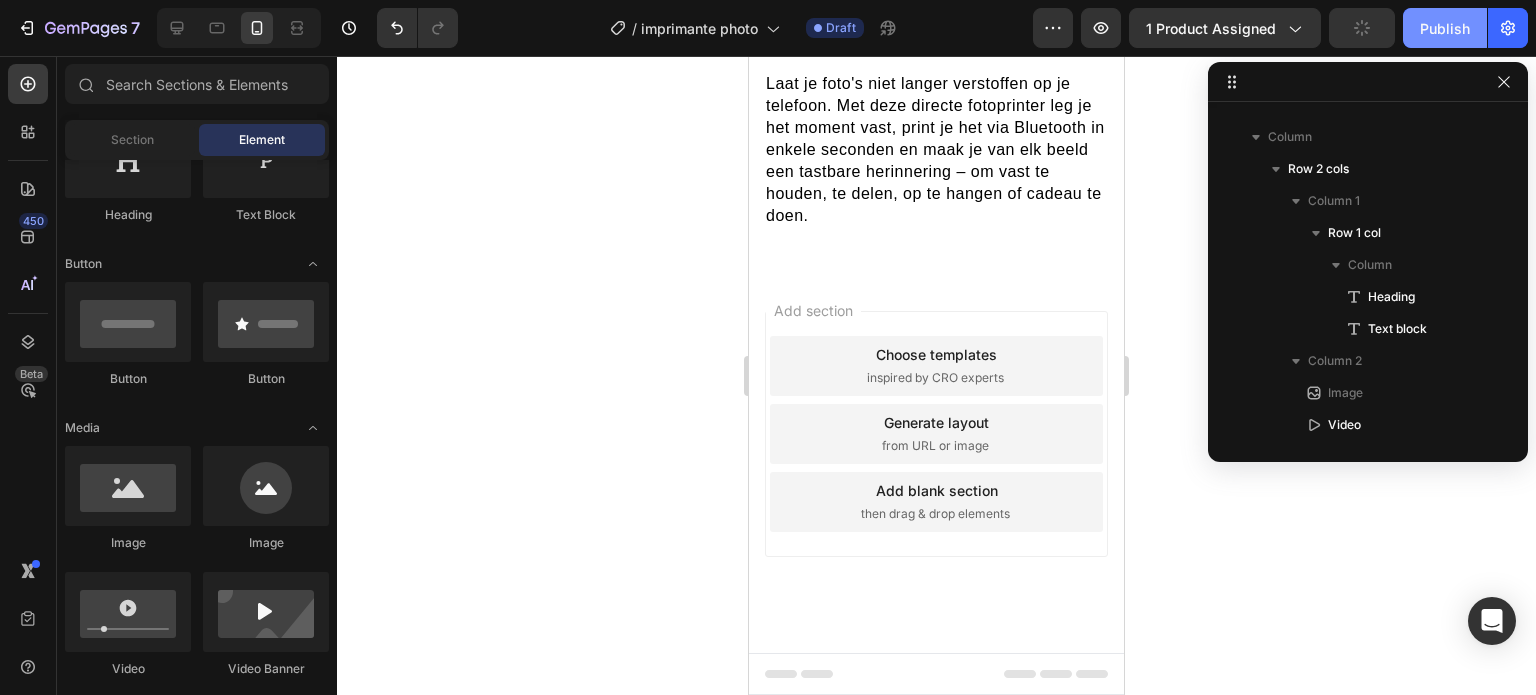 click on "Publish" 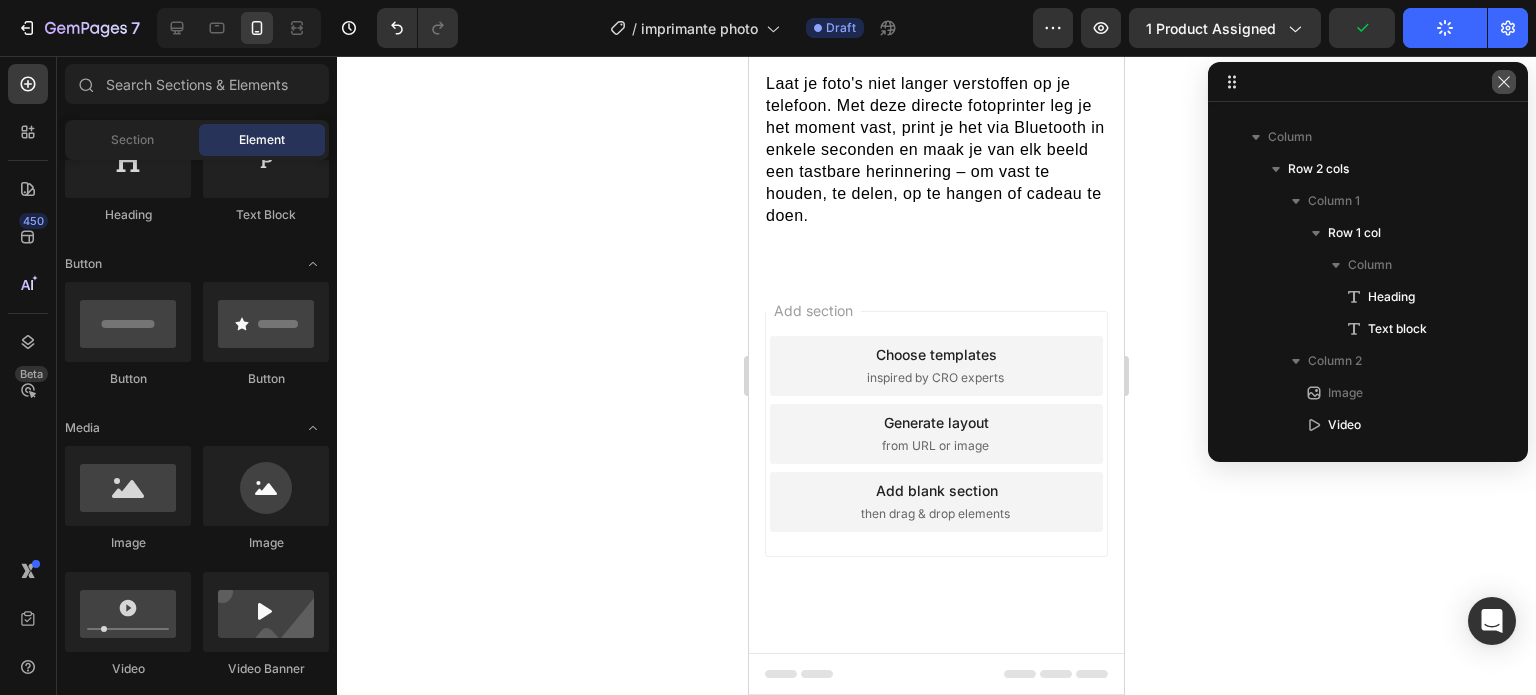 click 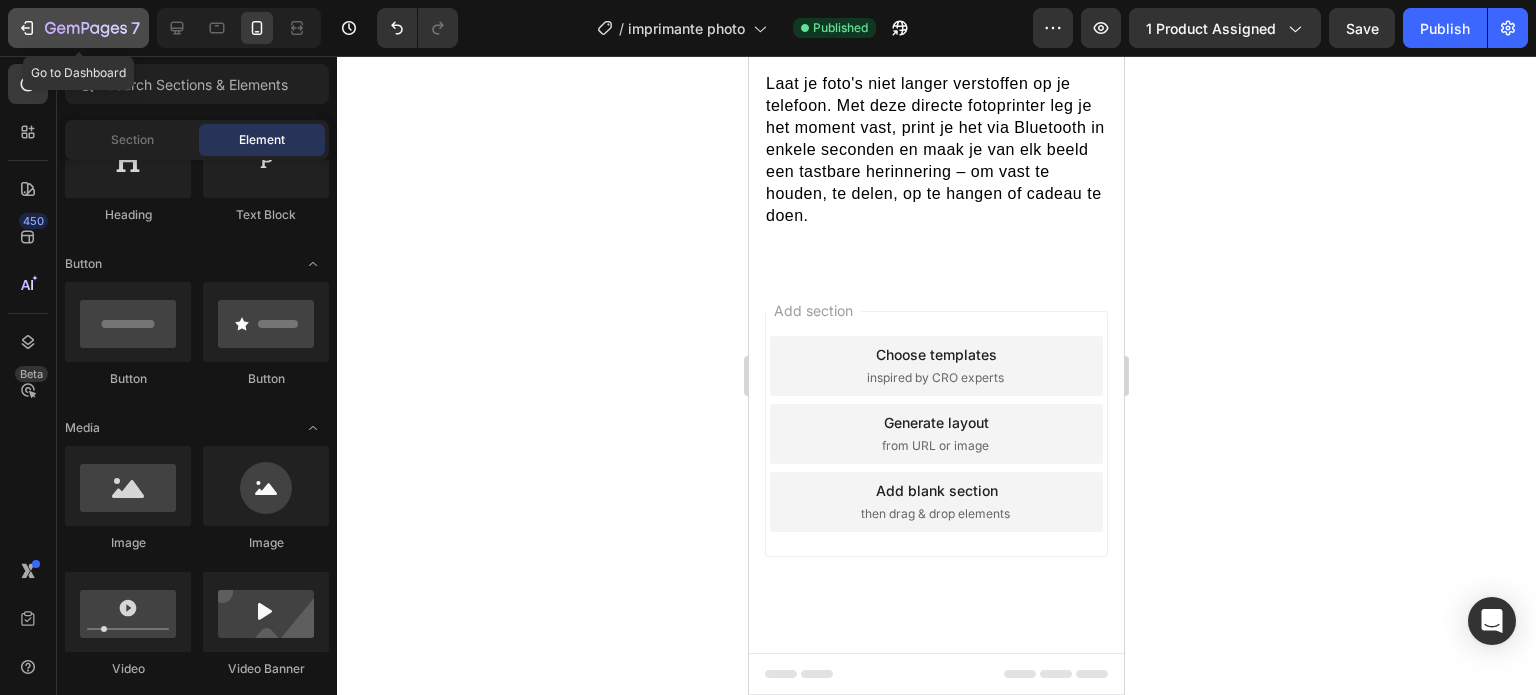 click on "7" 